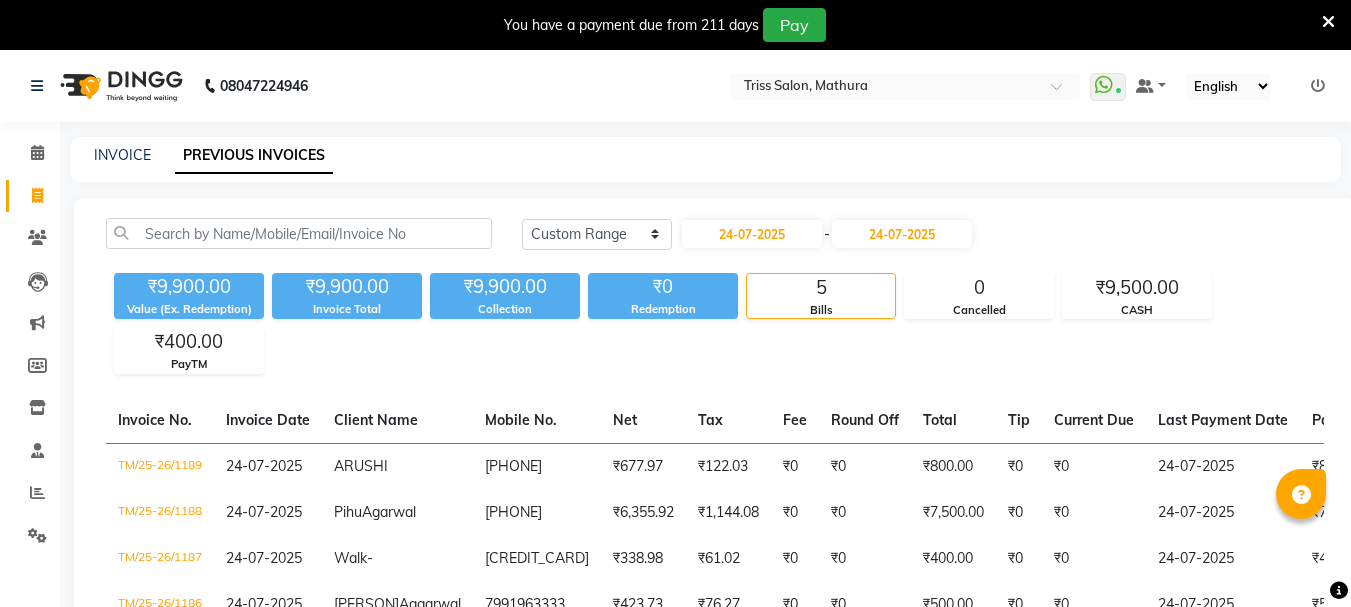 select on "range" 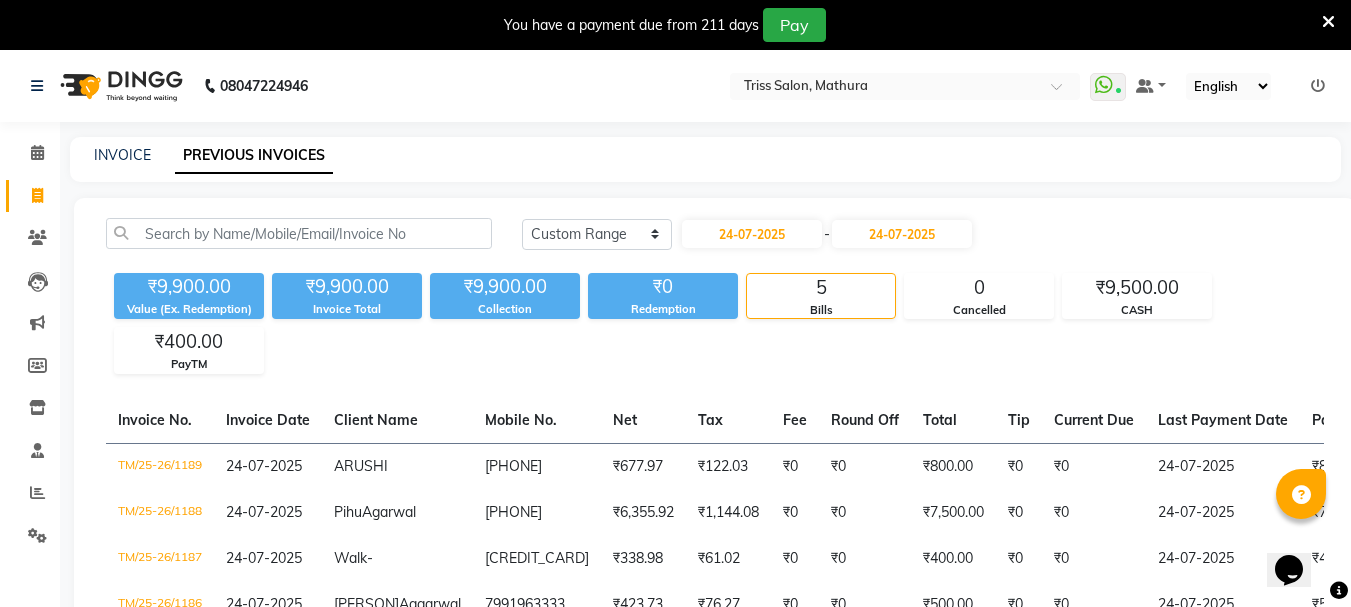 scroll, scrollTop: 0, scrollLeft: 0, axis: both 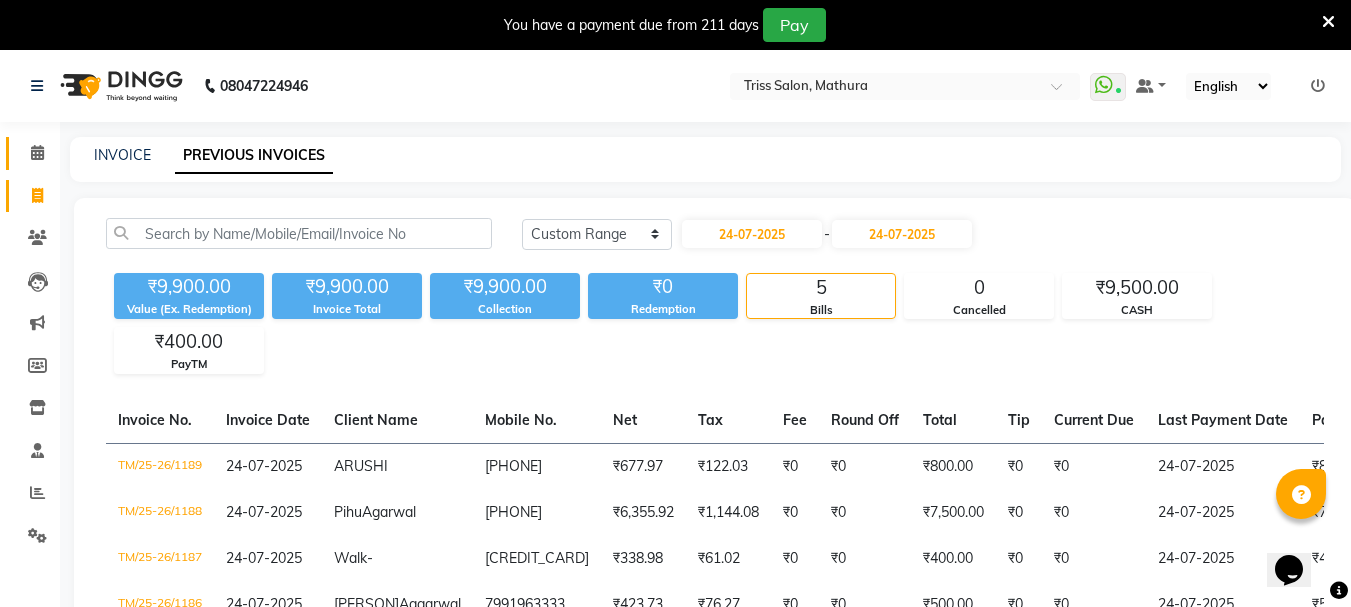 click 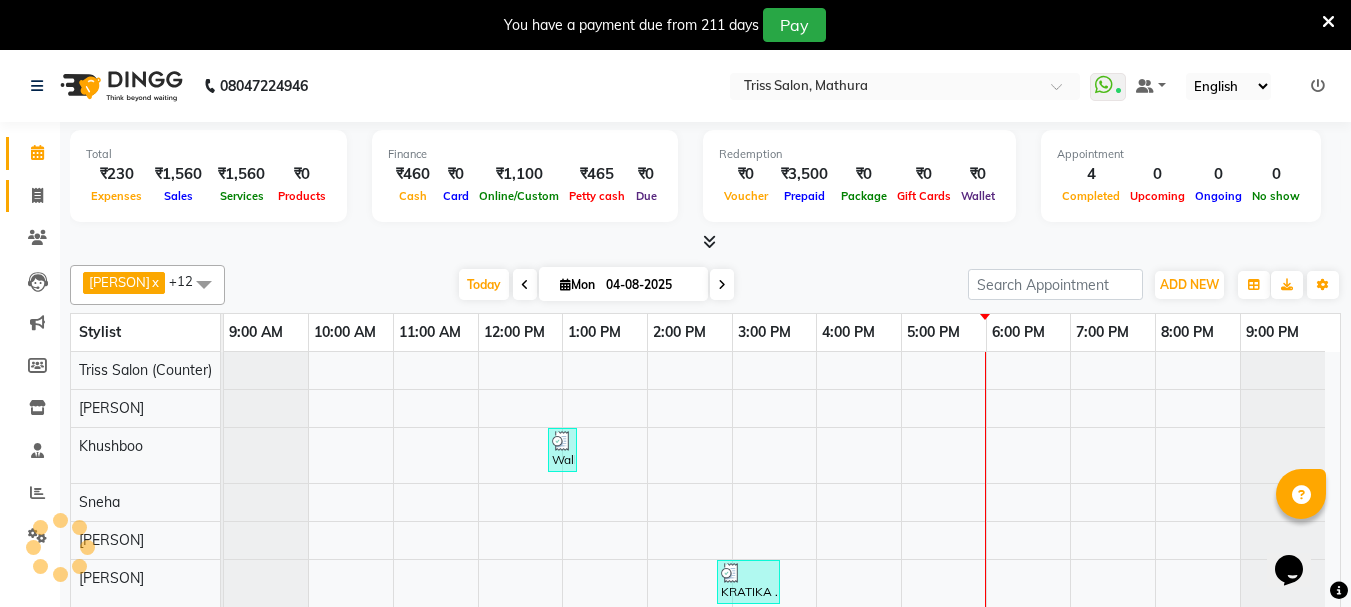 click 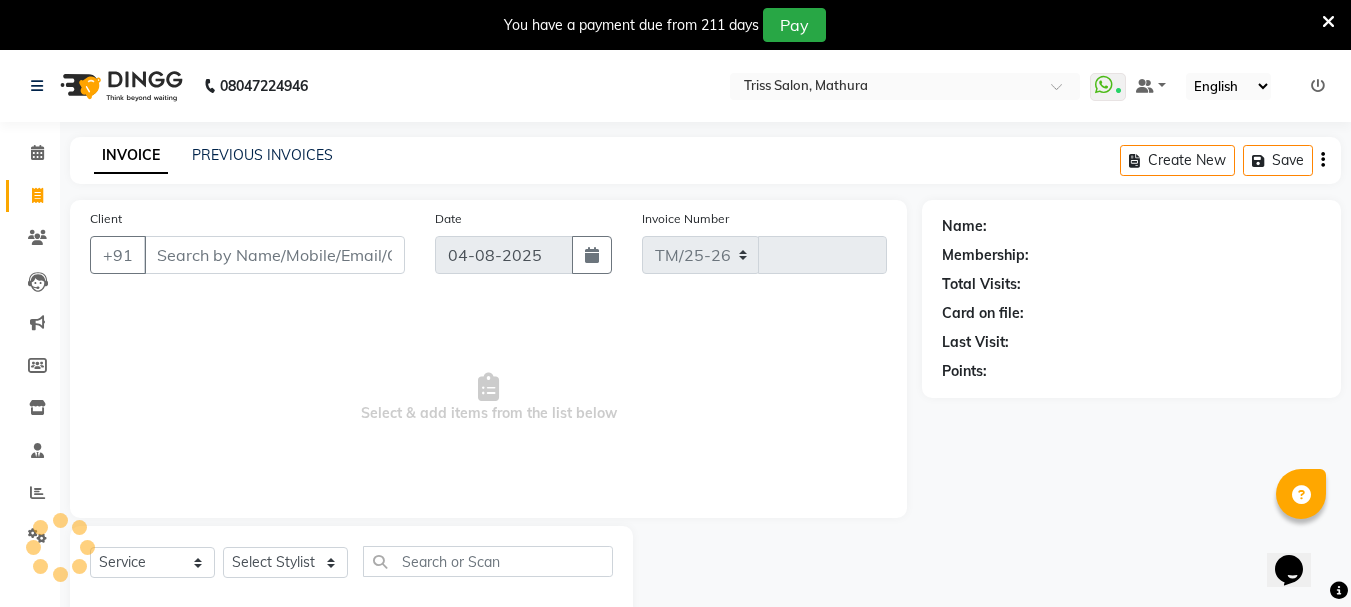 select on "4304" 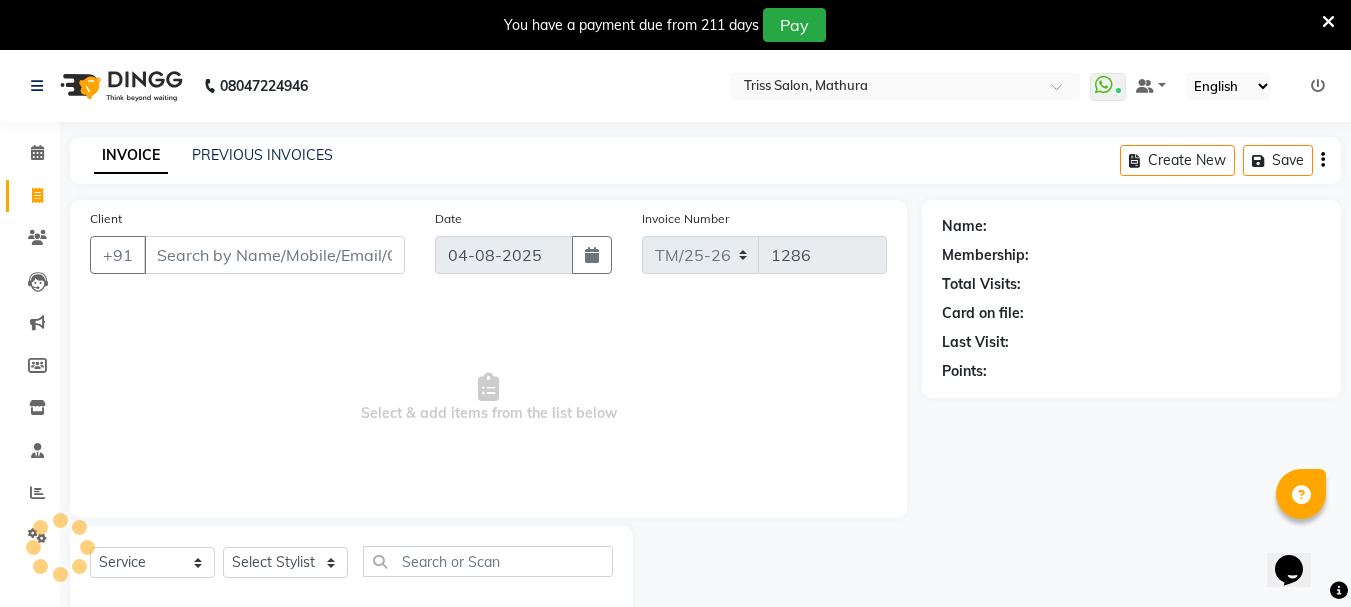 scroll, scrollTop: 50, scrollLeft: 0, axis: vertical 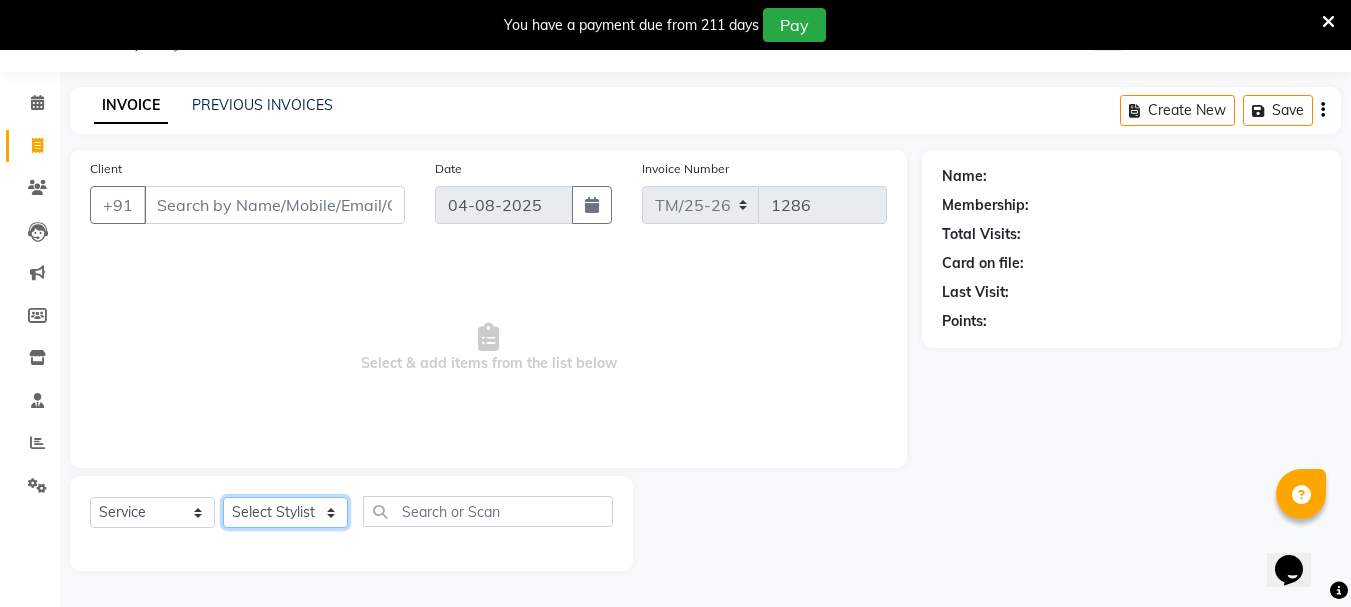 click on "Select Stylist [PERSON] [PERSON] [PERSON] [PERSON] [PERSON] [PERSON] [PERSON] [PERSON] [PERSON] [PERSON] [PERSON] [PERSON] [PERSON]" 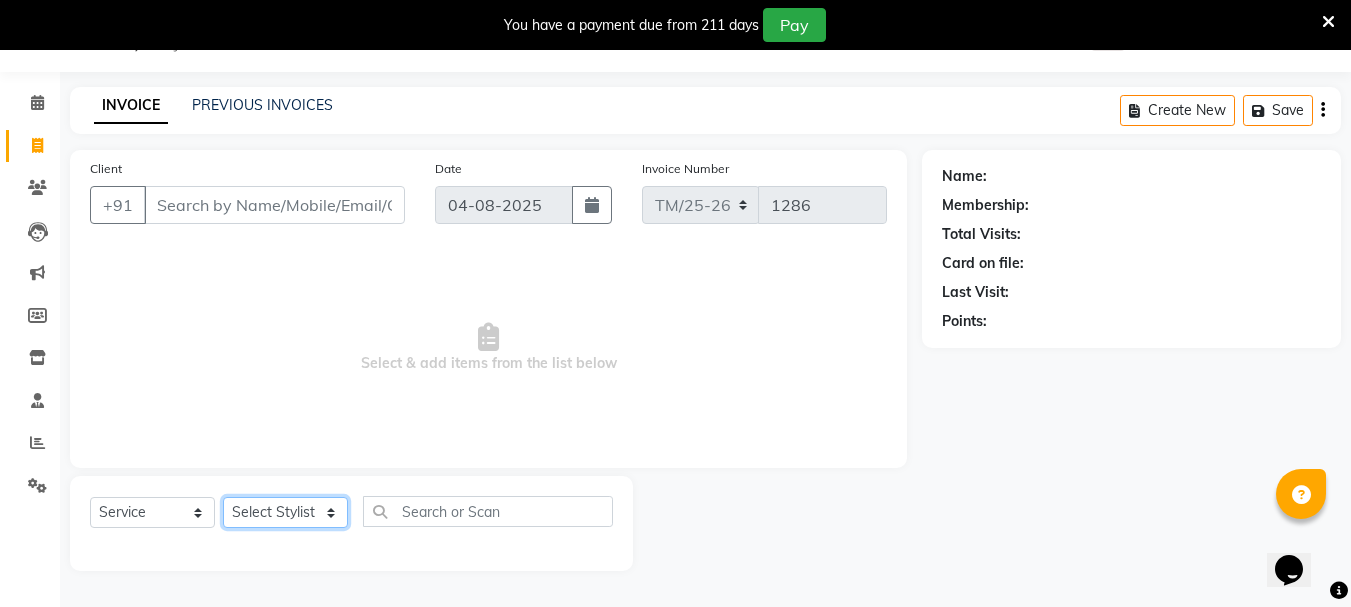 select on "65478" 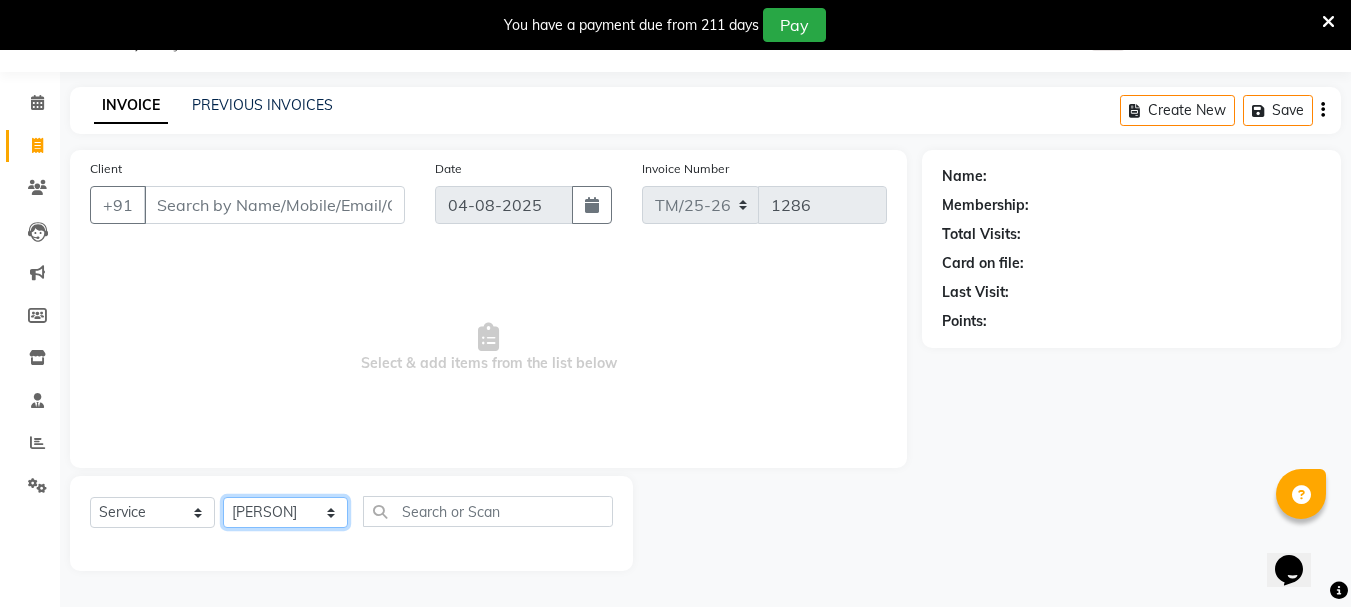 click on "Select Stylist [PERSON] [PERSON] [PERSON] [PERSON] [PERSON] [PERSON] [PERSON] [PERSON] [PERSON] [PERSON] [PERSON] [PERSON] [PERSON]" 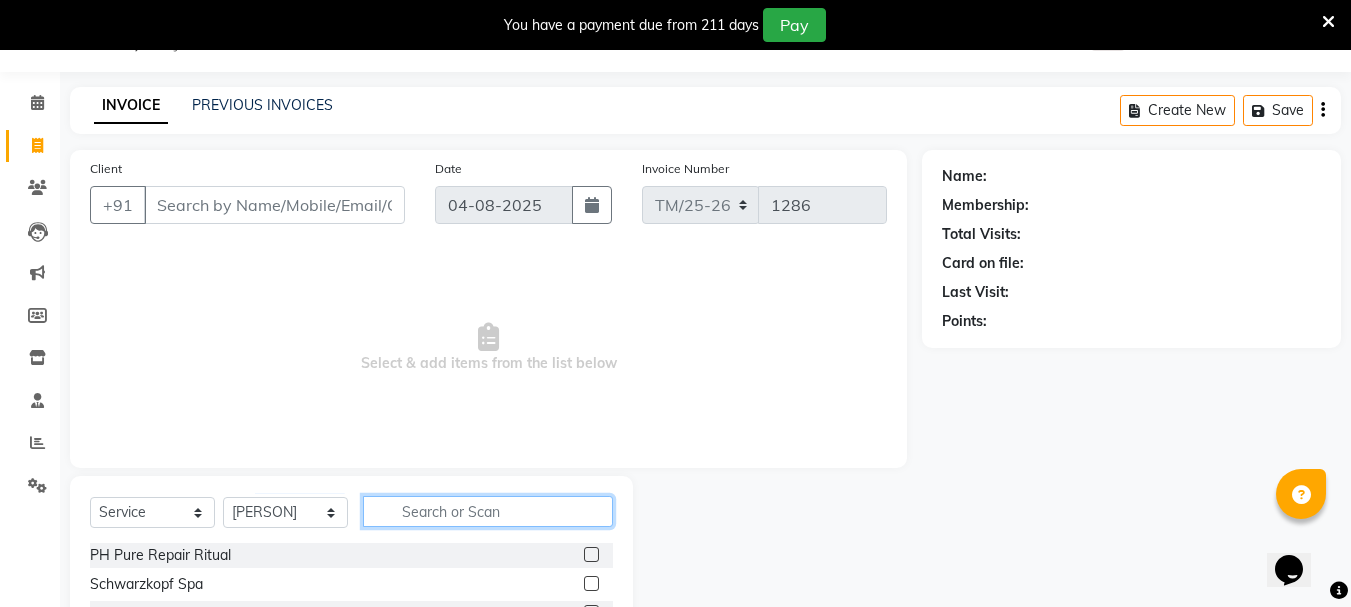 click 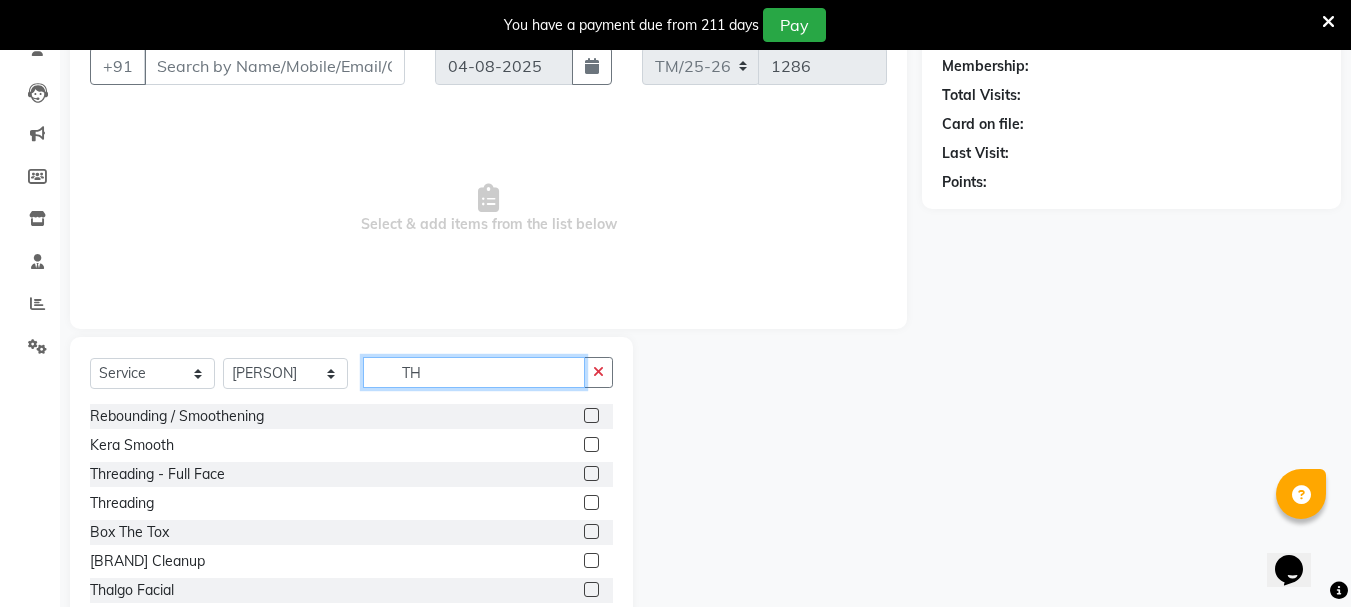scroll, scrollTop: 192, scrollLeft: 0, axis: vertical 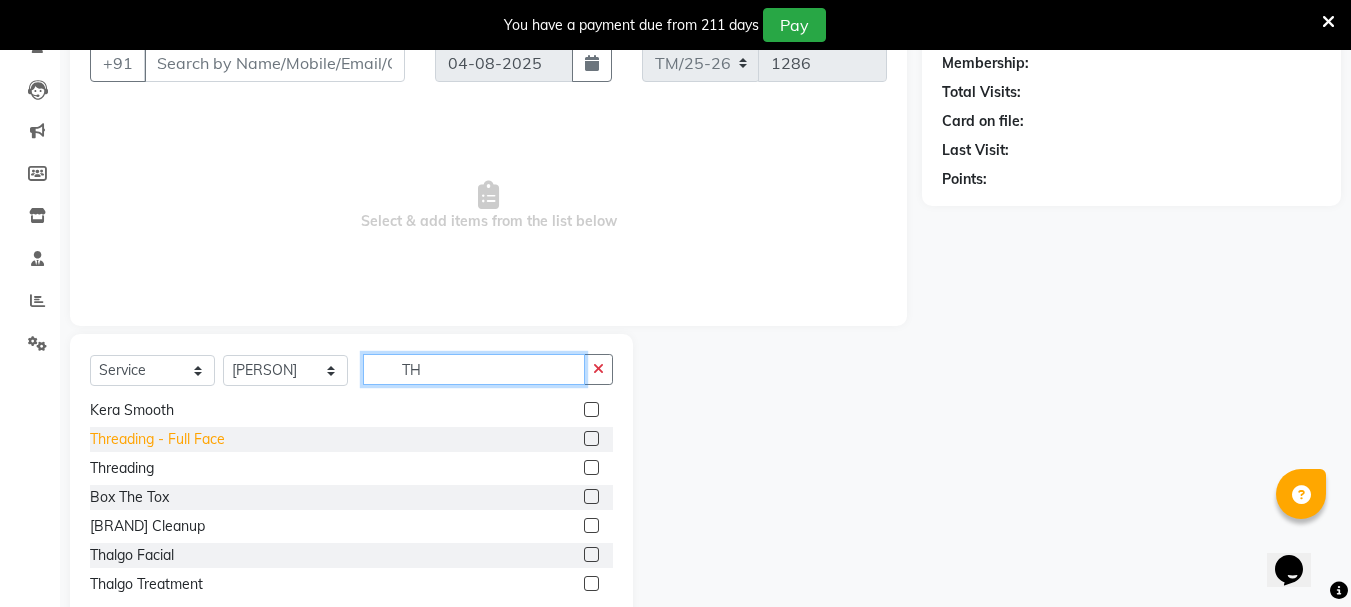 type on "TH" 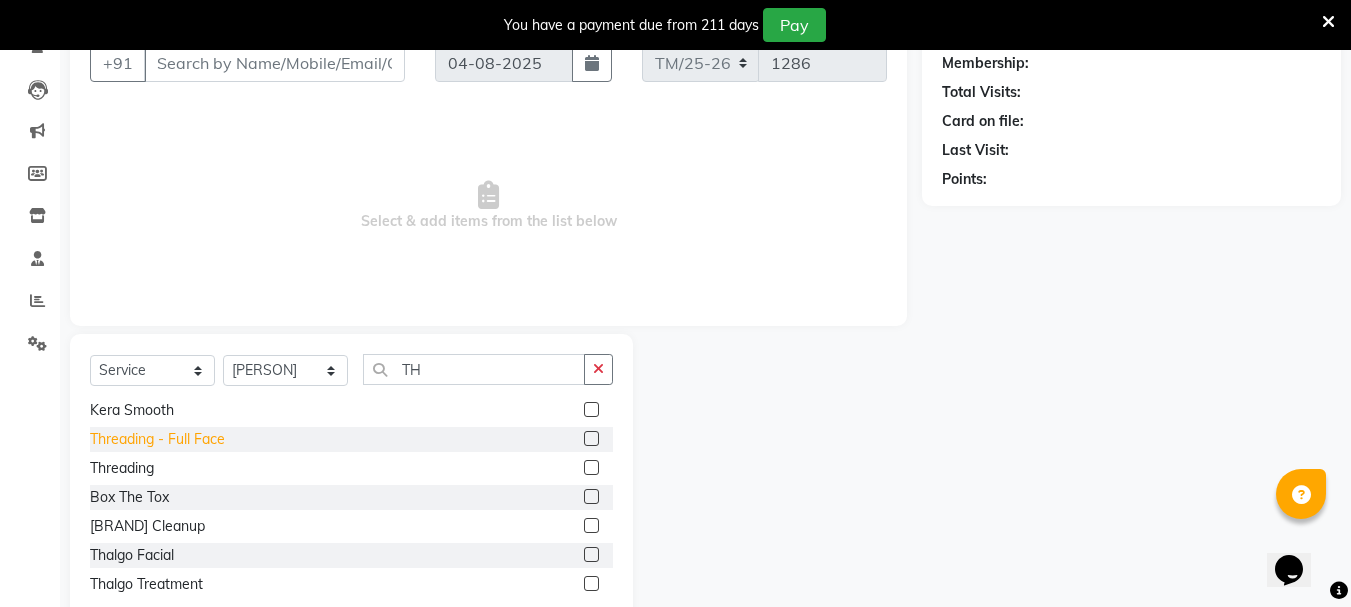click on "Threading - Full Face" 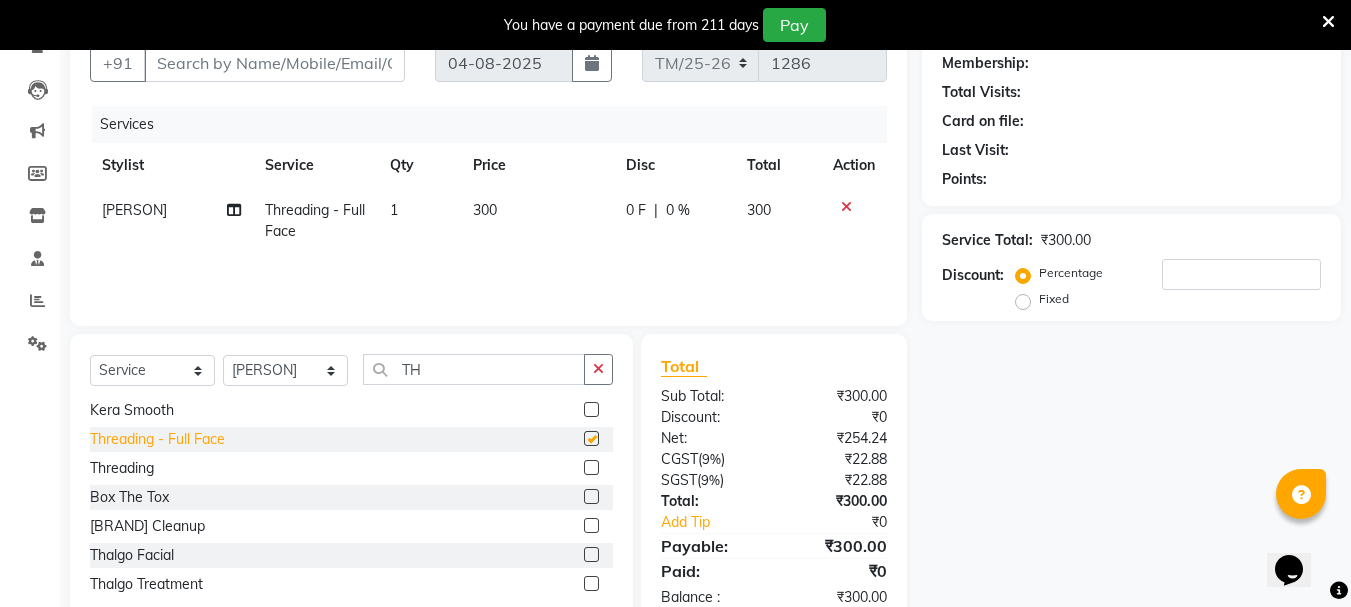 checkbox on "false" 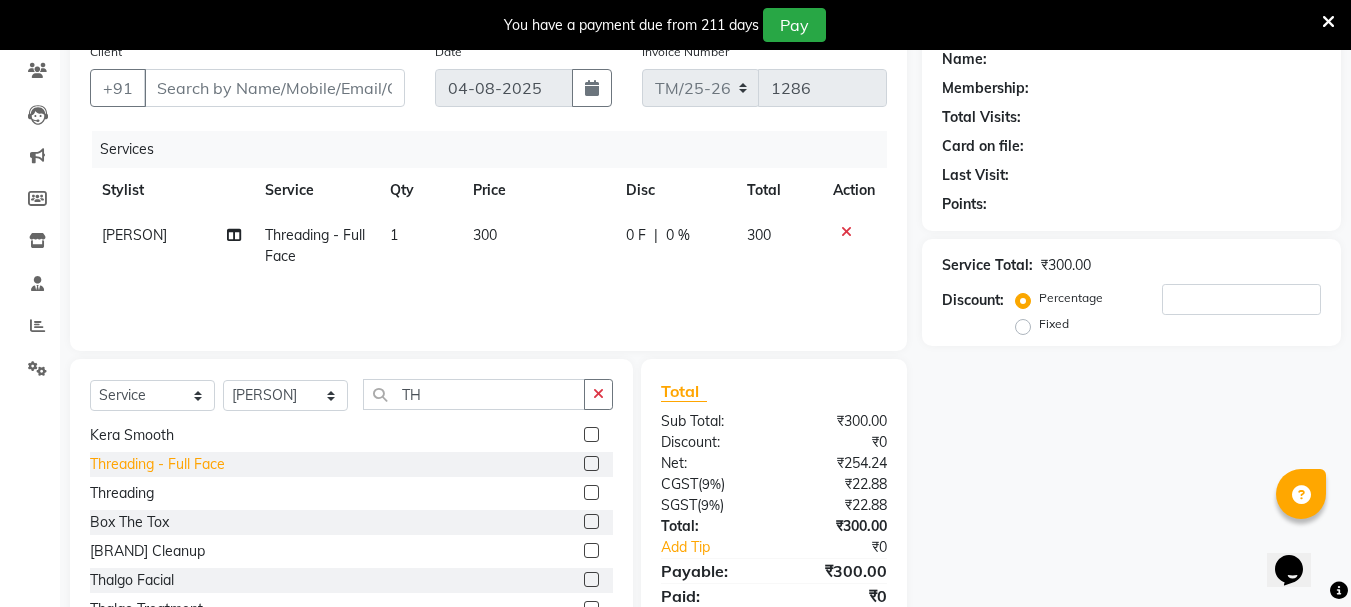 scroll, scrollTop: 164, scrollLeft: 0, axis: vertical 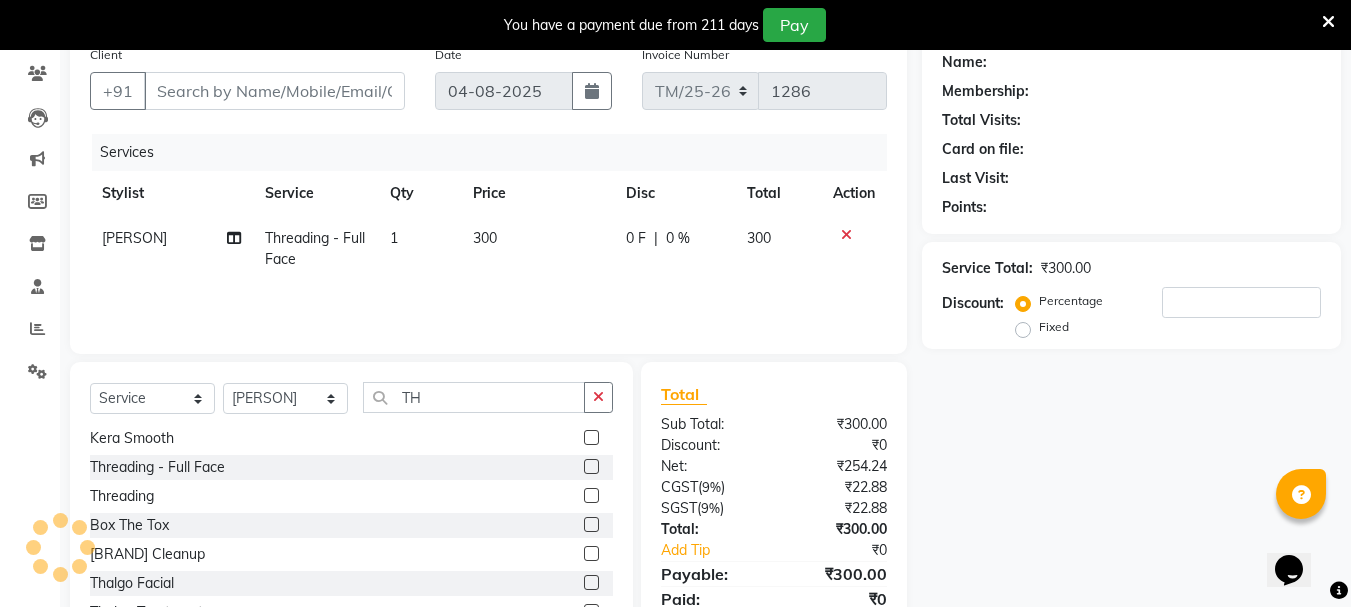 click on "1" 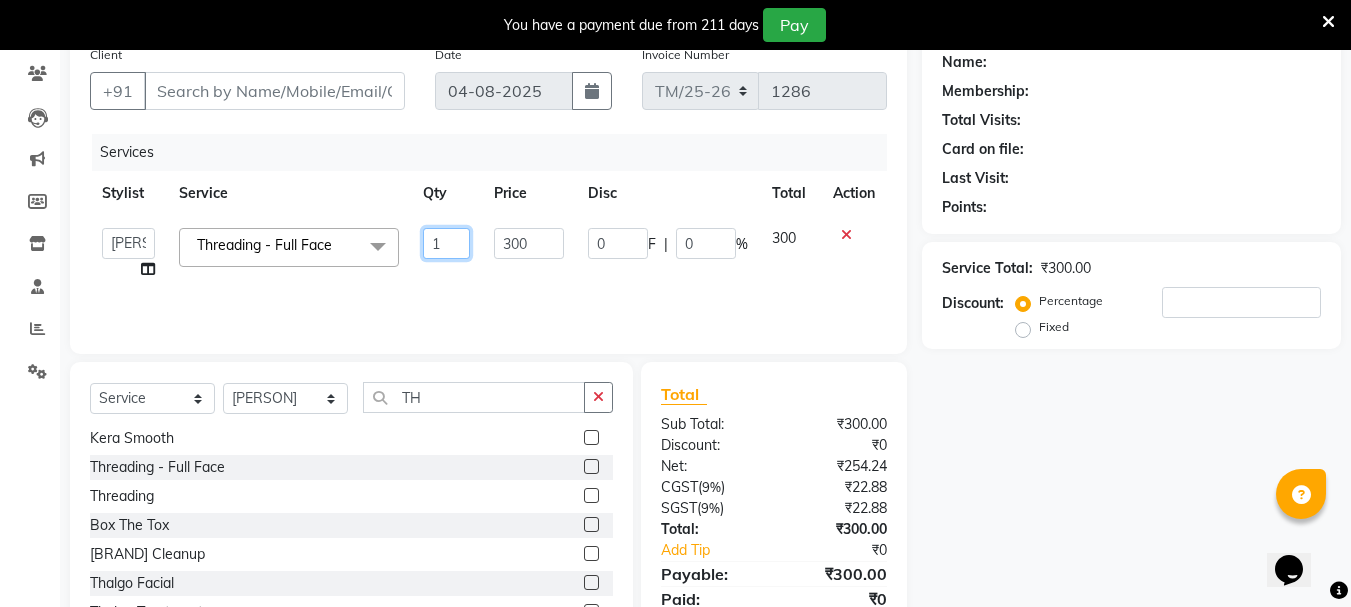 click on "1" 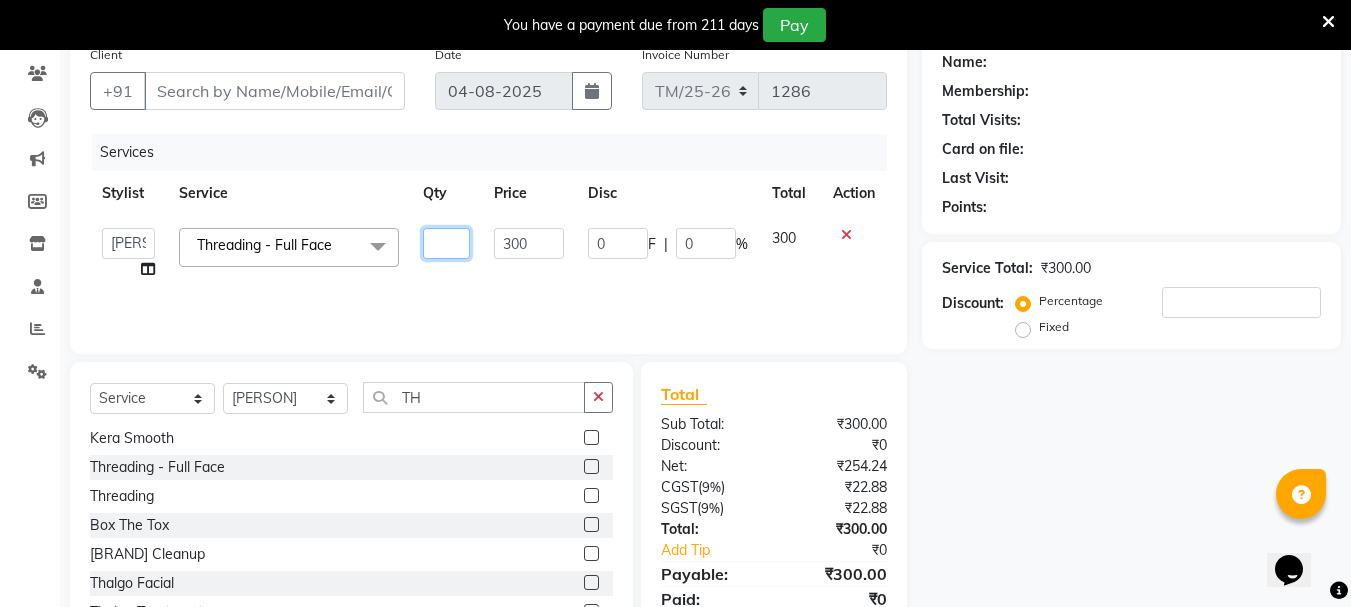 type on "2" 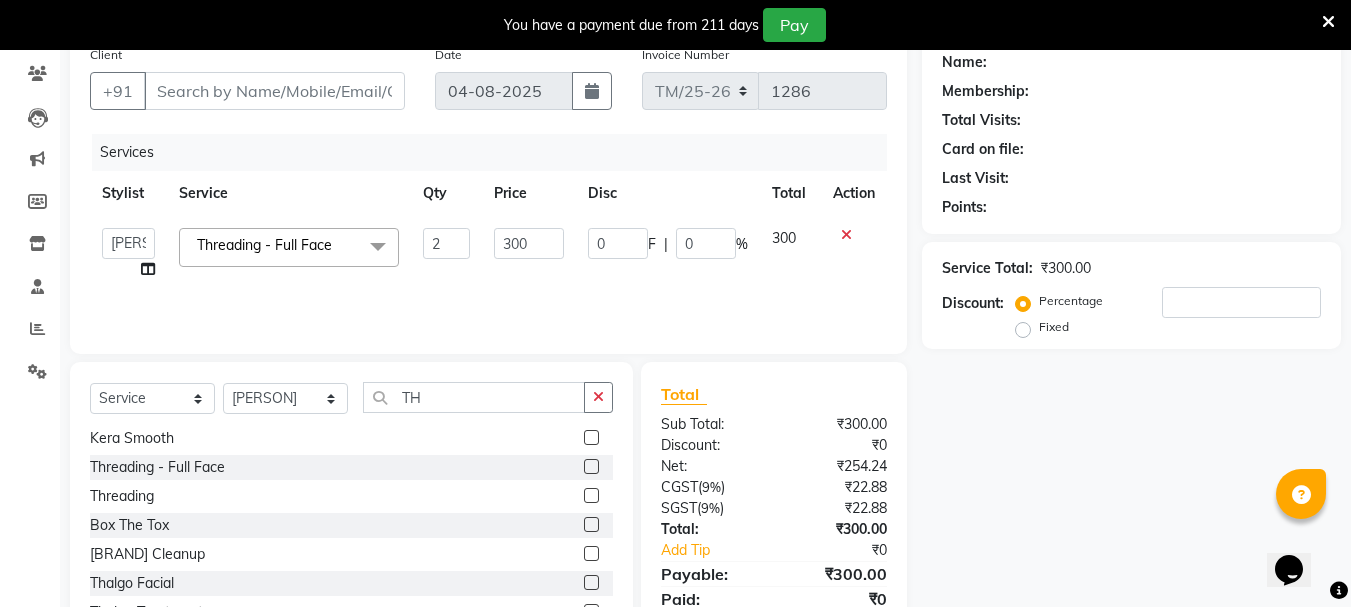click 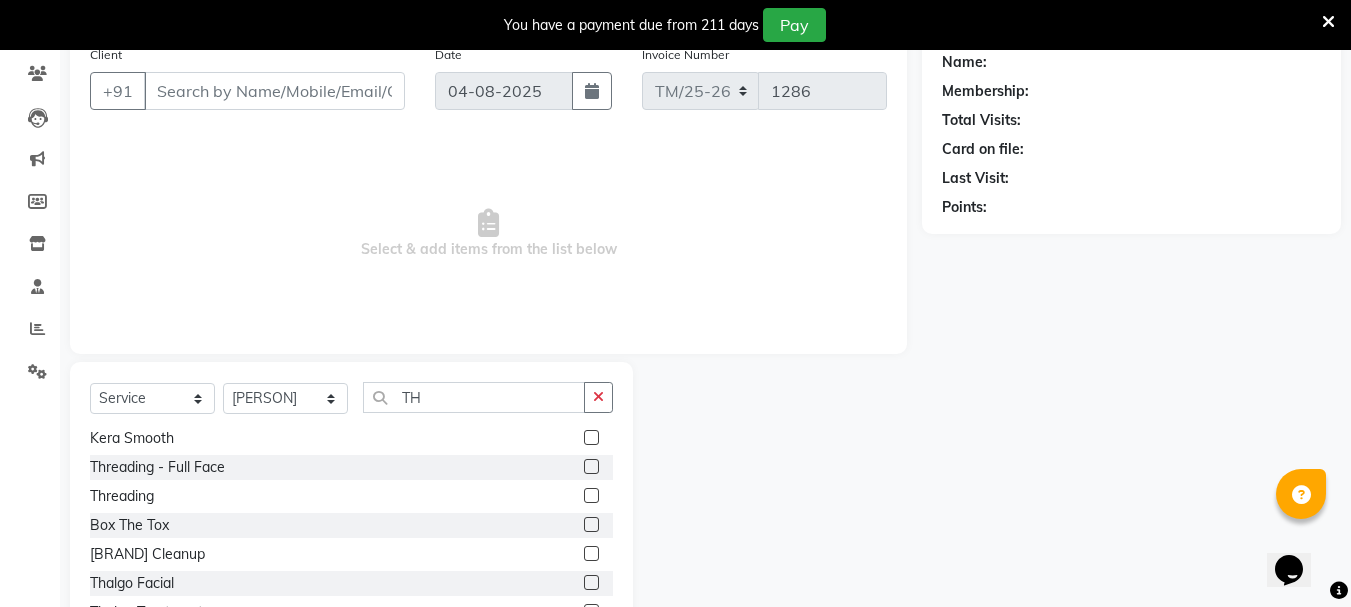 click 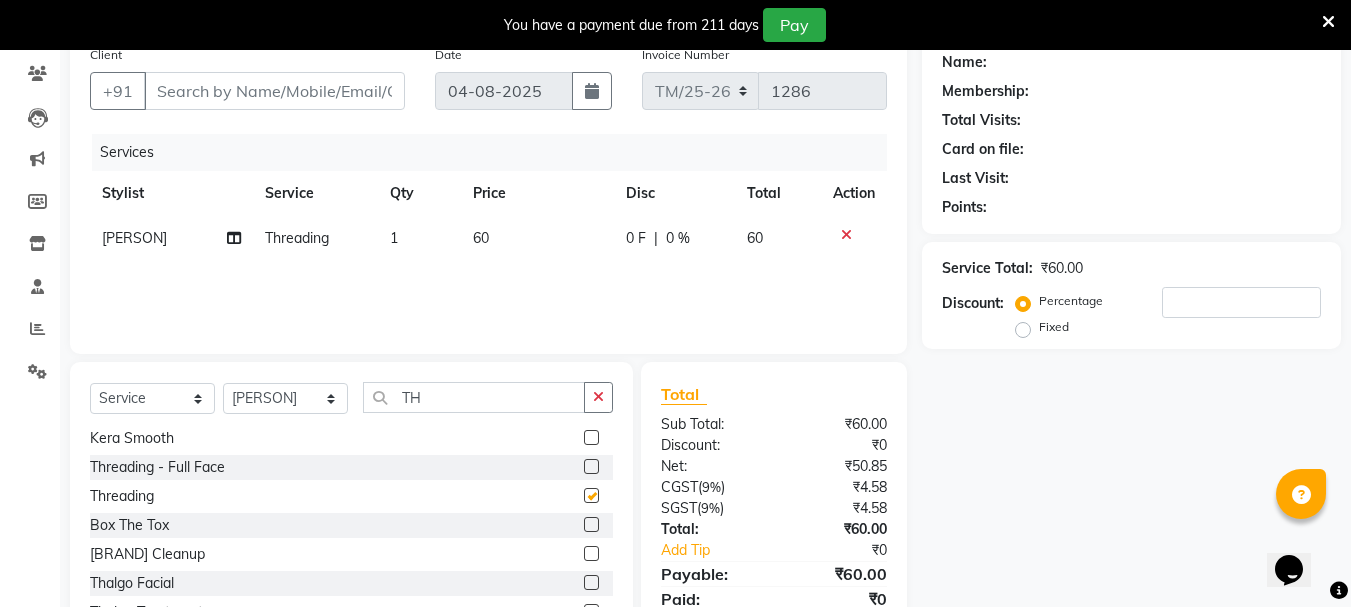 checkbox on "false" 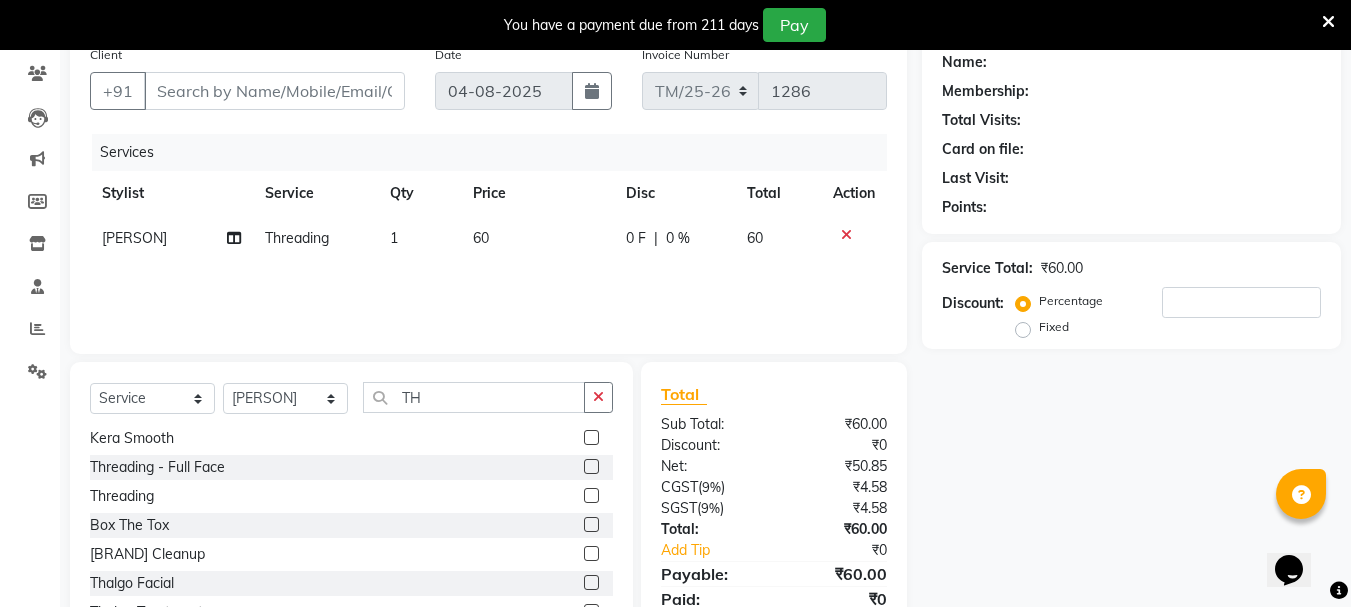 click on "1" 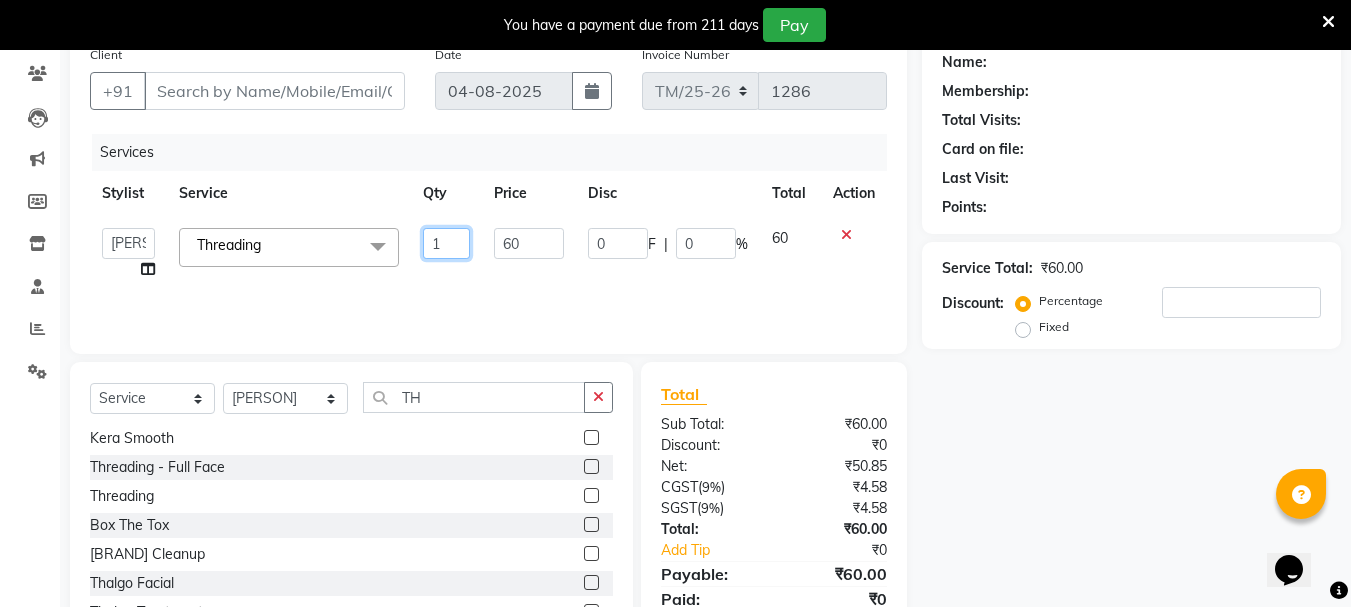 click on "1" 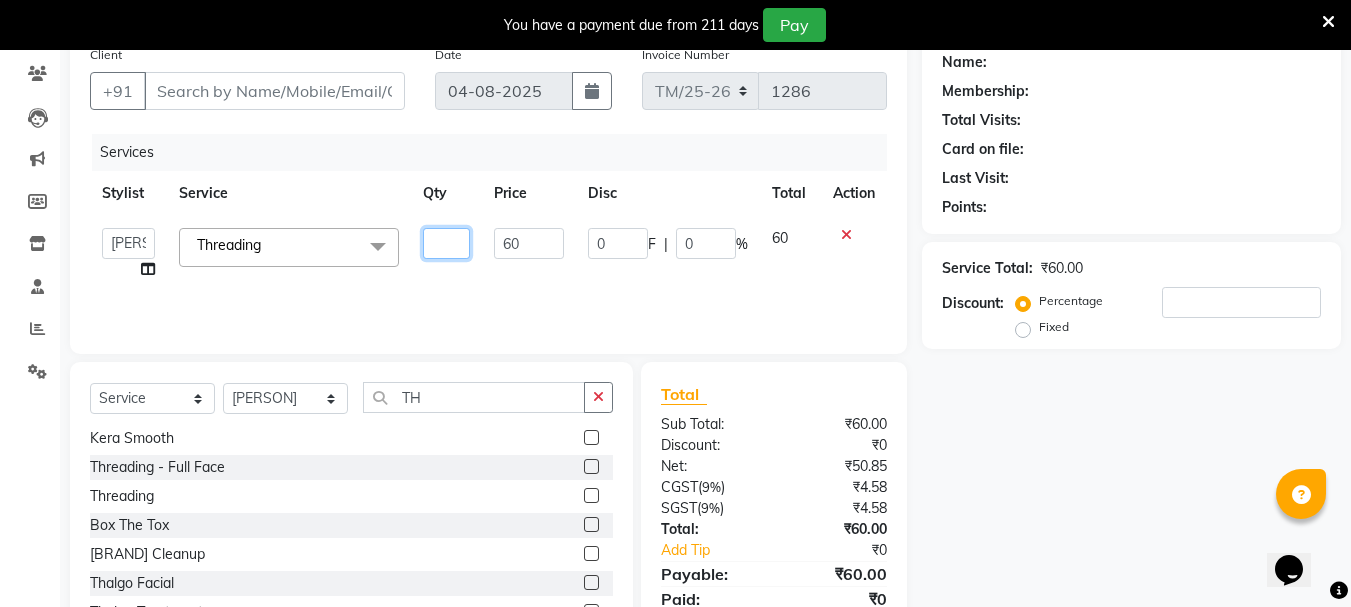 type on "2" 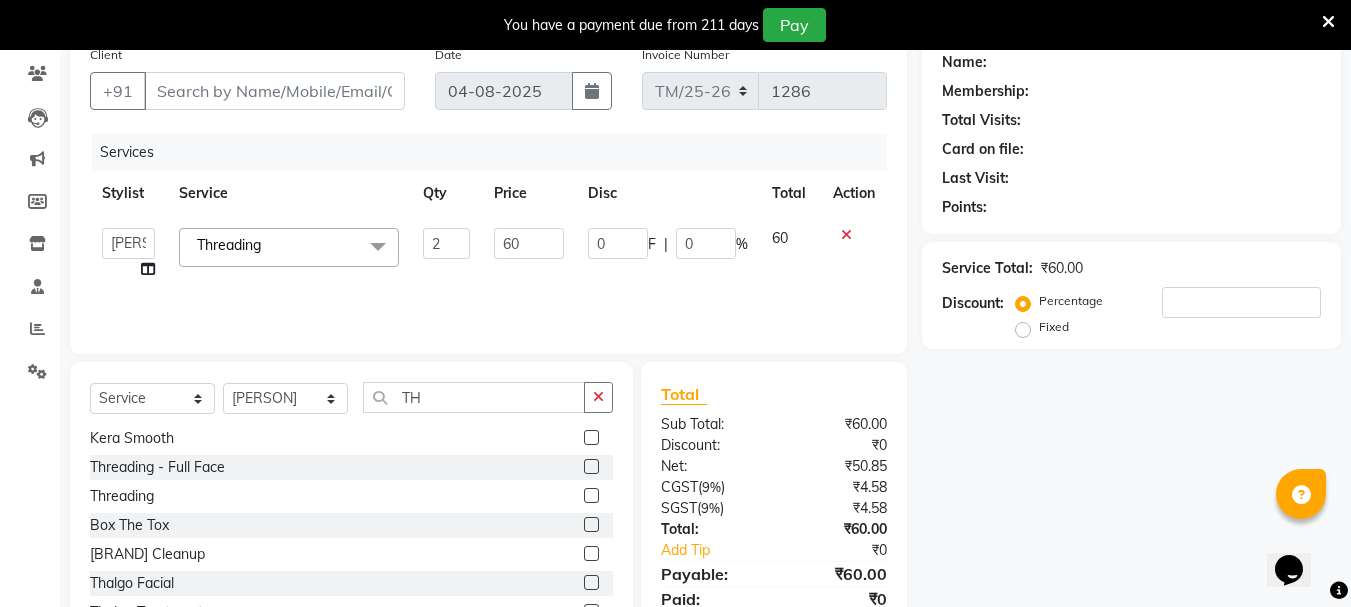 click on "Name: Membership: Total Visits: Card on file: Last Visit:  Points:  Service Total:  ₹60.00  Discount:  Percentage   Fixed" 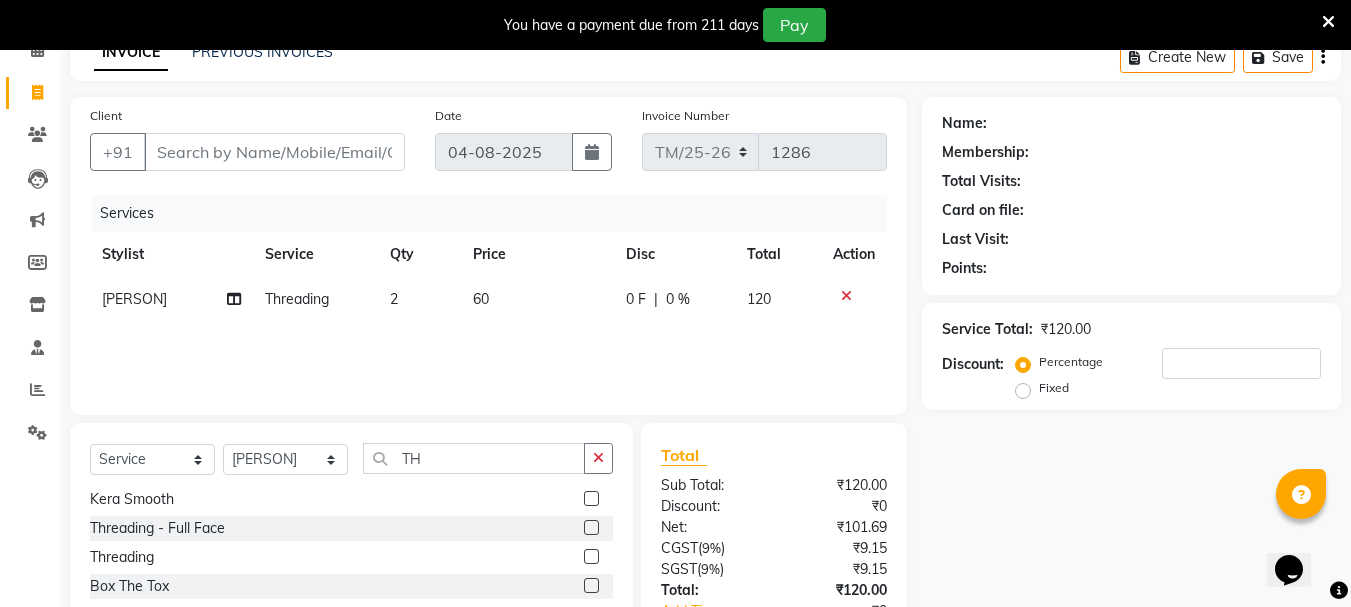 scroll, scrollTop: 0, scrollLeft: 0, axis: both 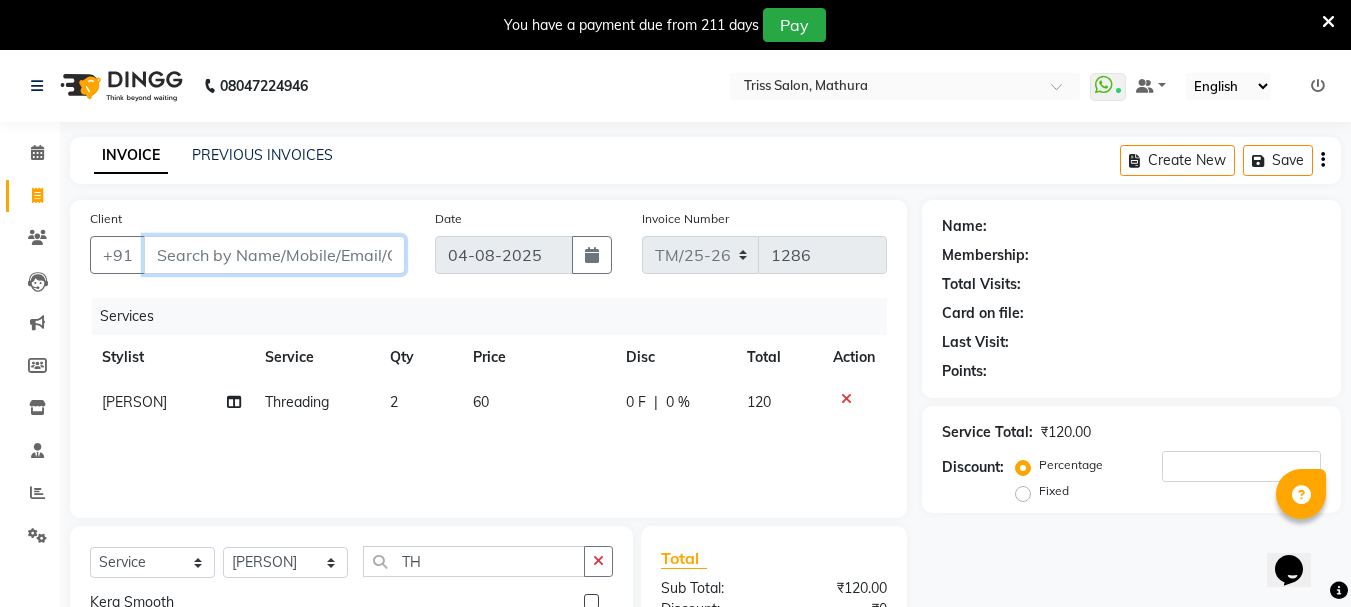 click on "Client" at bounding box center [274, 255] 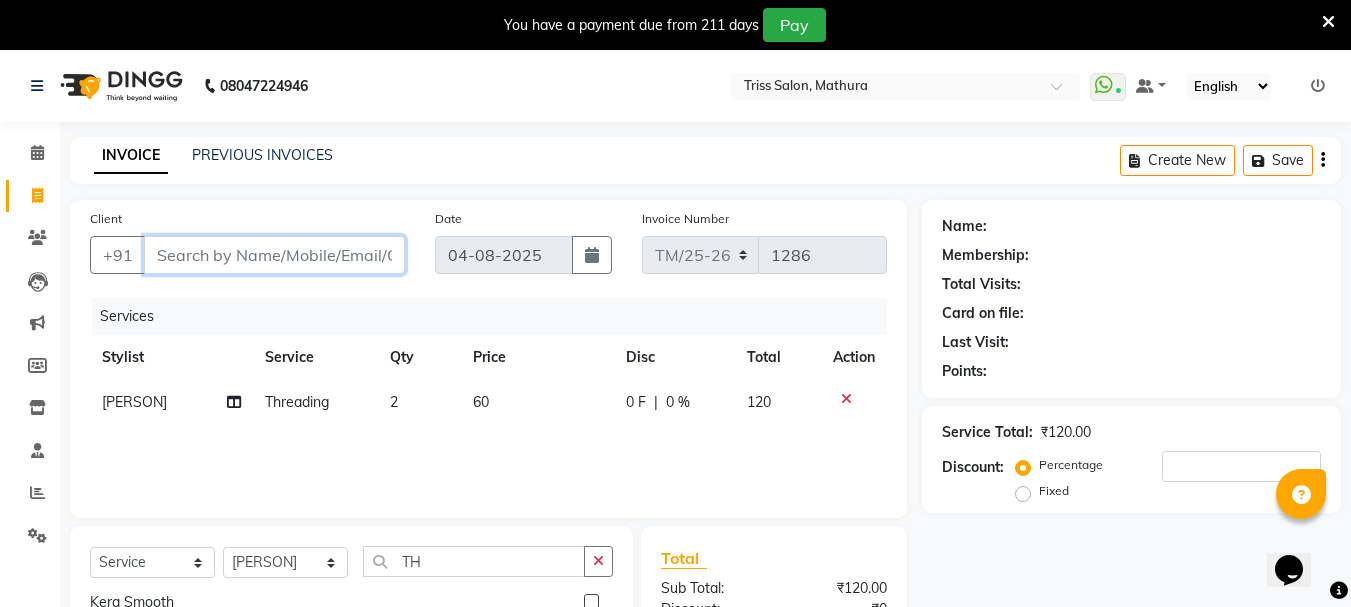 type on "7" 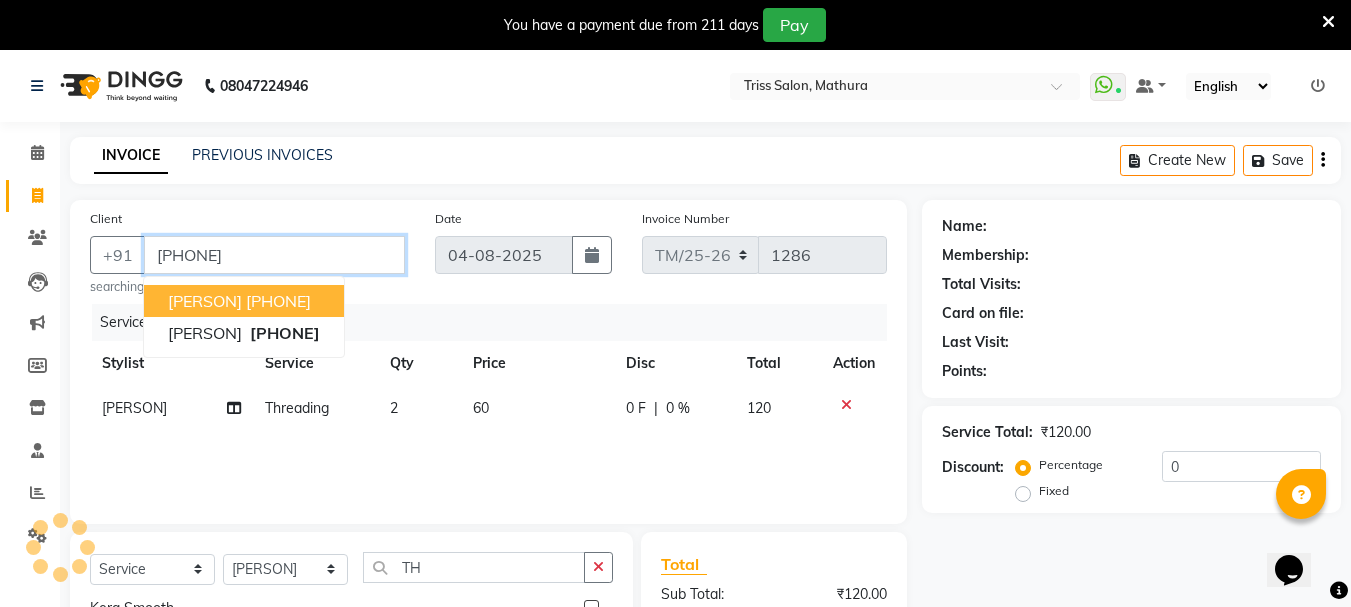 type on "[PHONE]" 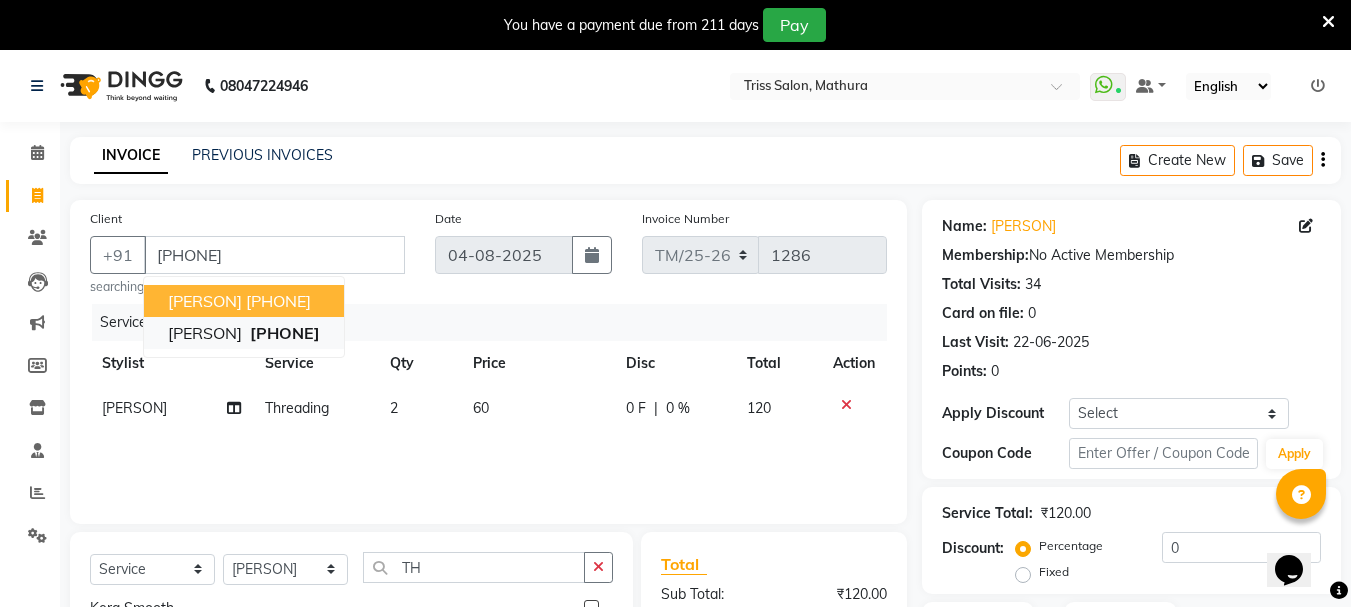 click on "[PERSON]" at bounding box center [205, 333] 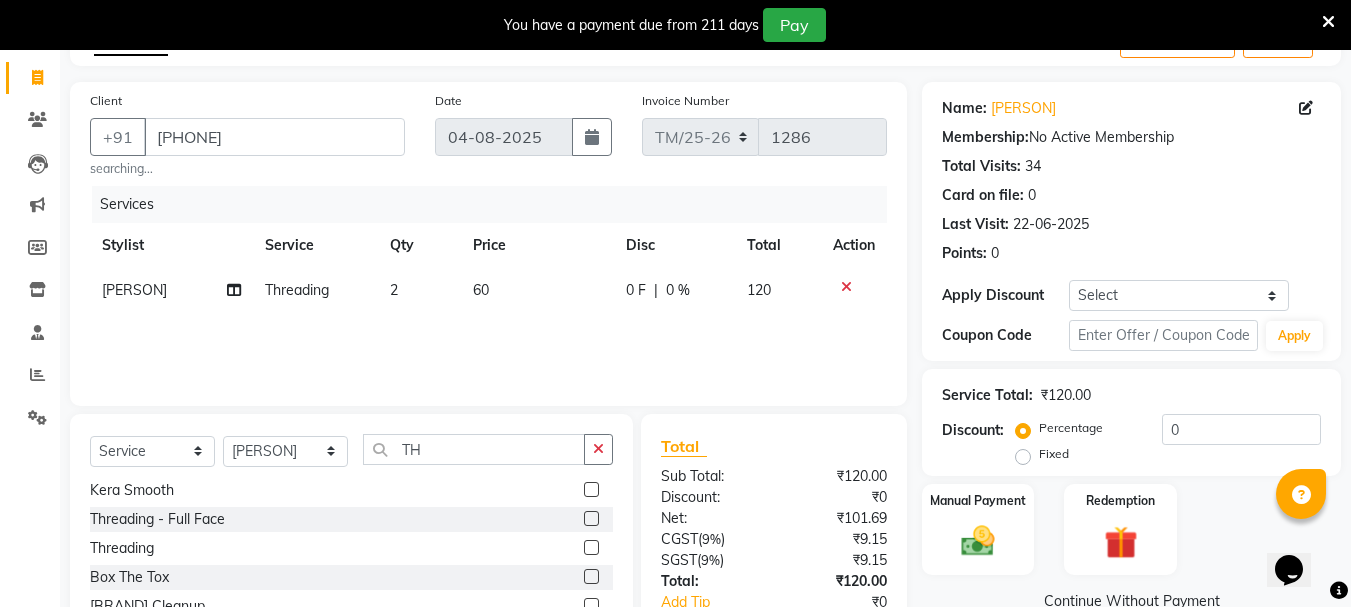 scroll, scrollTop: 250, scrollLeft: 0, axis: vertical 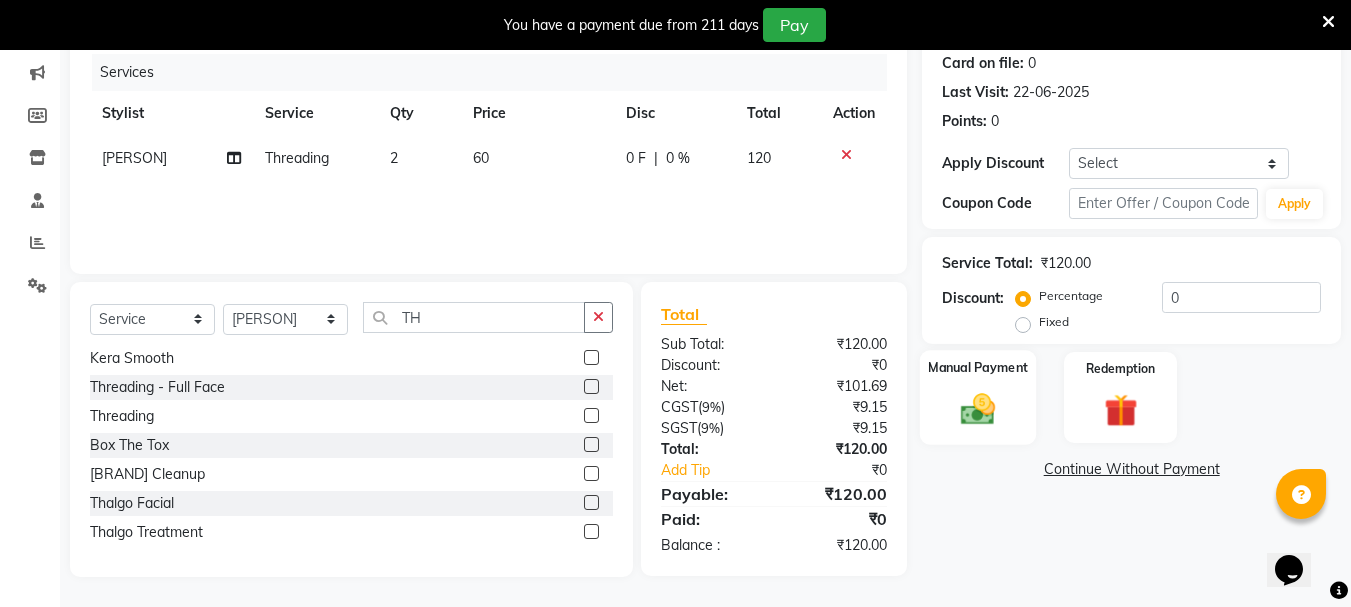 click on "Manual Payment" 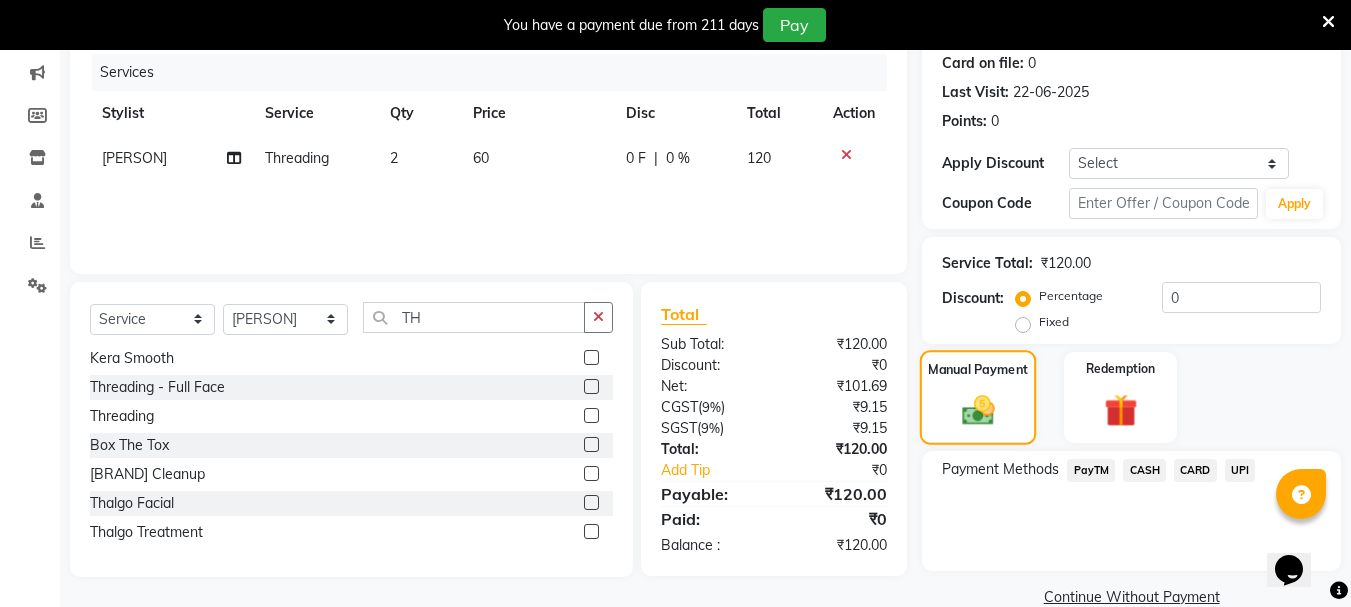 scroll, scrollTop: 285, scrollLeft: 0, axis: vertical 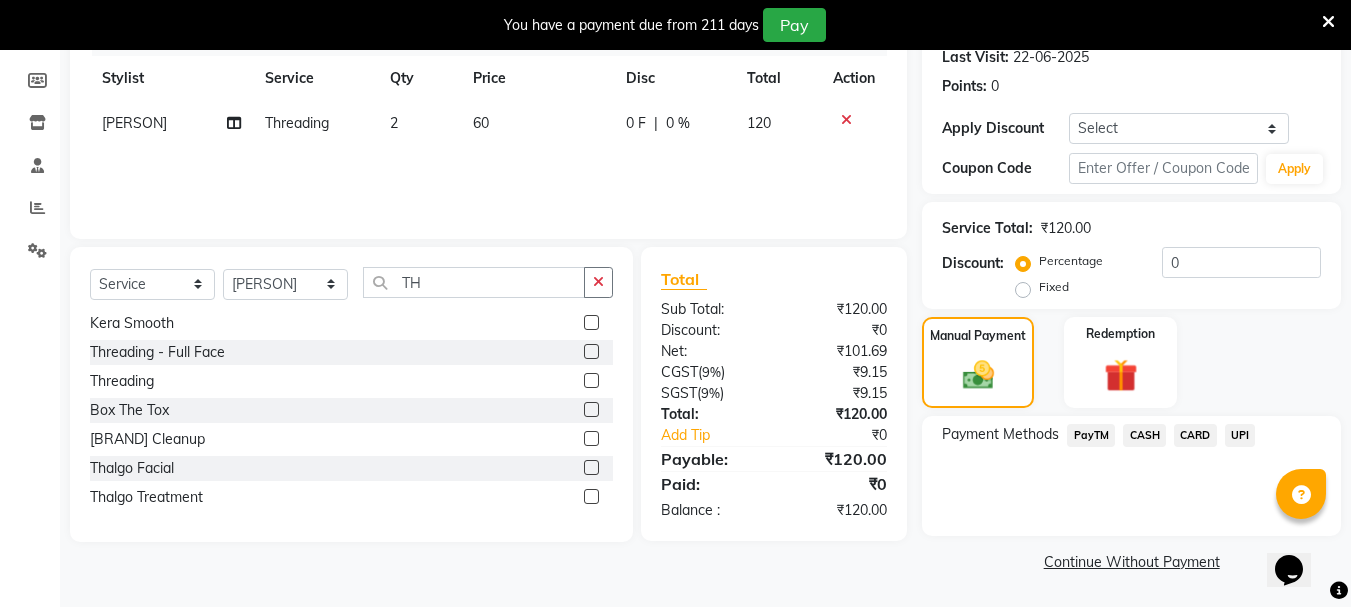 click on "UPI" 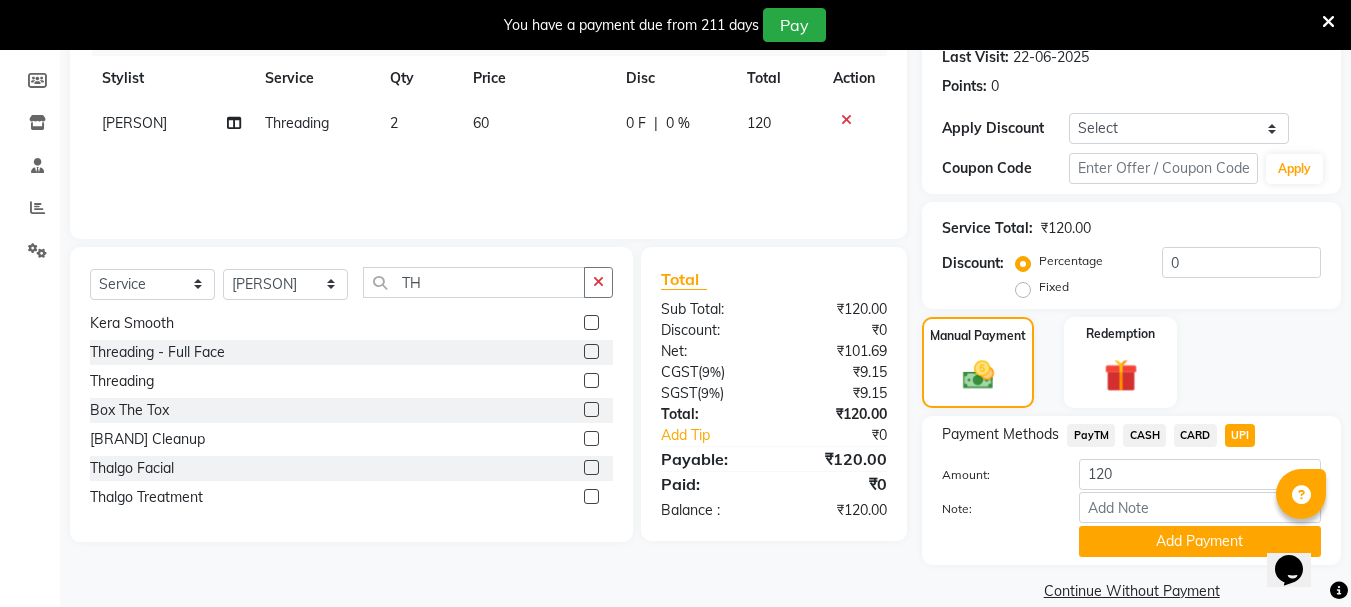 scroll, scrollTop: 314, scrollLeft: 0, axis: vertical 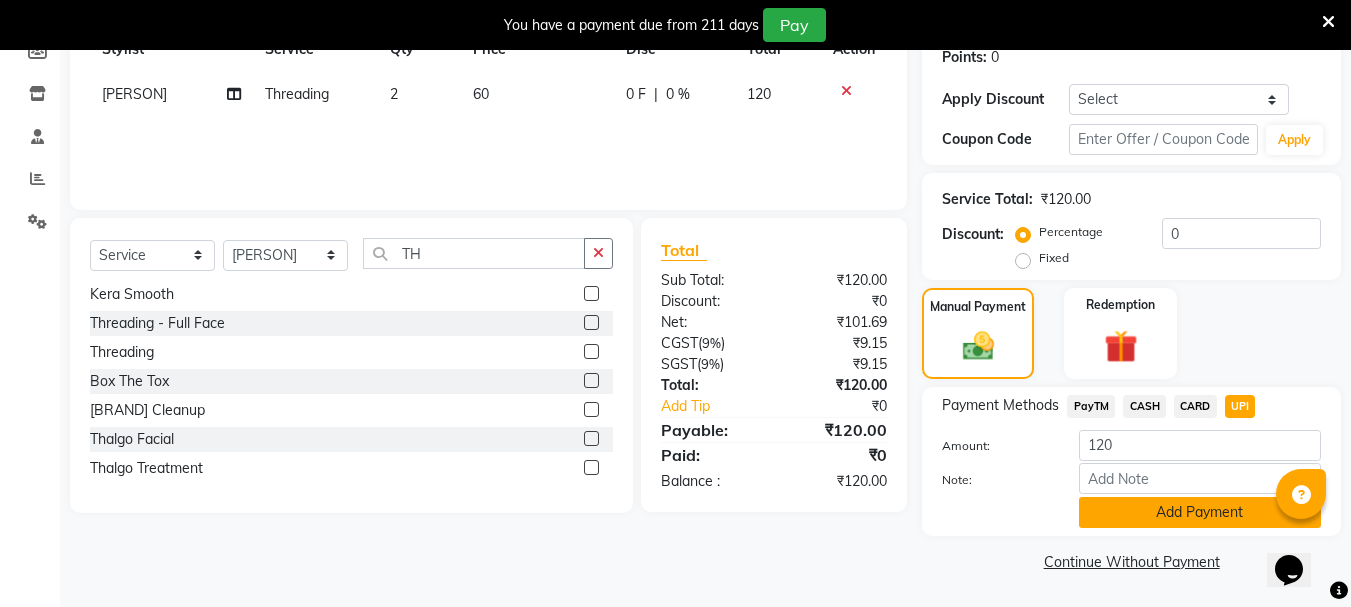 click on "Add Payment" 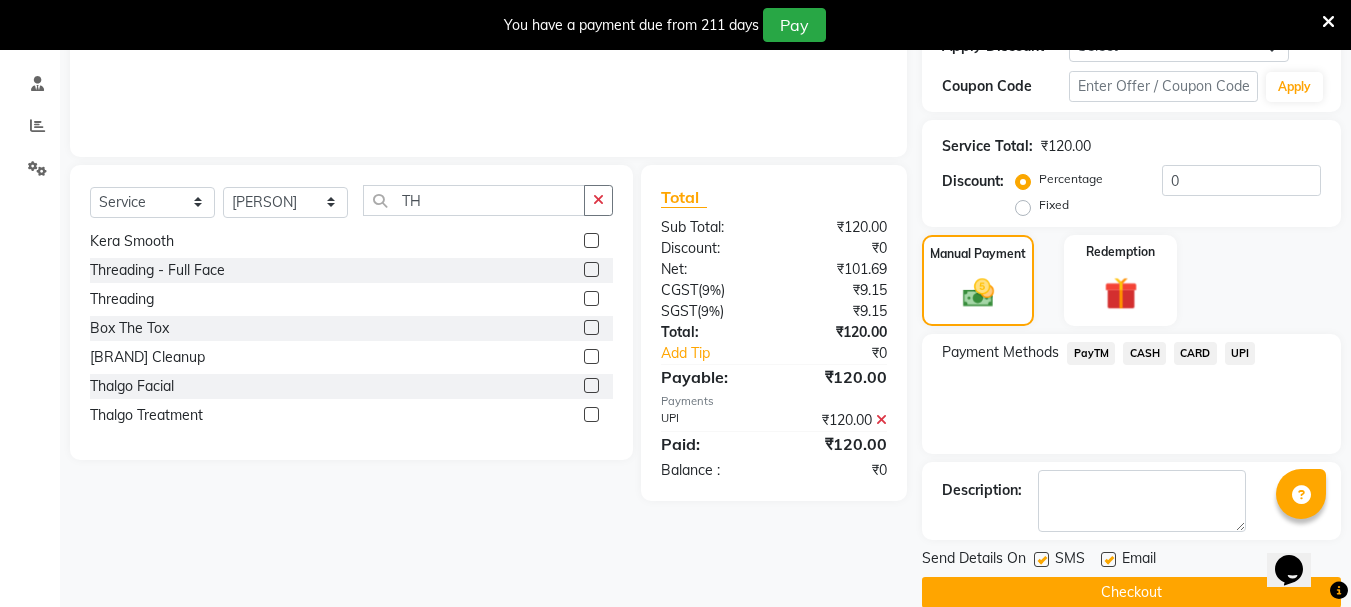 scroll, scrollTop: 398, scrollLeft: 0, axis: vertical 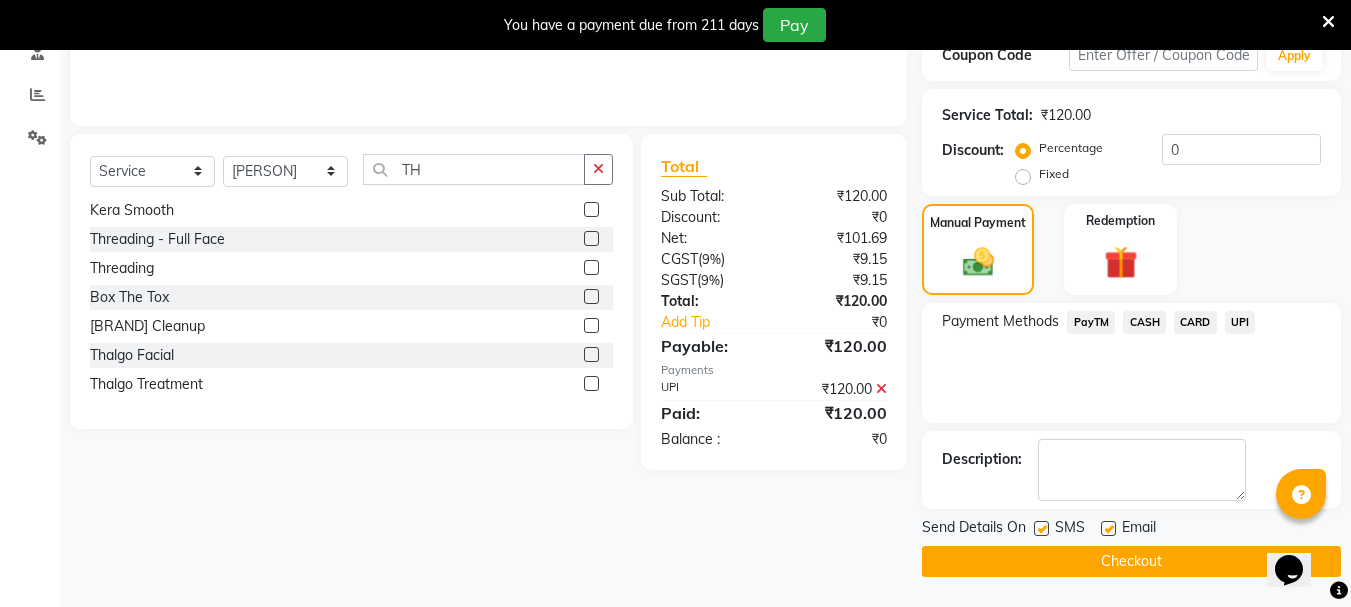 click on "Checkout" 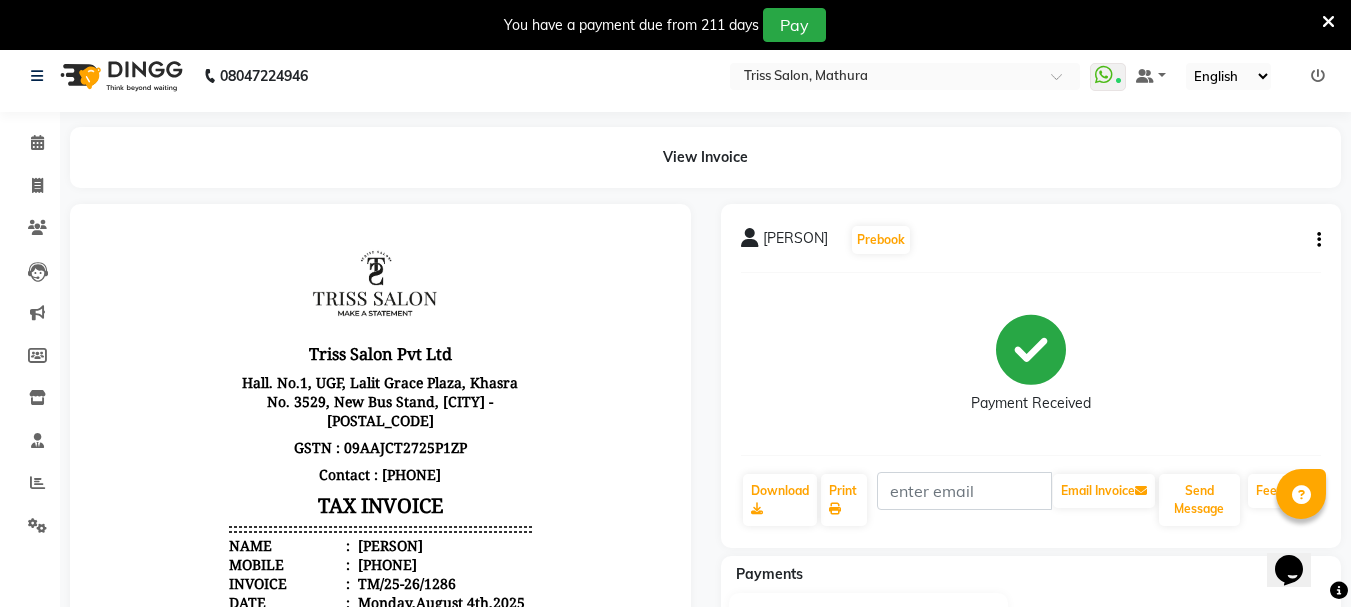 scroll, scrollTop: 0, scrollLeft: 0, axis: both 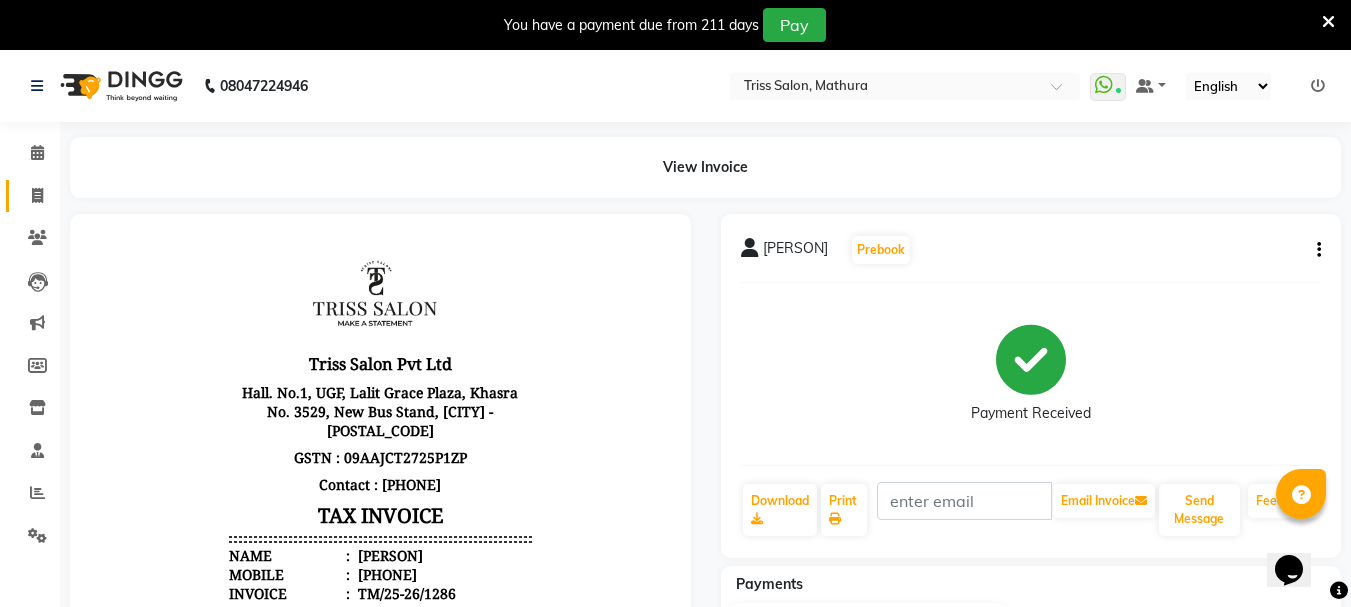 click 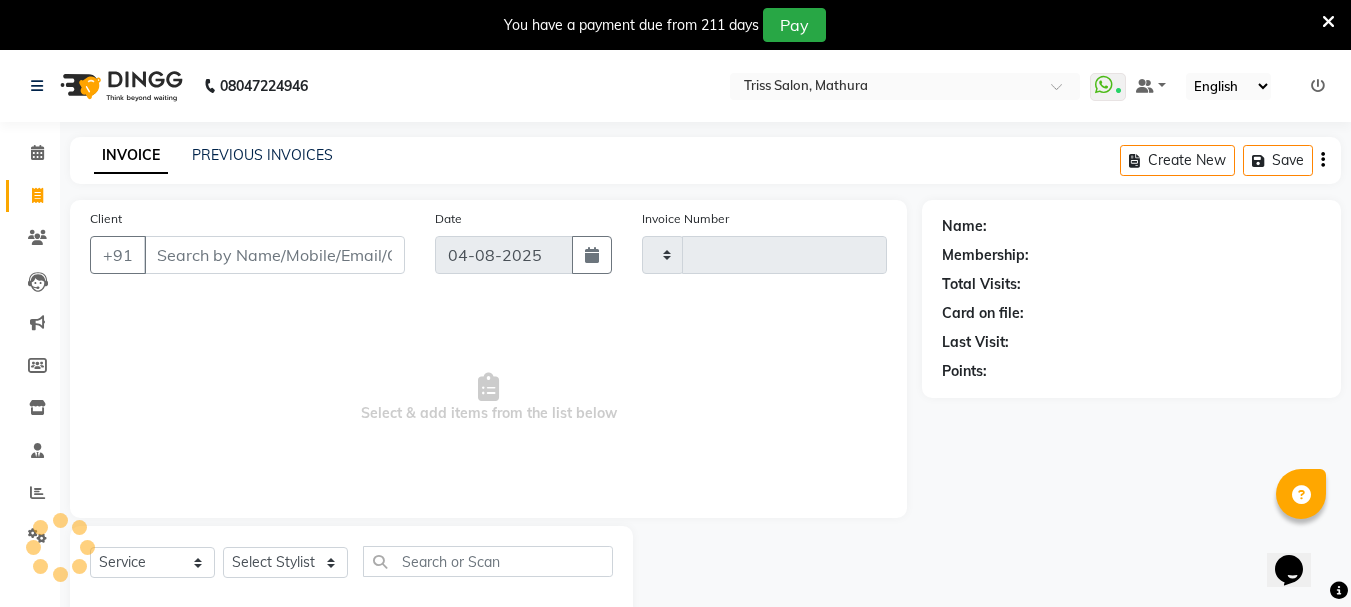 scroll, scrollTop: 50, scrollLeft: 0, axis: vertical 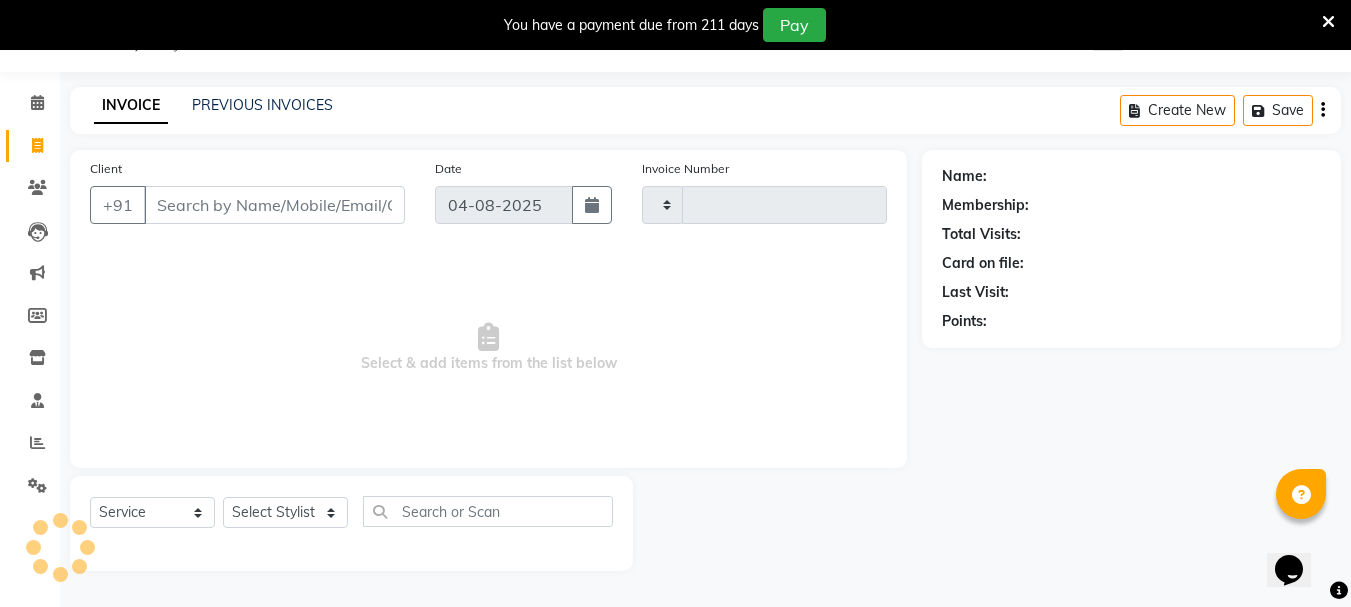 type on "1287" 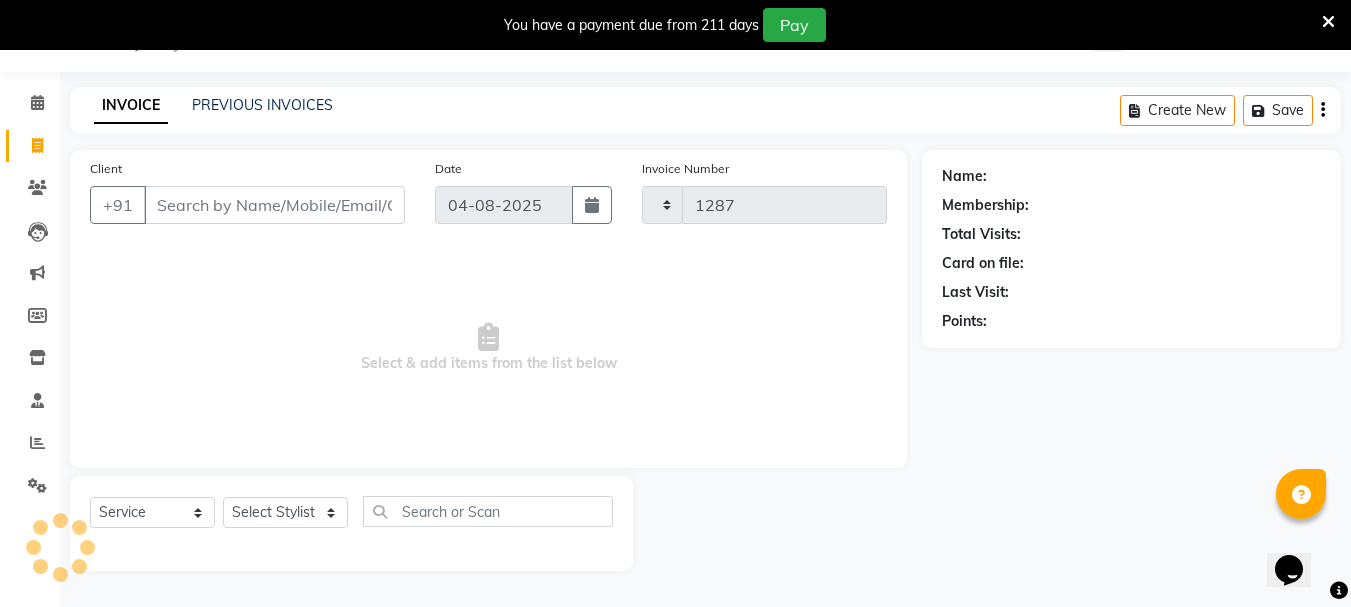 select on "4304" 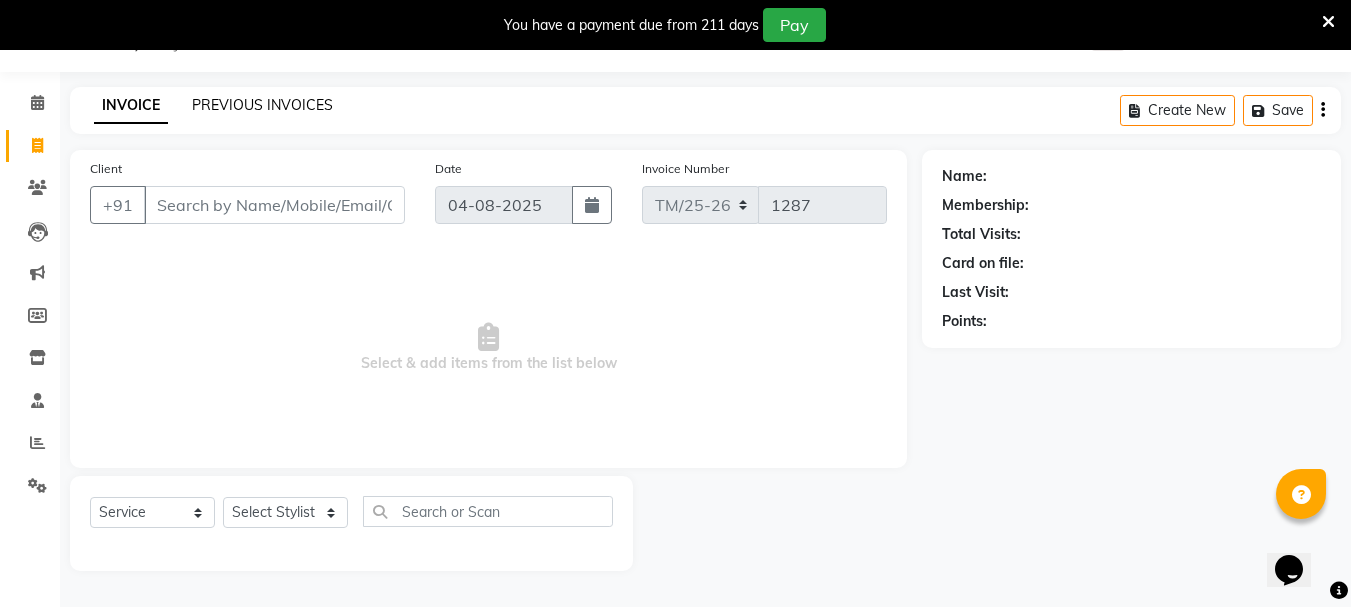 click on "PREVIOUS INVOICES" 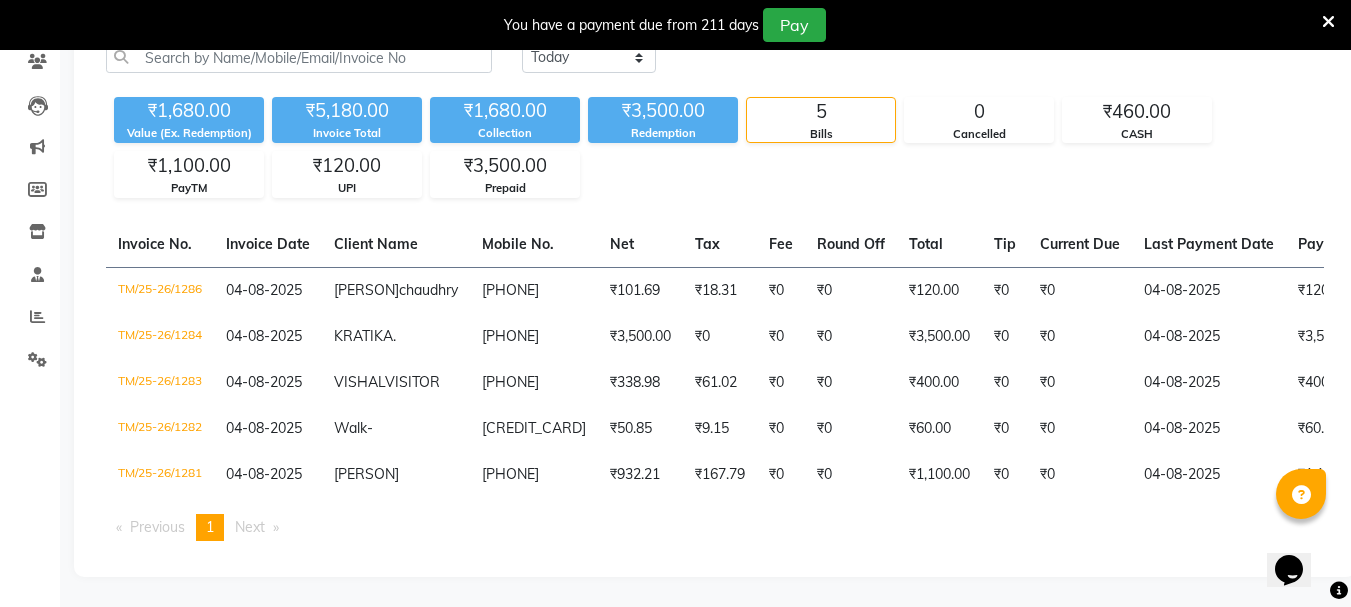 scroll, scrollTop: 0, scrollLeft: 0, axis: both 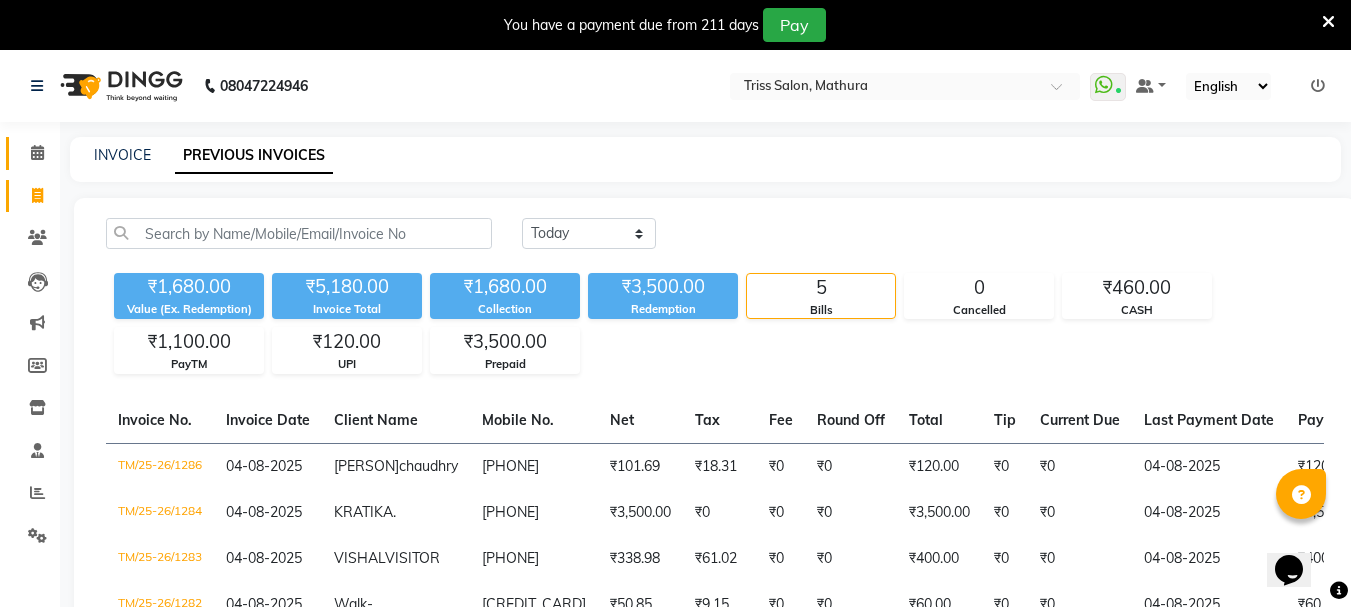 click 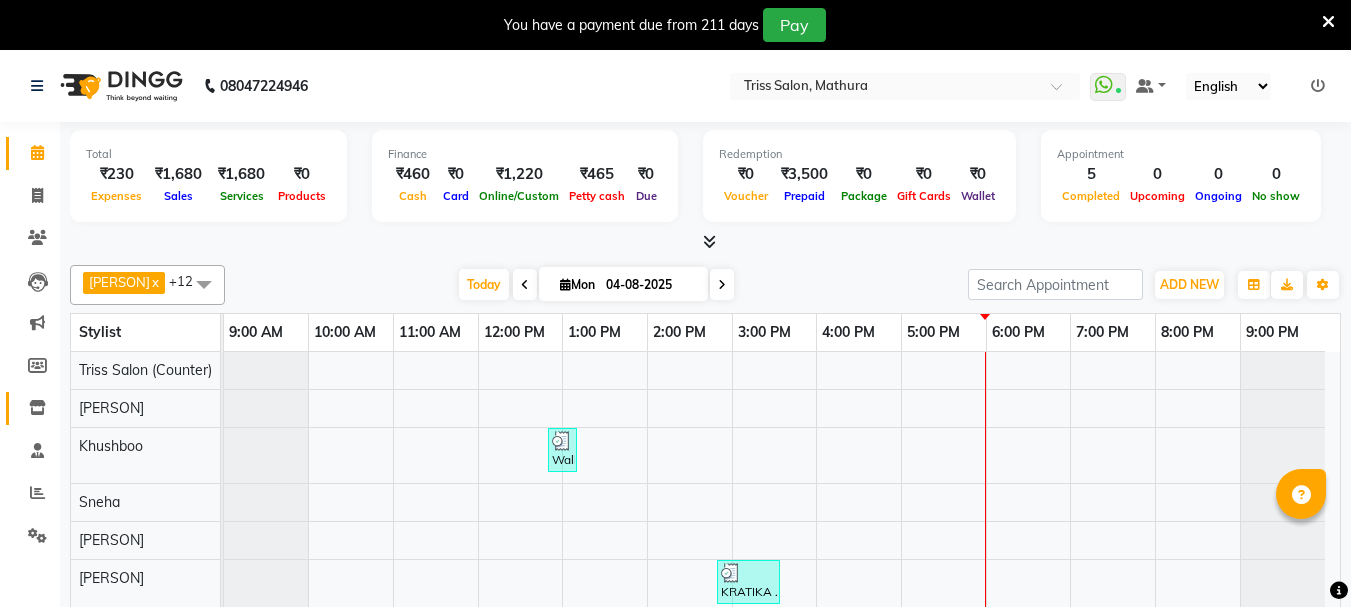 click 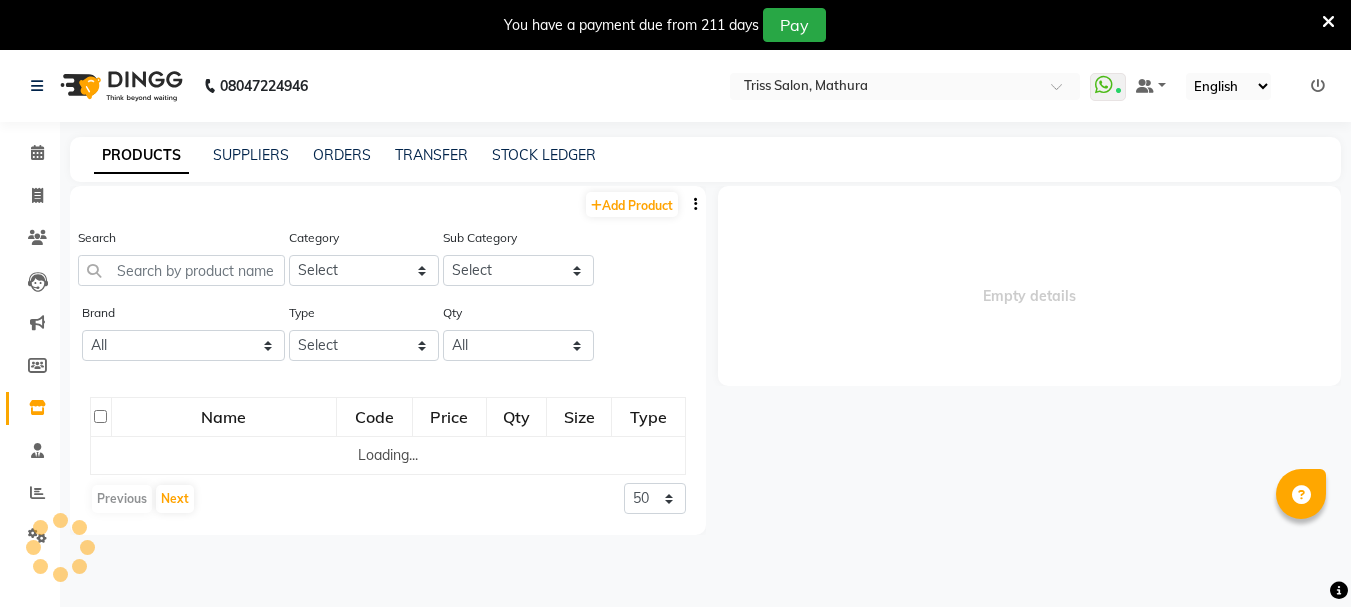 select 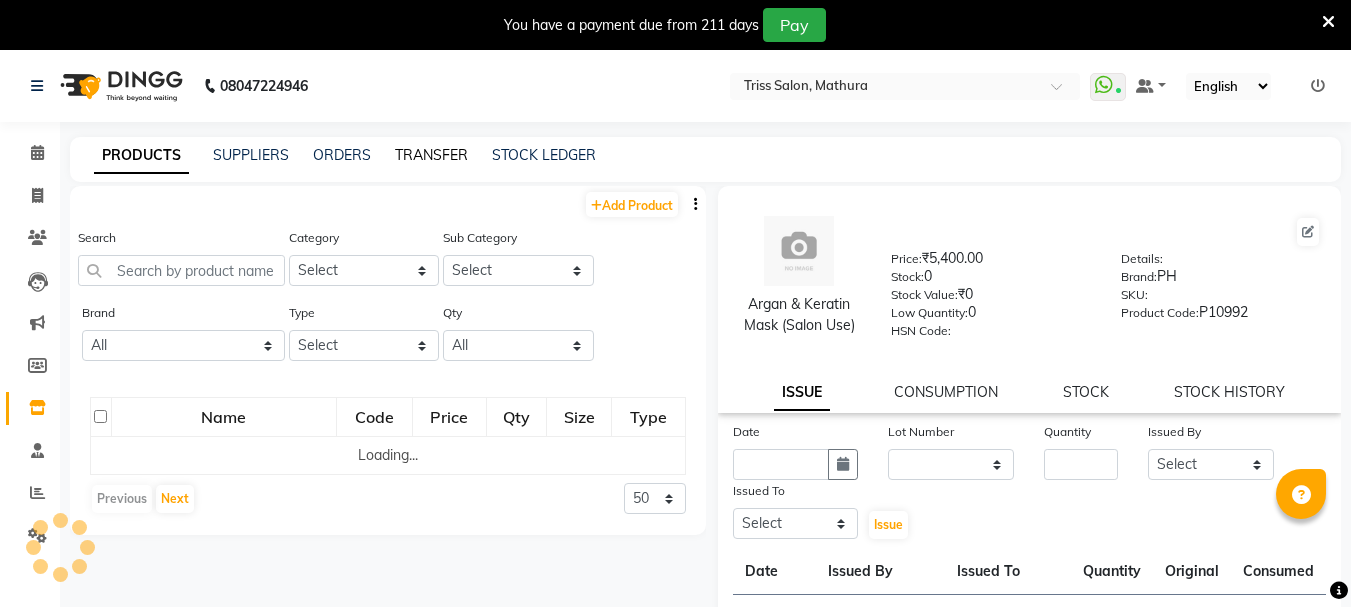 click on "TRANSFER" 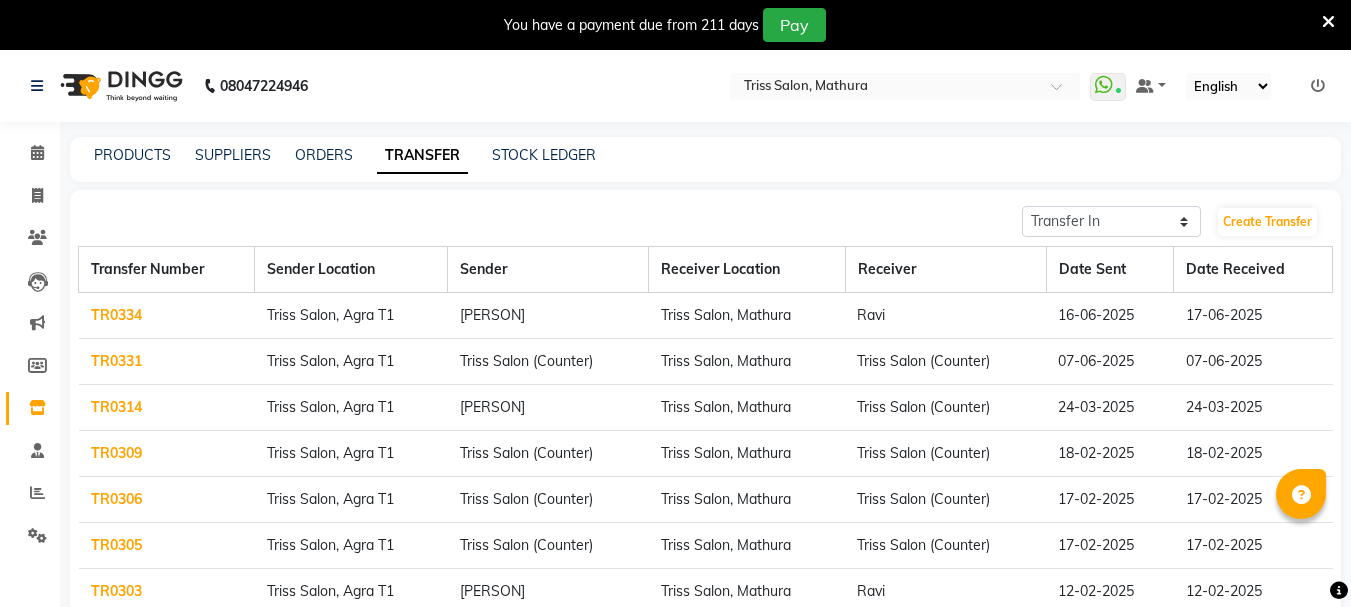 click 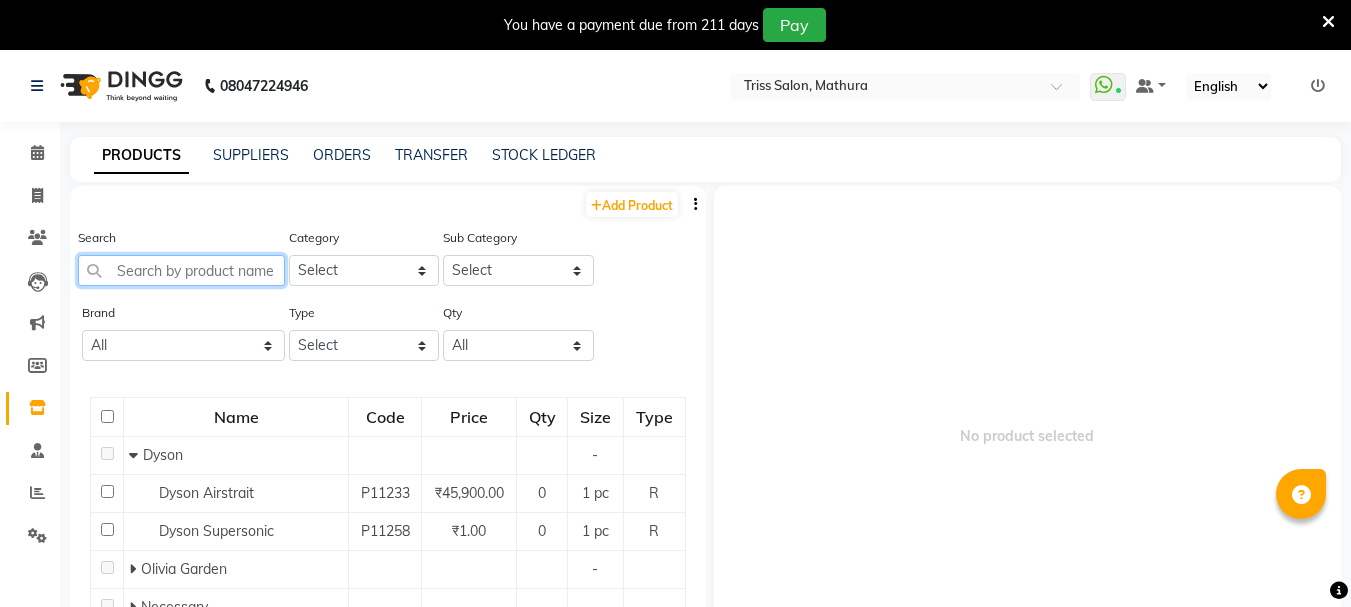 click 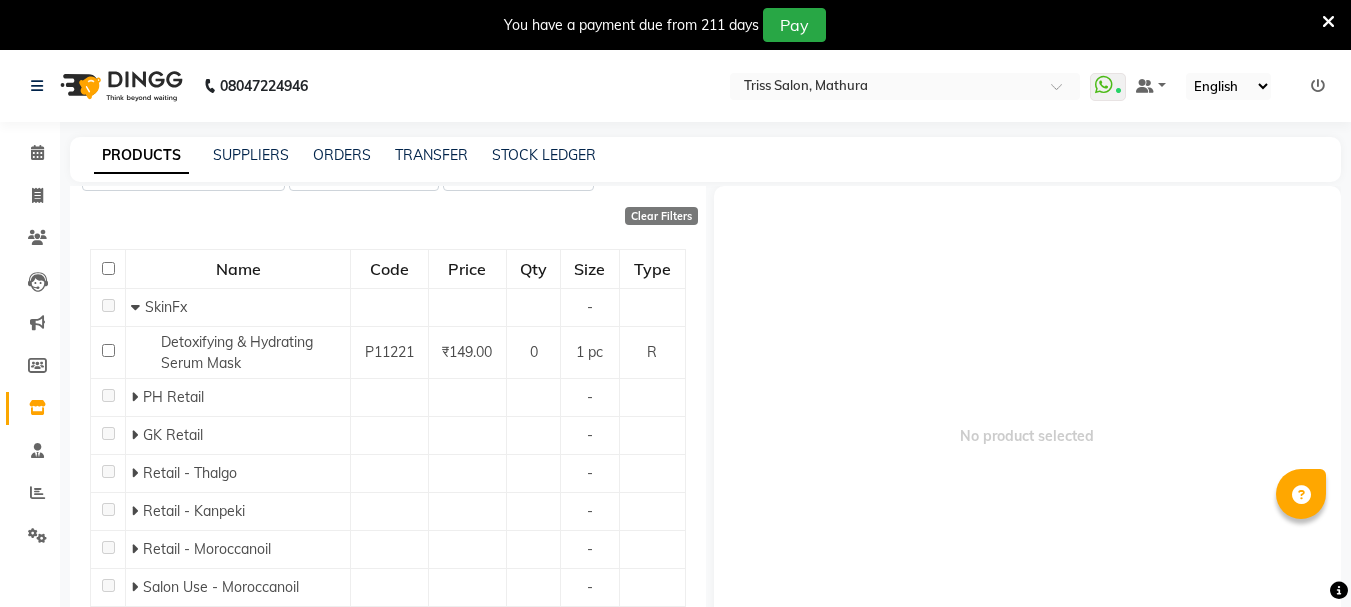 scroll, scrollTop: 201, scrollLeft: 0, axis: vertical 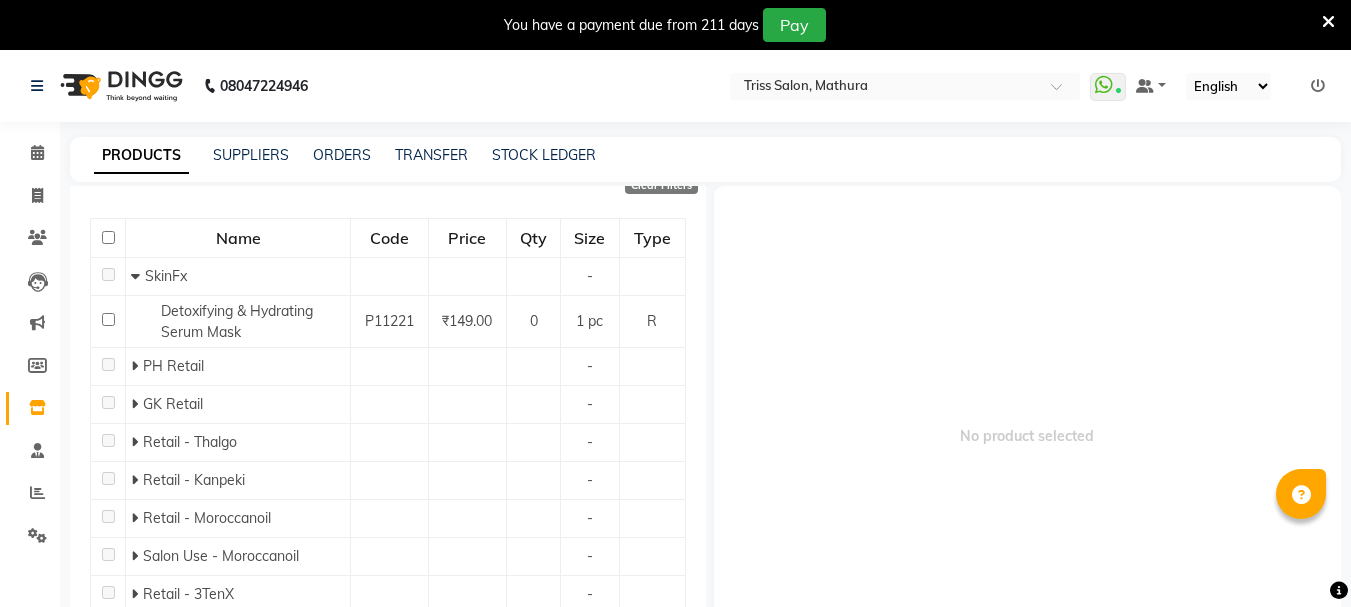 type on "HYDR" 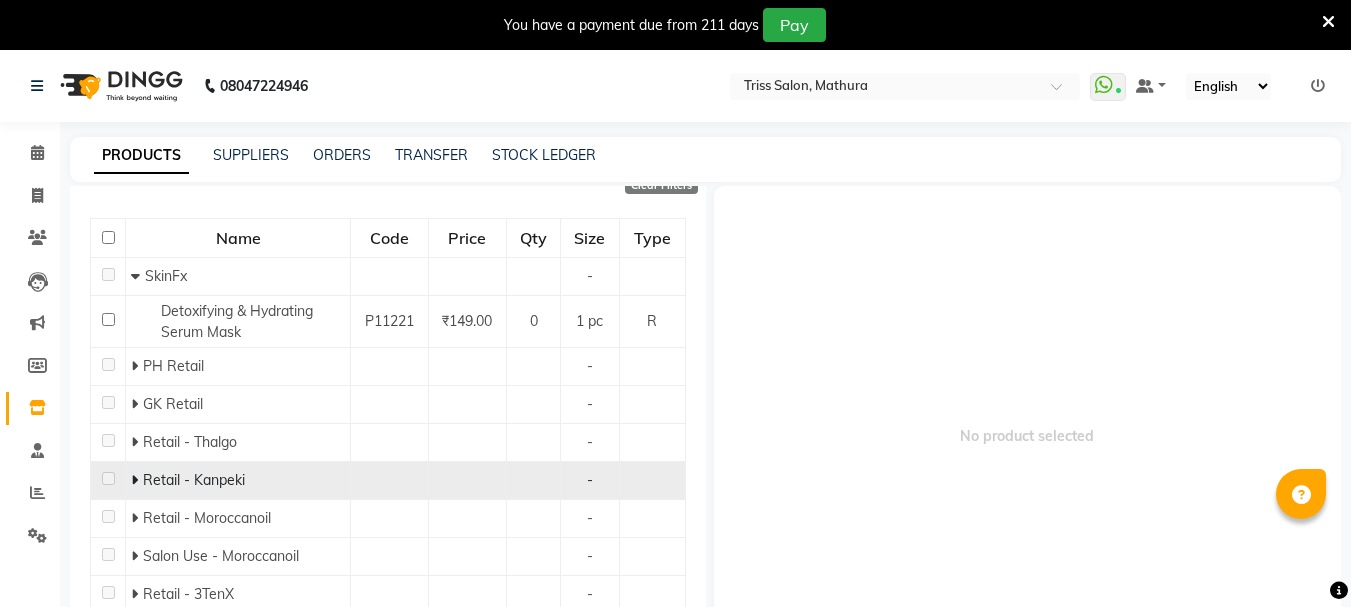 click on "Retail - Kanpeki" 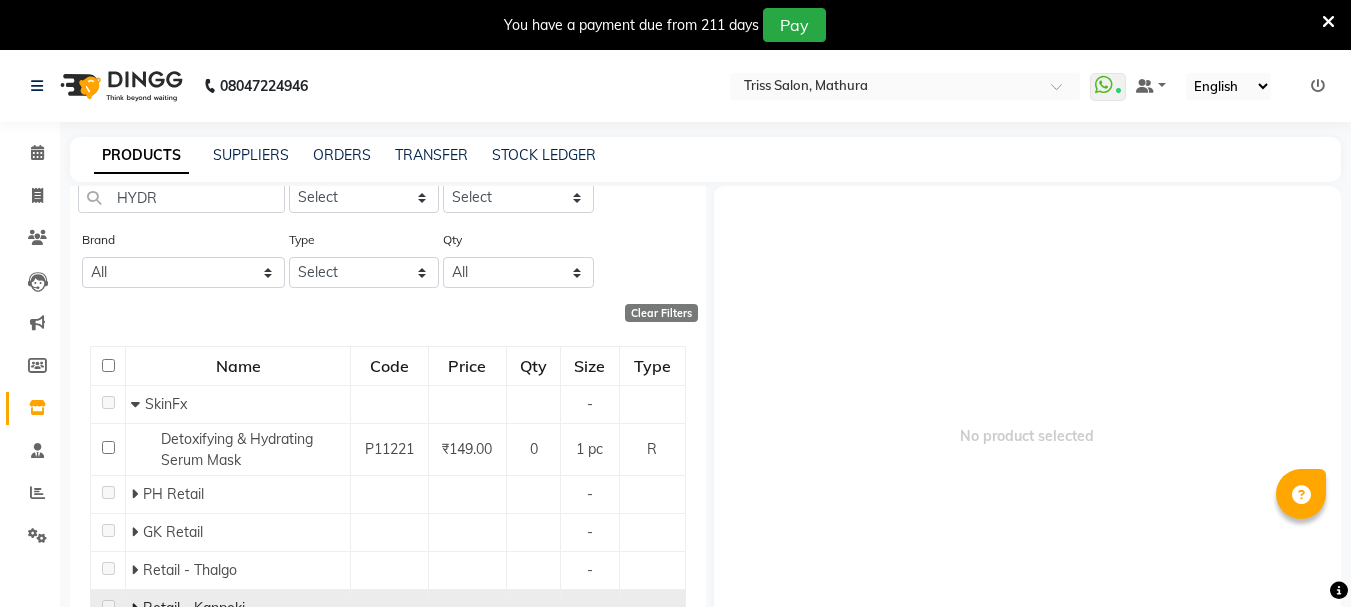 scroll, scrollTop: 0, scrollLeft: 0, axis: both 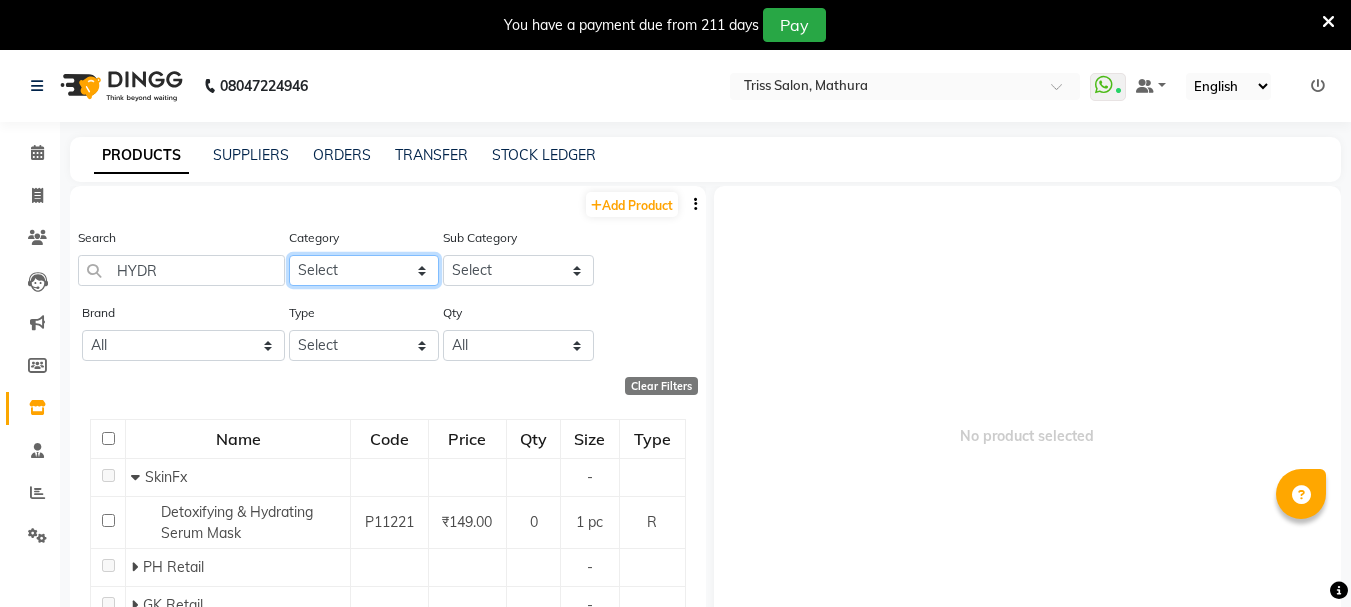 click on "Select PH Keune GK Moroccan Oil 3TenX K18 Schwarzkopf Mintree Kanpeki Thalgo Other Floractive" 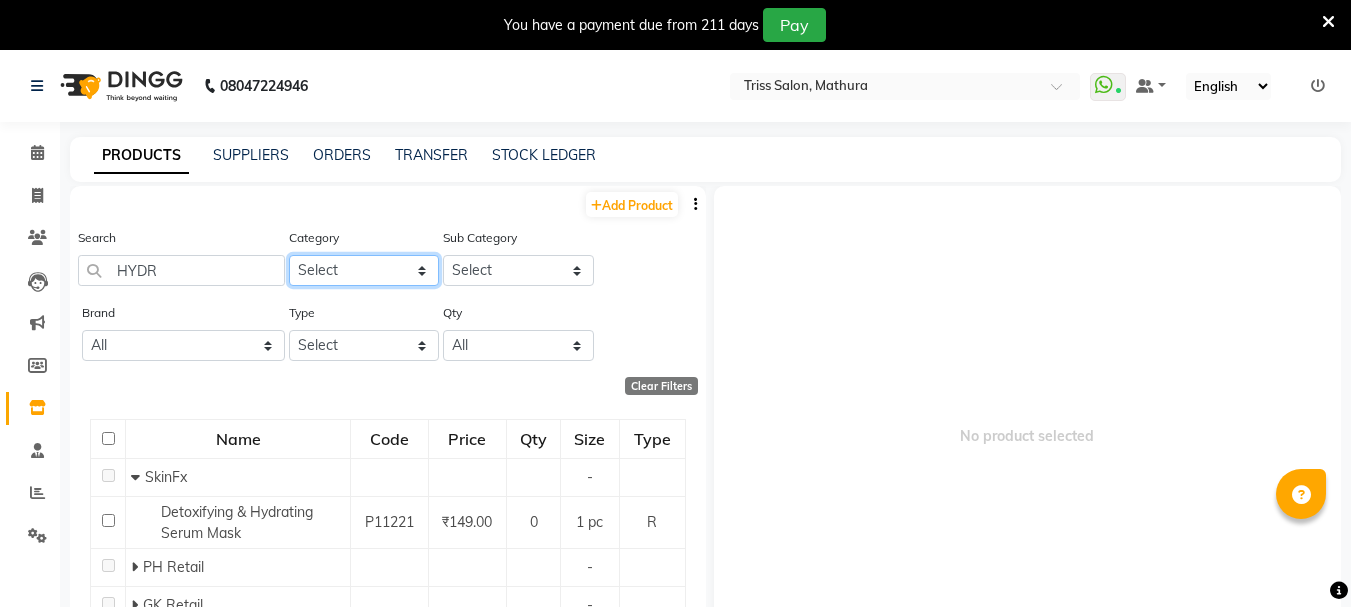 select on "[PHONE]" 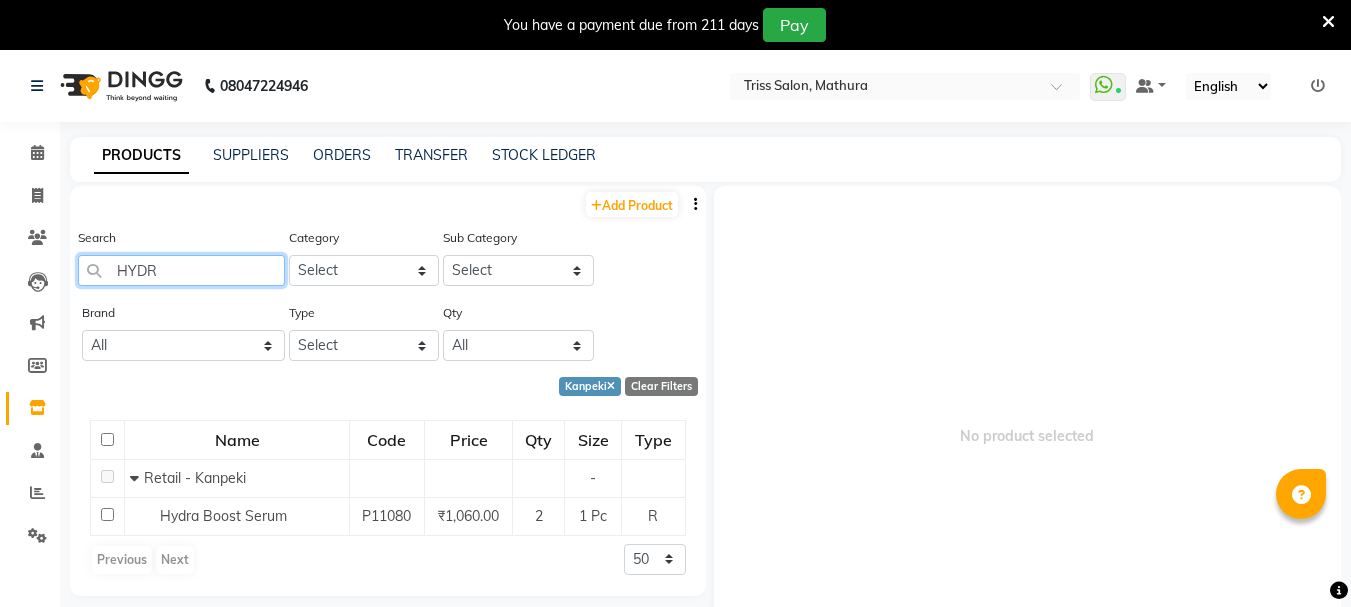 click on "HYDR" 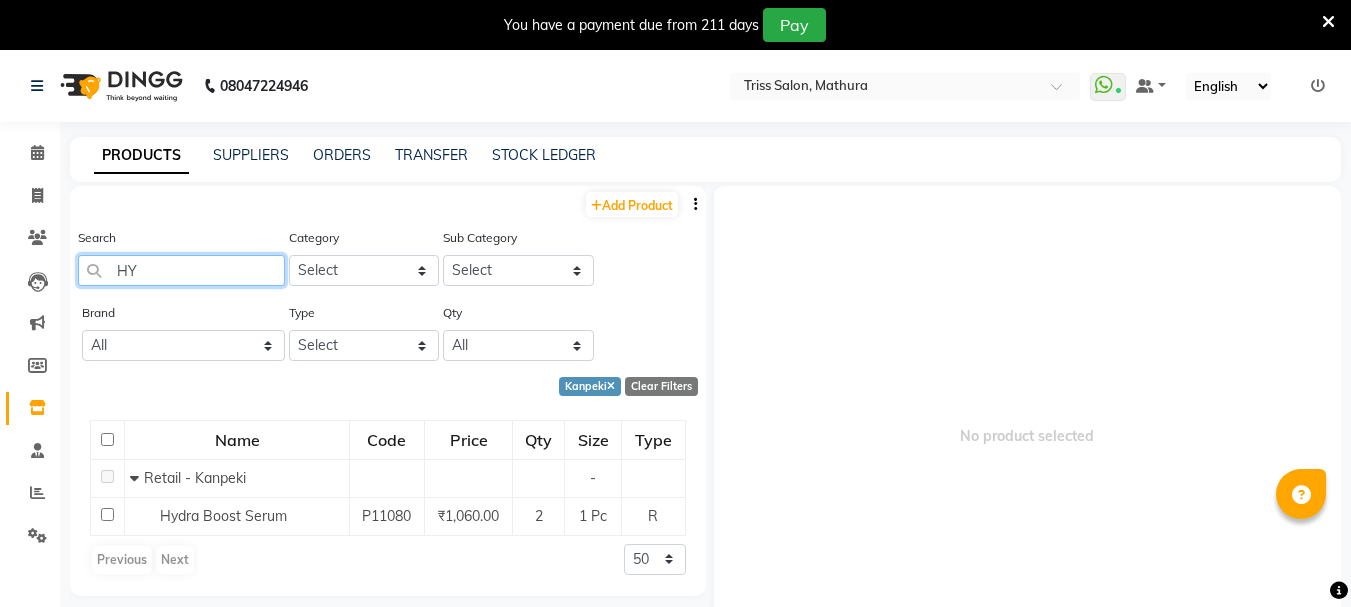 type on "H" 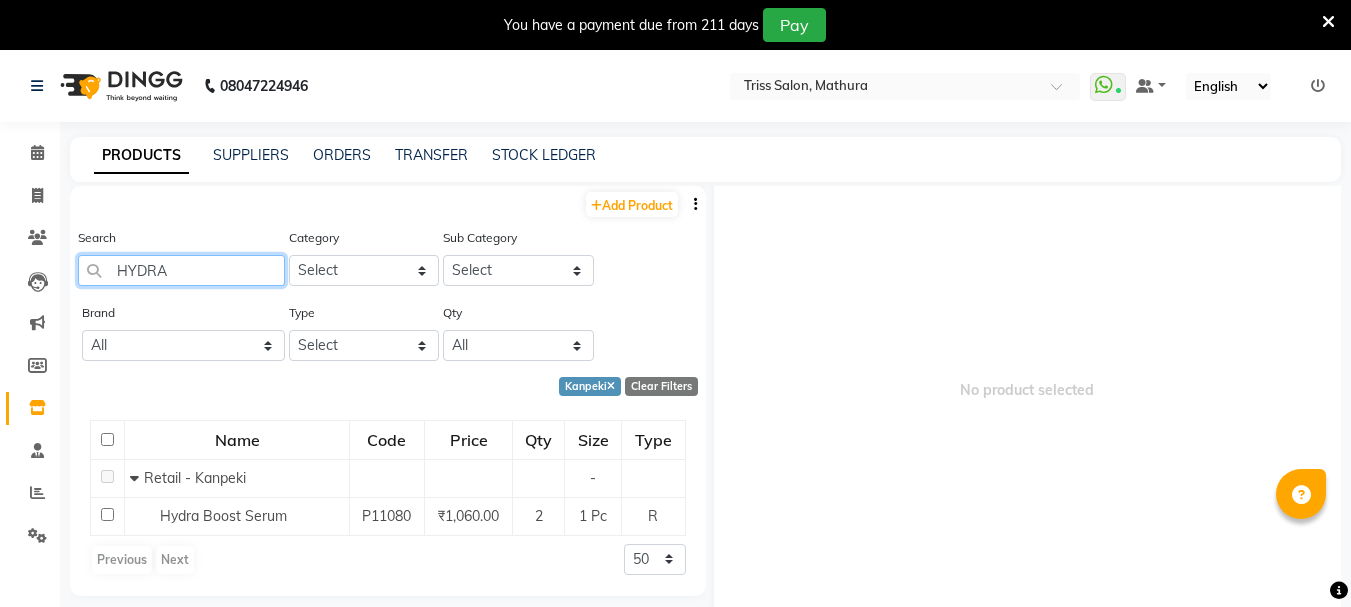 scroll, scrollTop: 44, scrollLeft: 0, axis: vertical 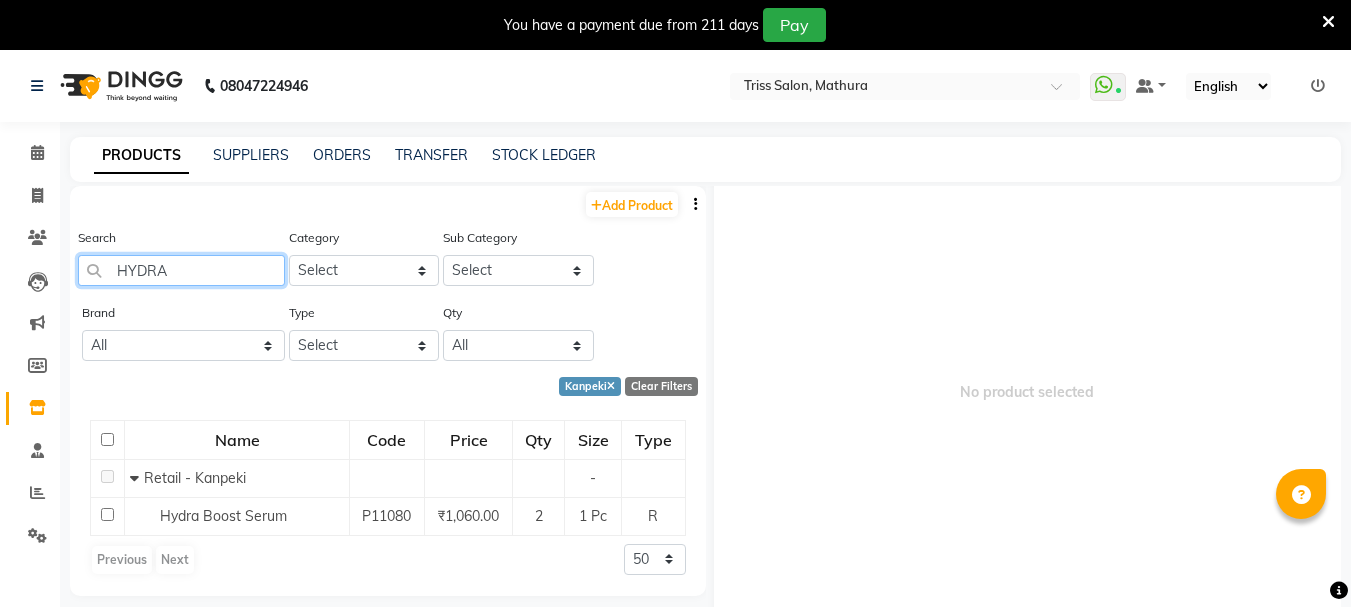 click on "HYDRA" 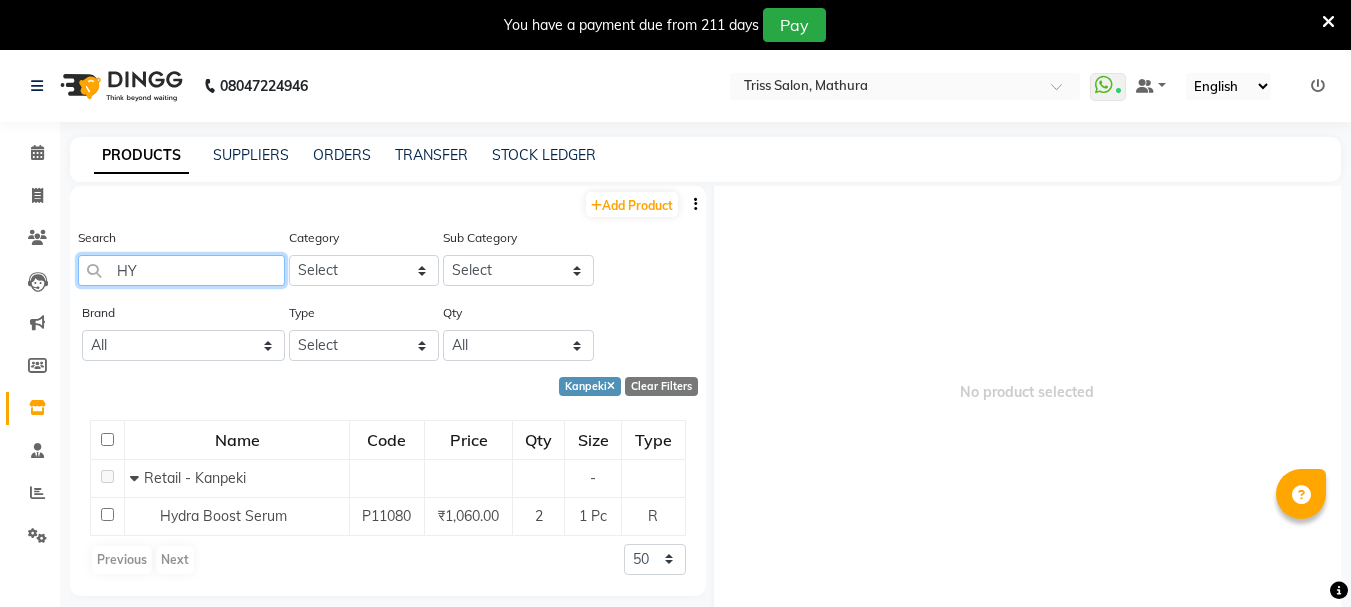 type on "H" 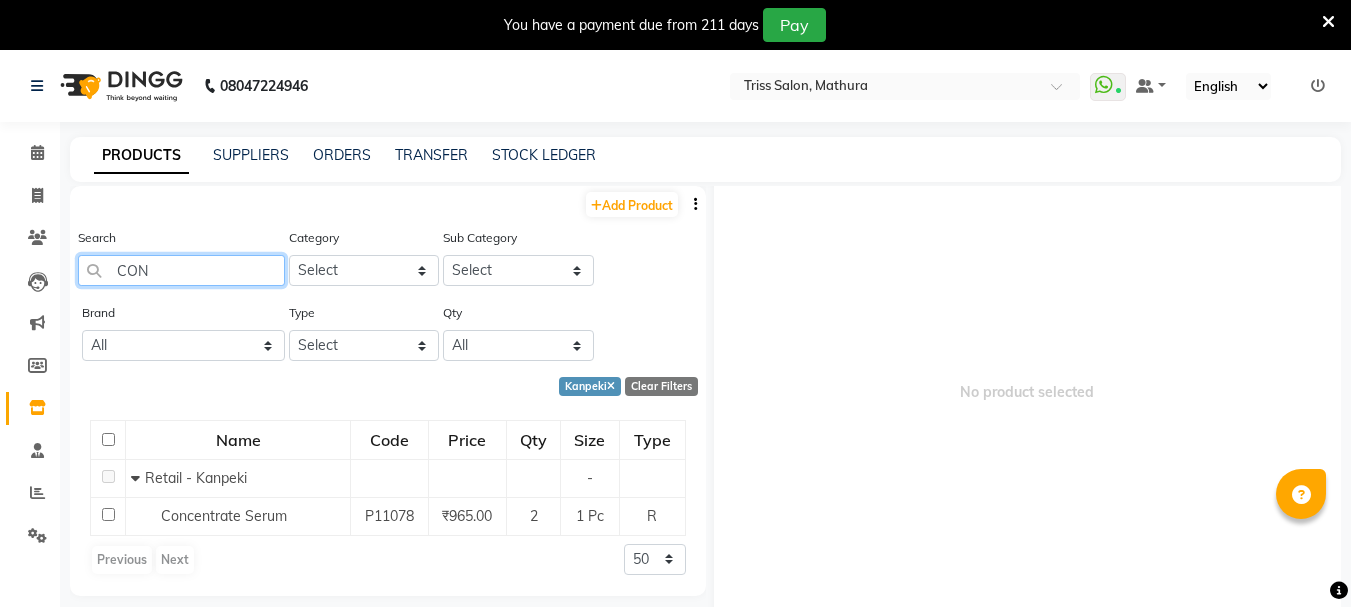 type on "CON" 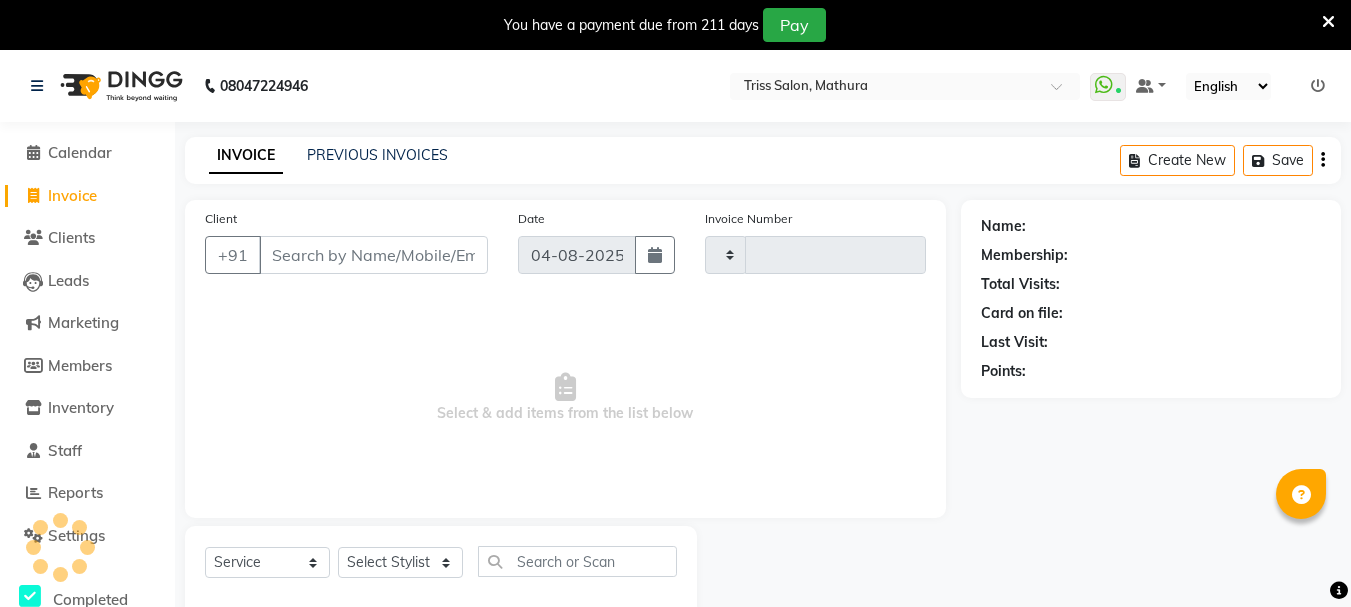 select on "service" 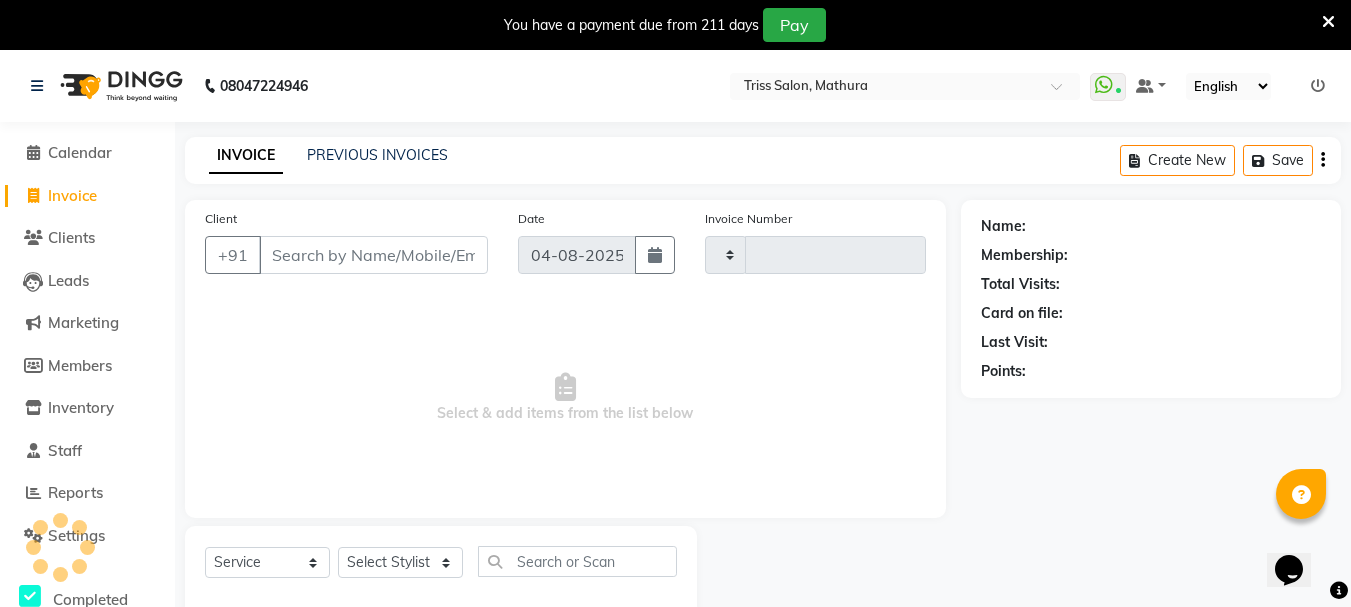 scroll, scrollTop: 0, scrollLeft: 0, axis: both 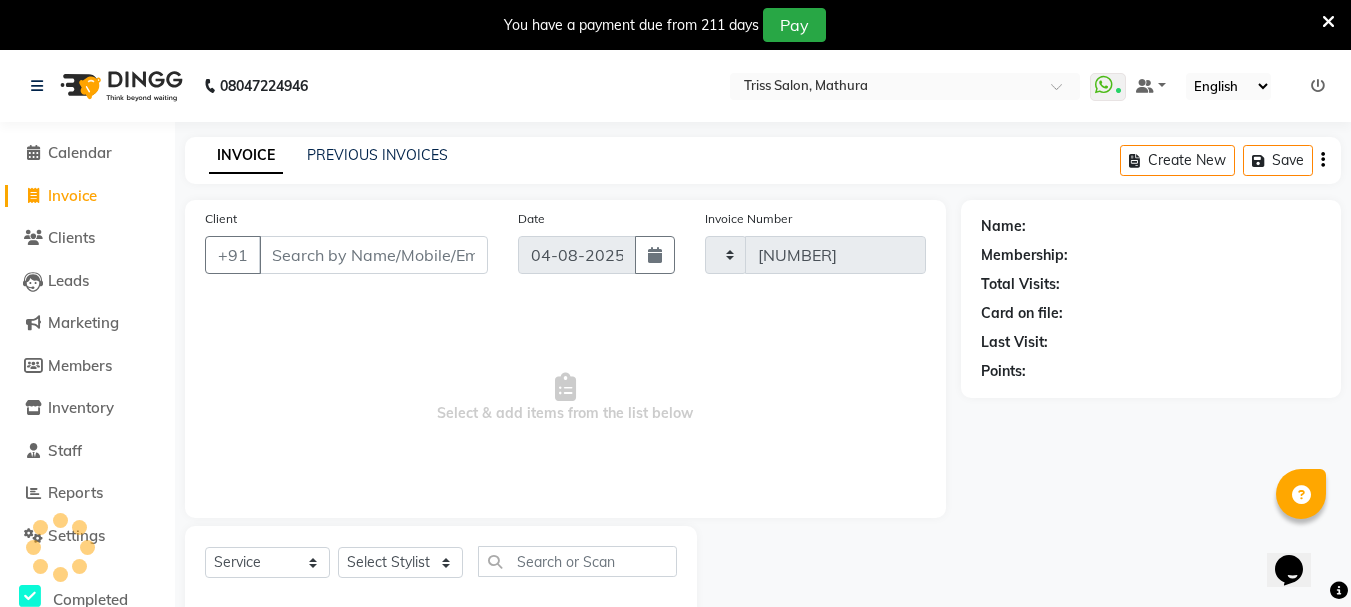 select on "4304" 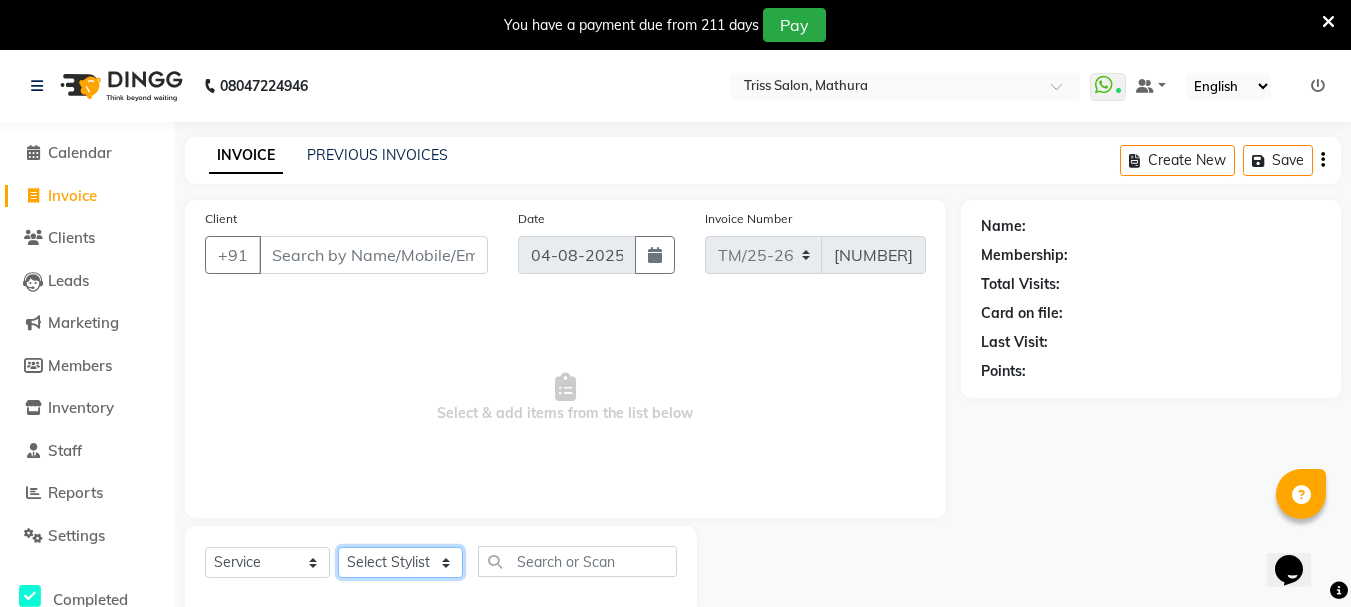 click on "Select Stylist" 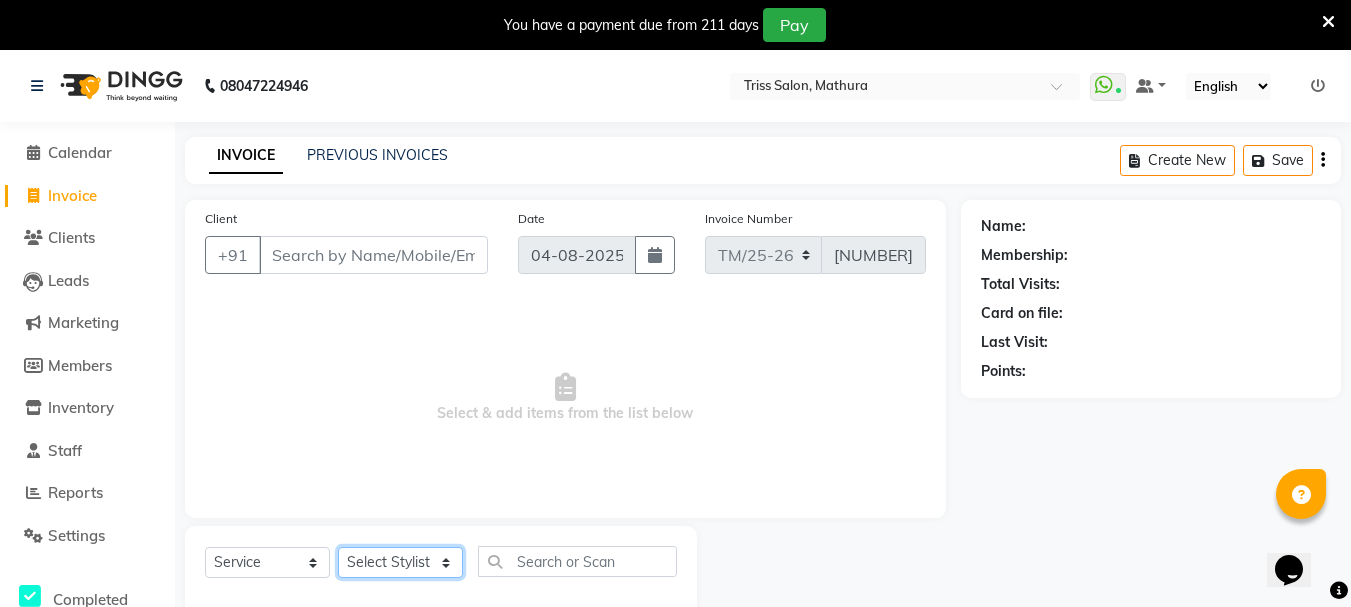 select on "72759" 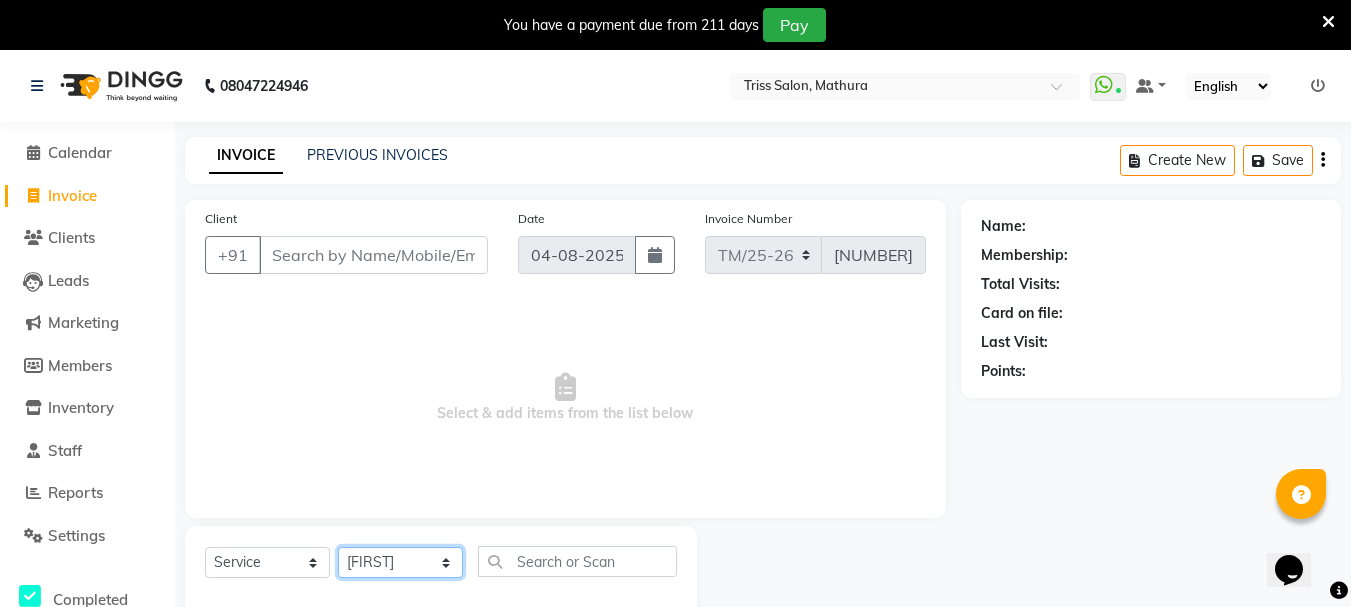 click on "Select Stylist Bhim Ram Brajesh Jeetu Shah Jitendra Jyoti (Pooja) Khushboo Kuldeep Naeem Ravi Sahil  Sneha Triss Salon (Counter) Tushar" 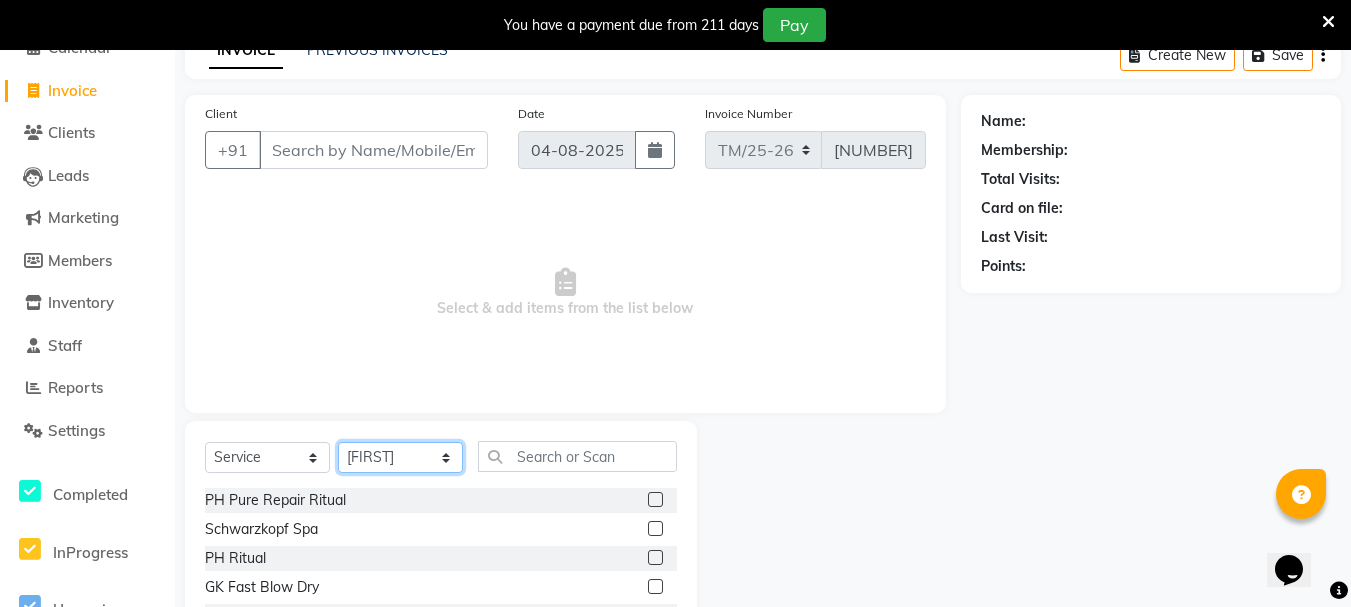 scroll, scrollTop: 106, scrollLeft: 0, axis: vertical 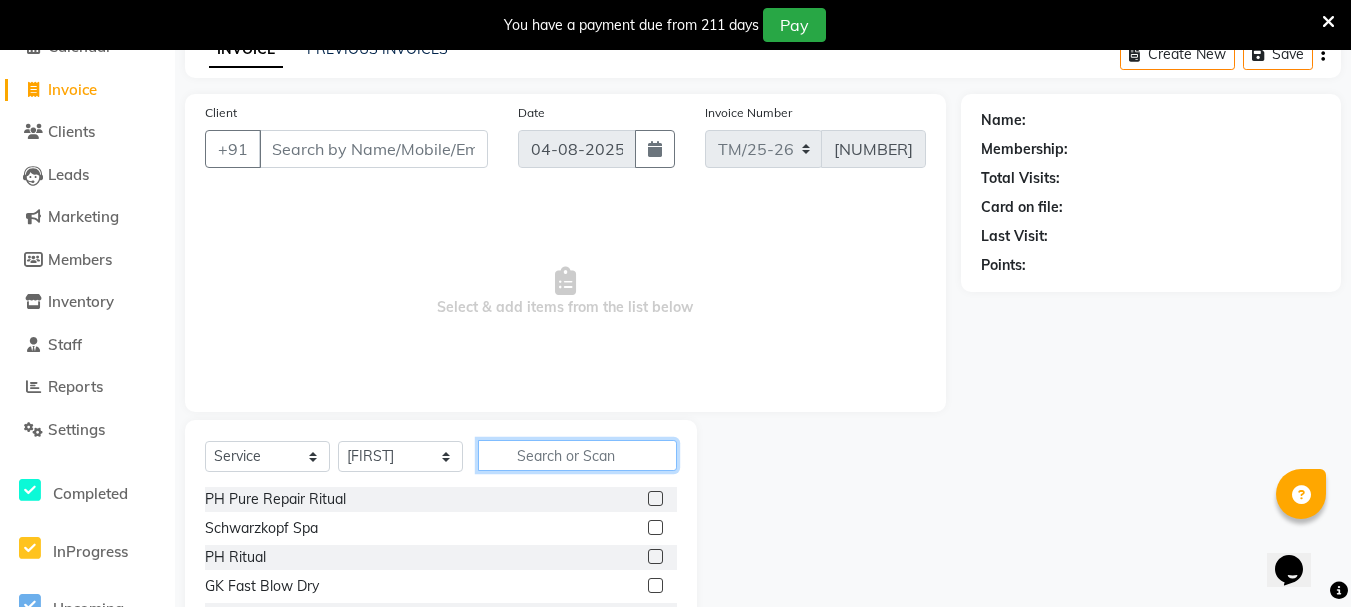 click 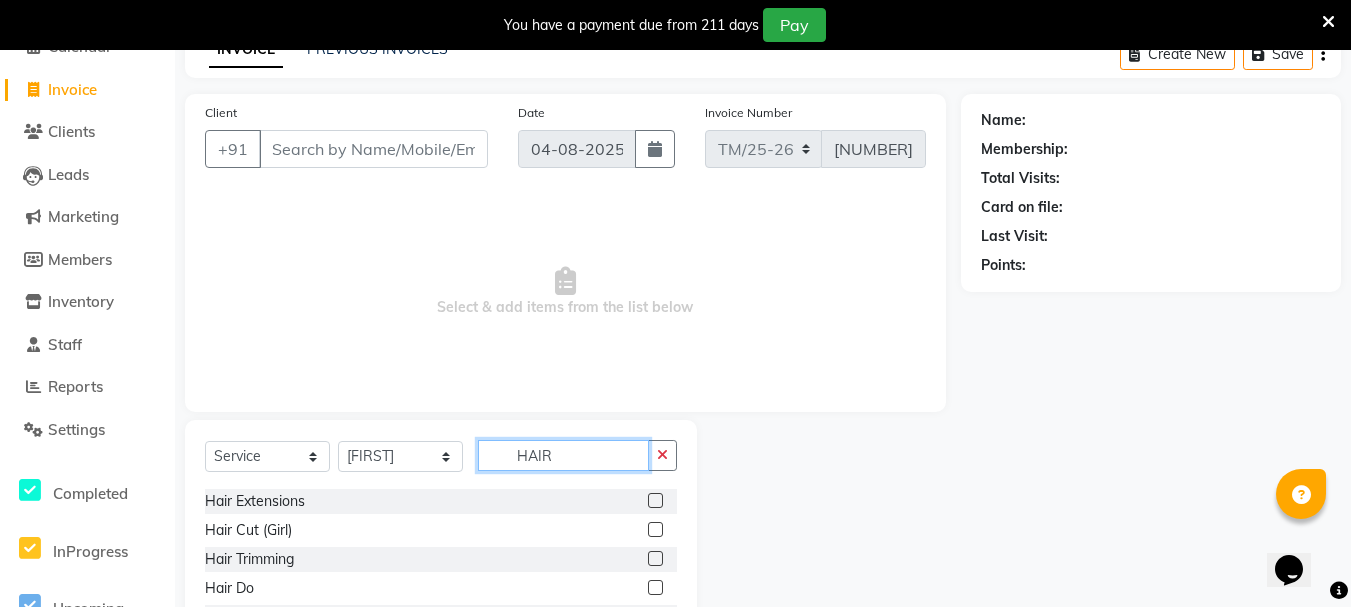scroll, scrollTop: 60, scrollLeft: 0, axis: vertical 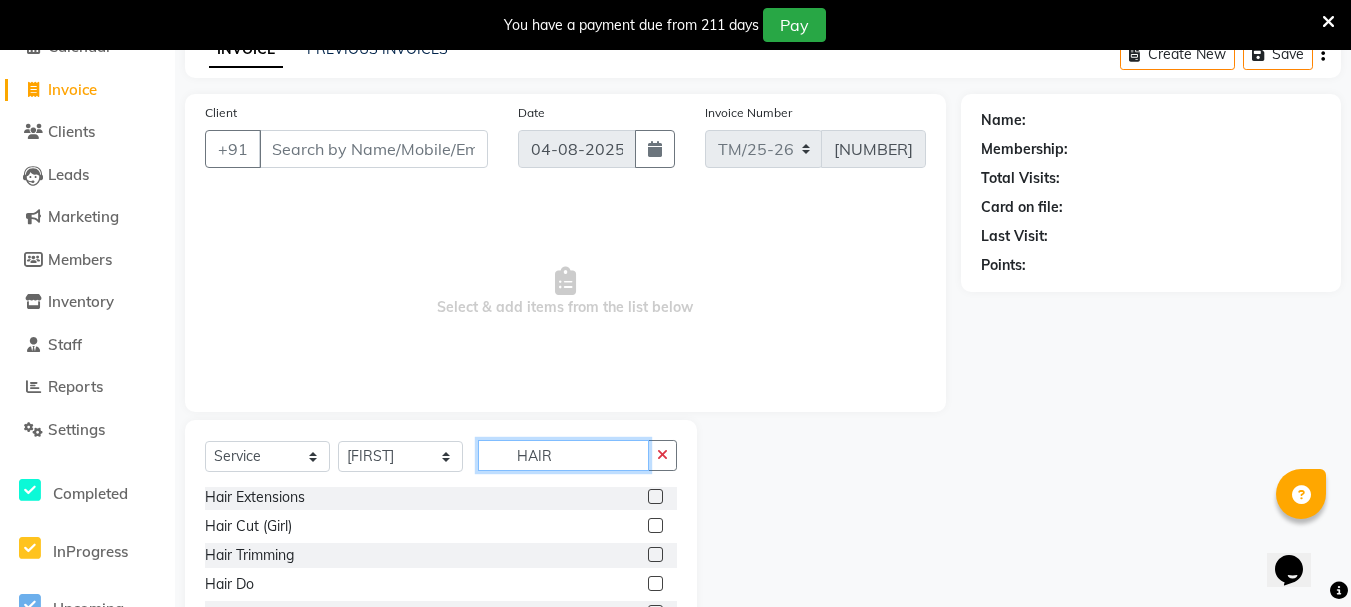 type on "HAIR" 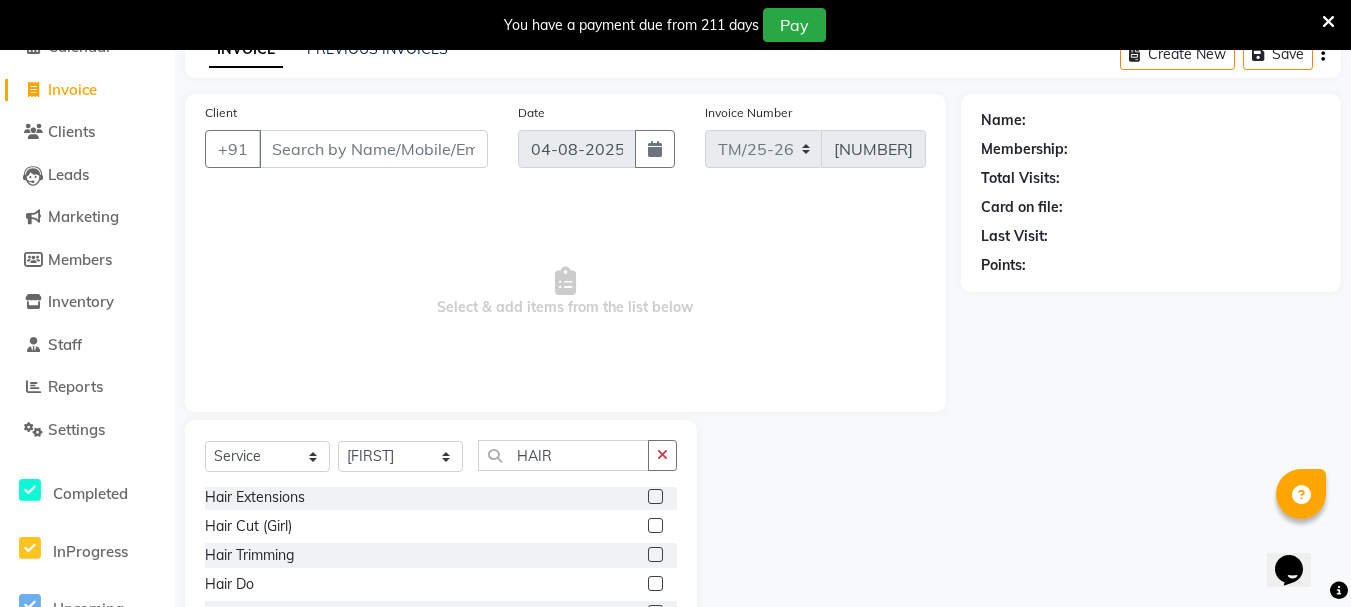 click 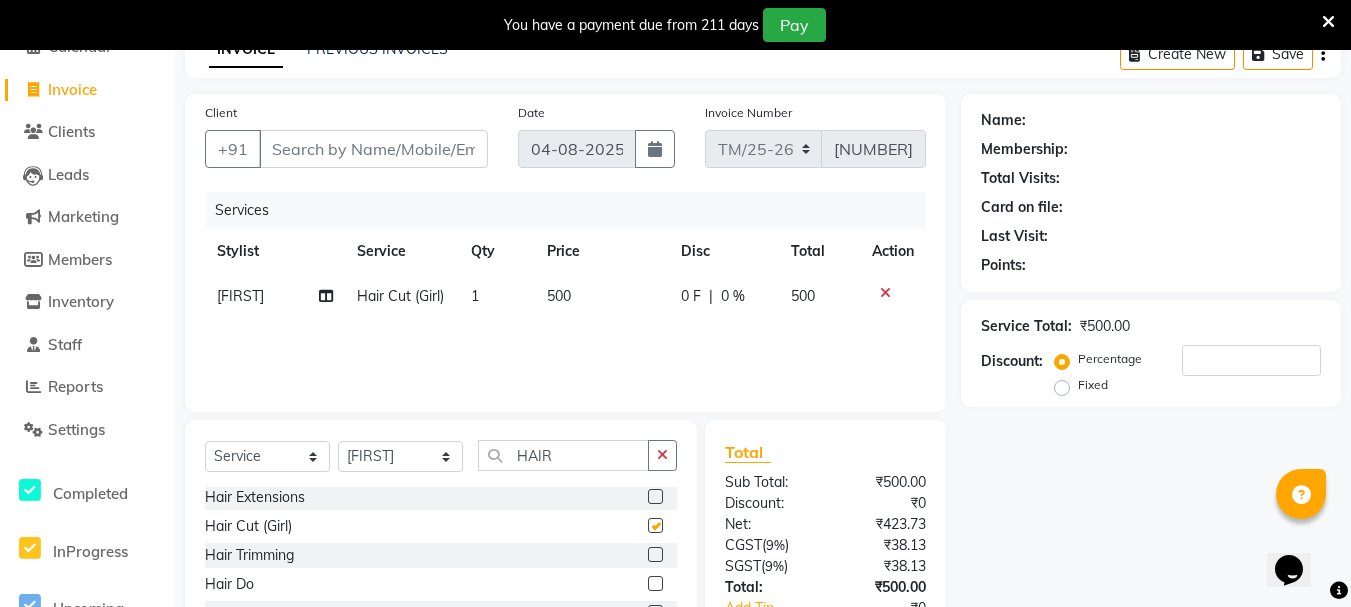 checkbox on "false" 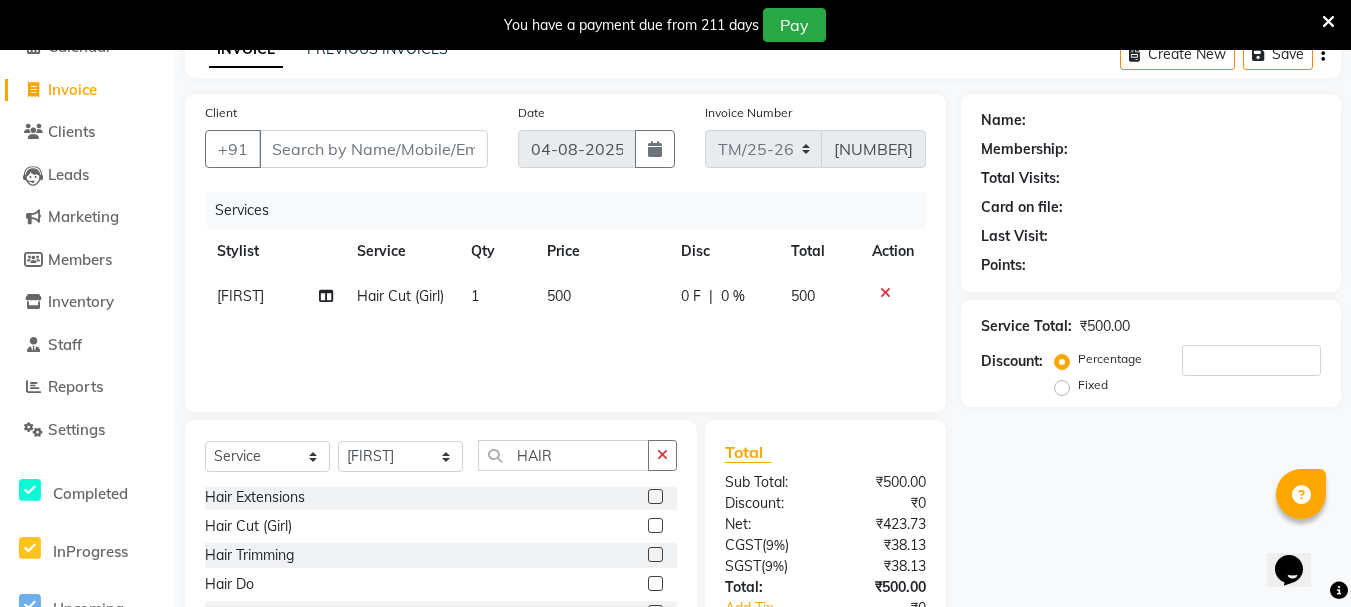 click 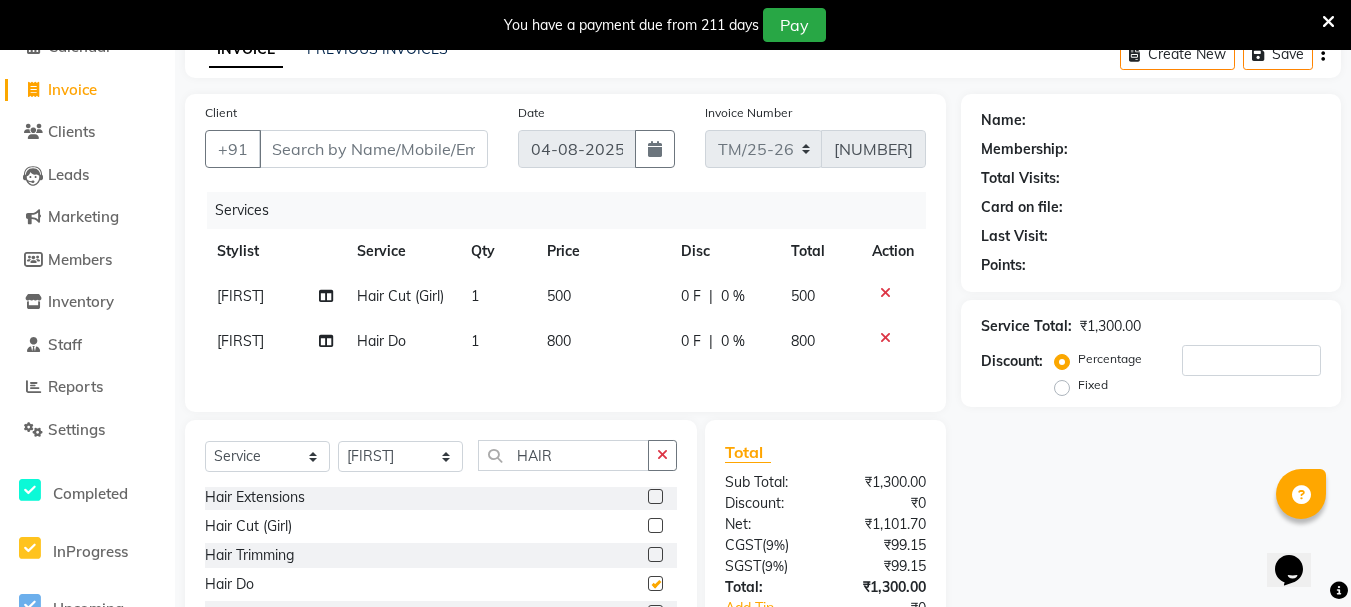 checkbox on "false" 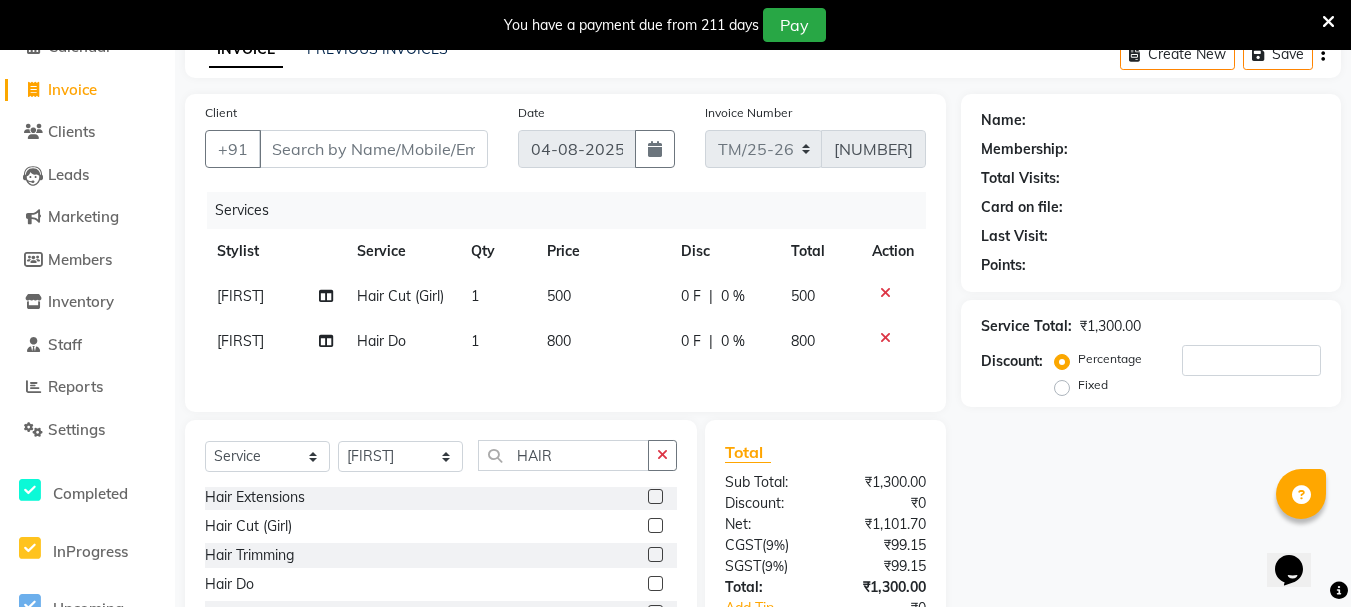 scroll, scrollTop: 61, scrollLeft: 0, axis: vertical 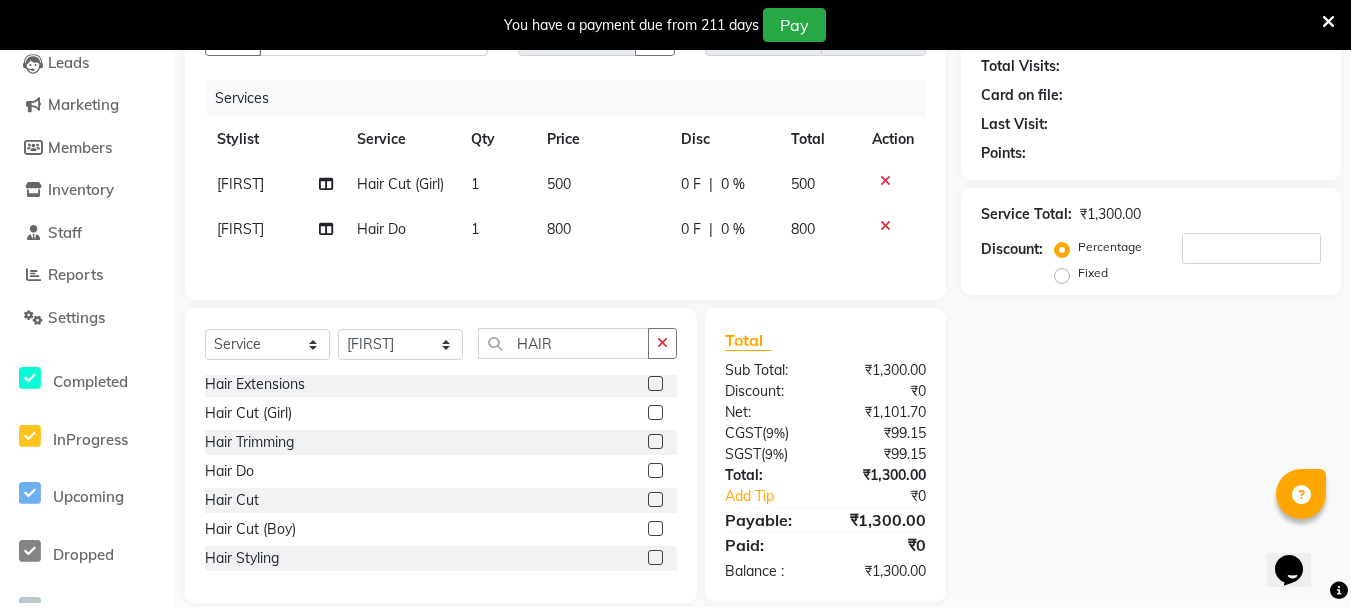 click 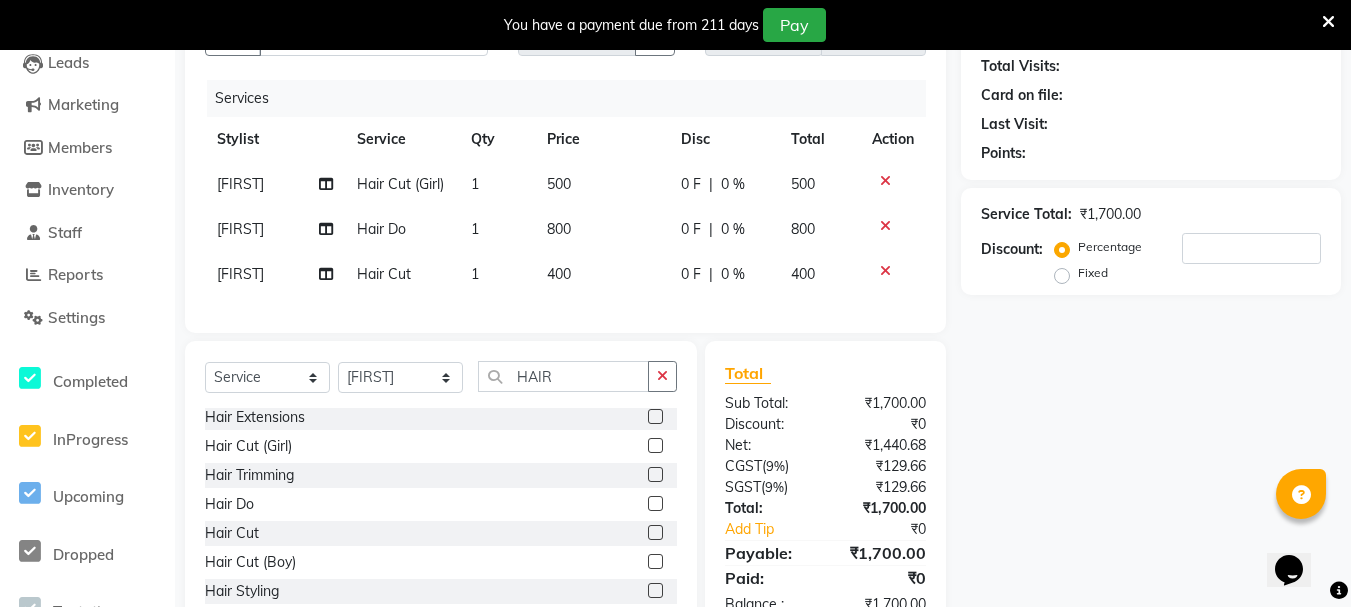 click 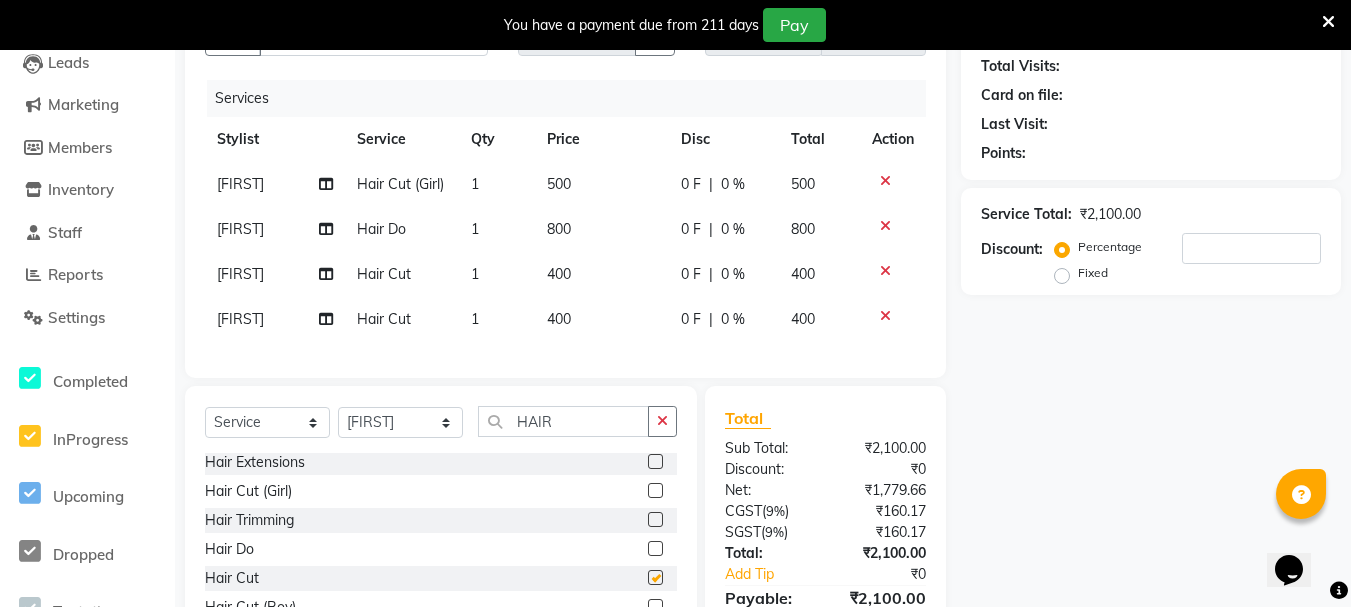 checkbox on "false" 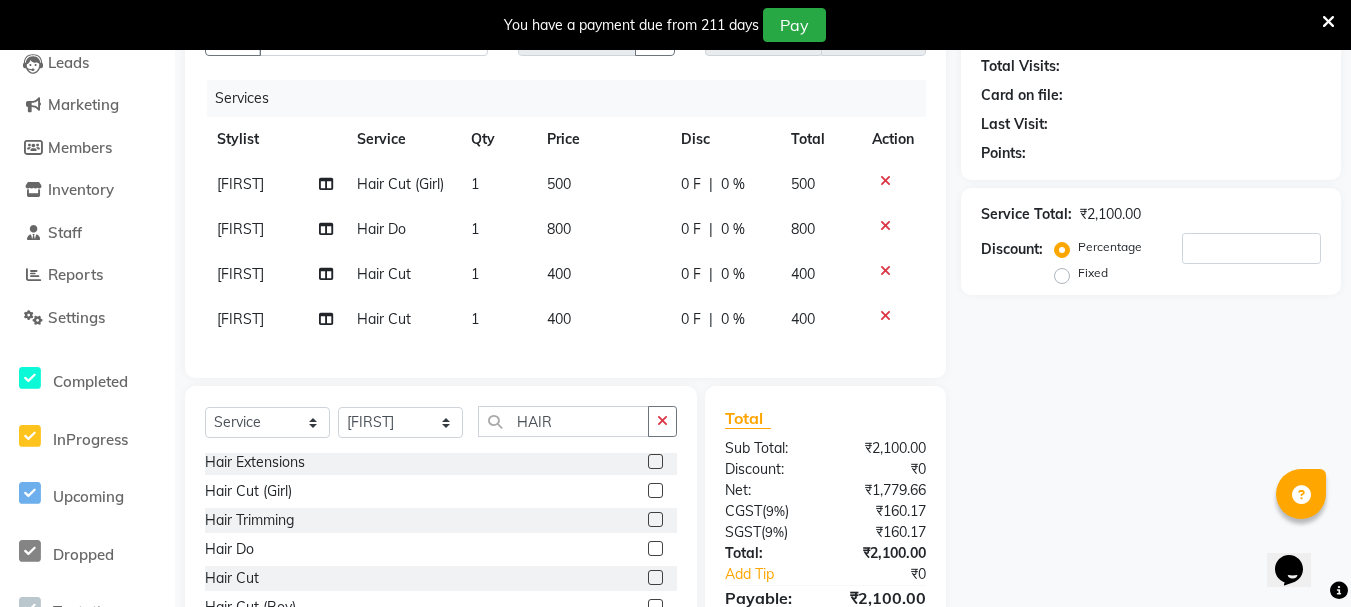 click 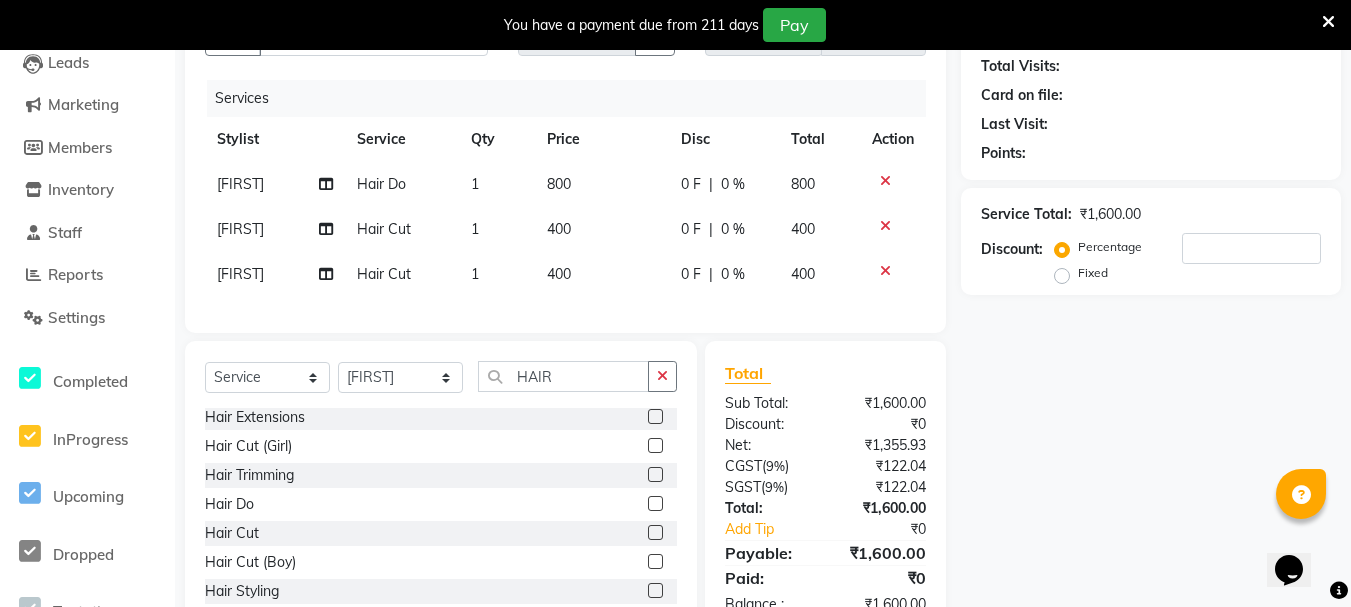 click 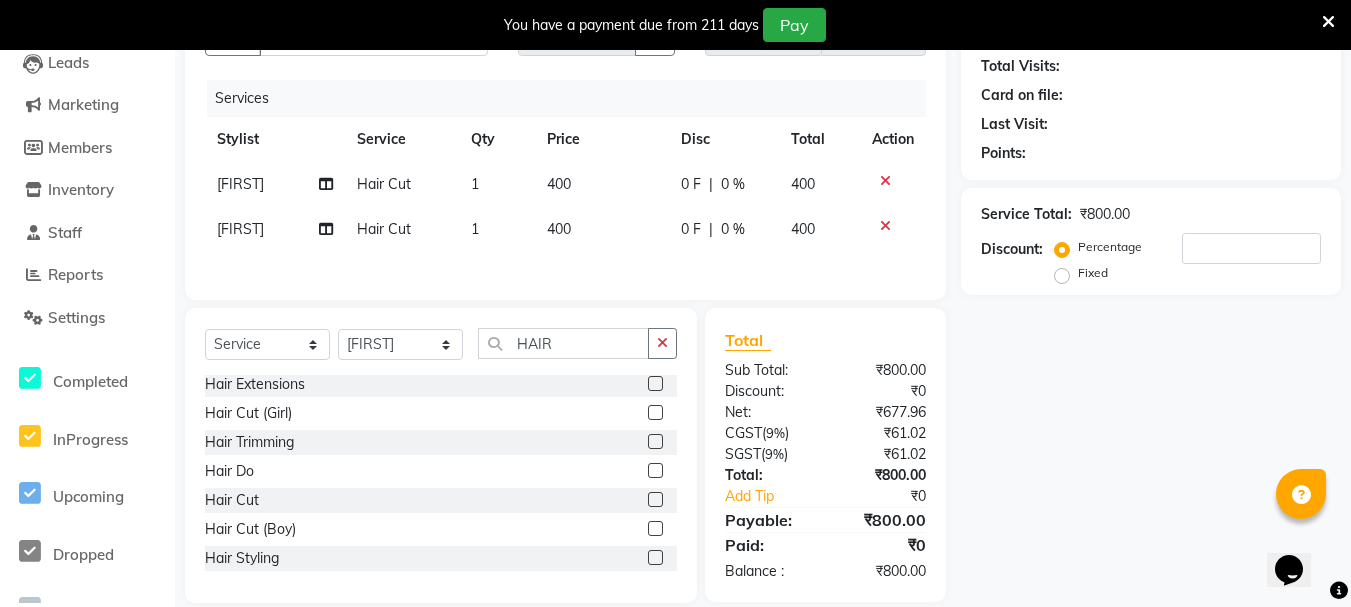 click 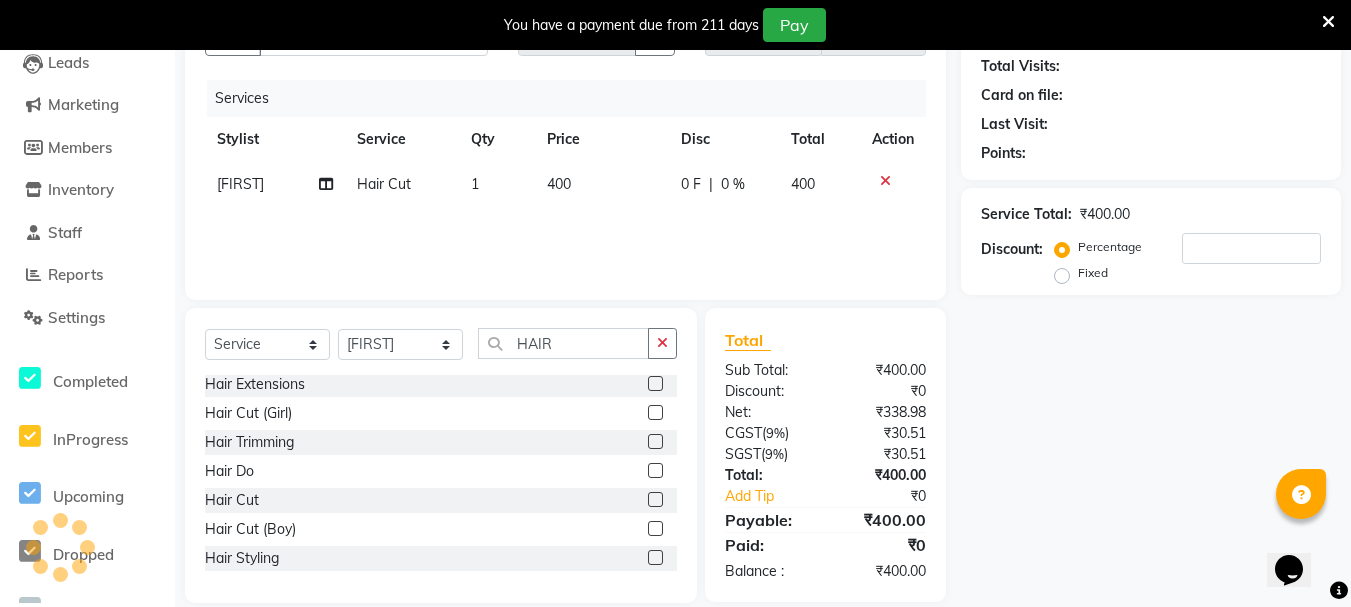 click on "400" 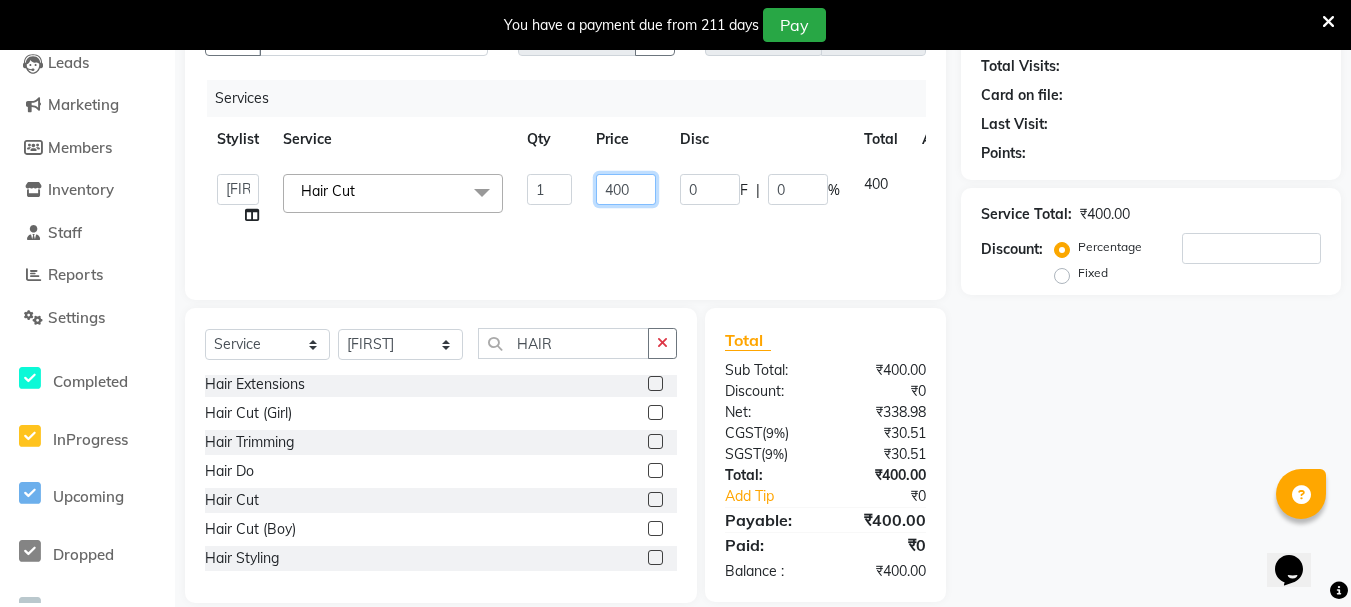 click on "400" 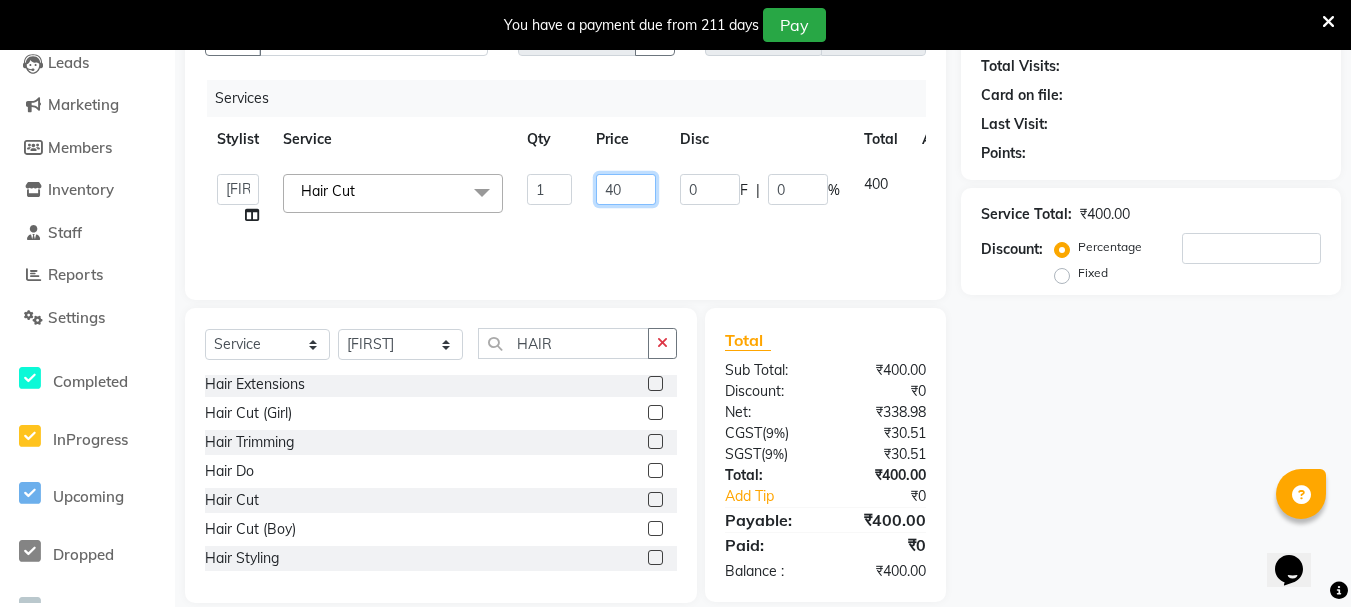 type on "4" 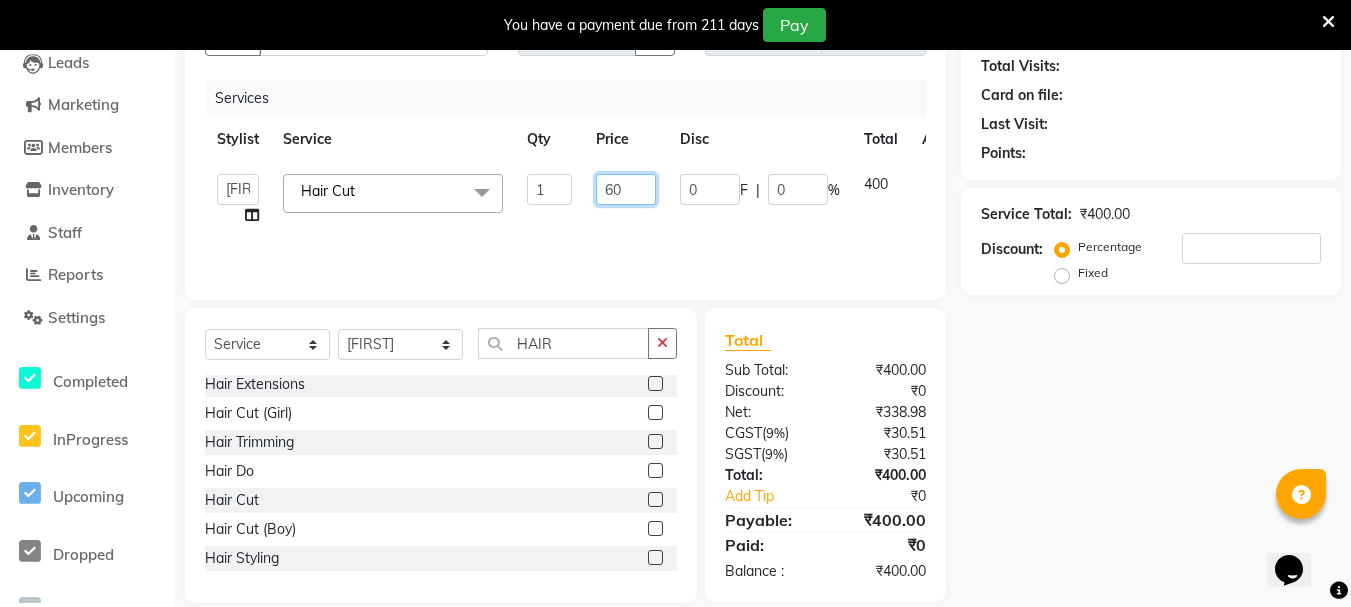 type on "600" 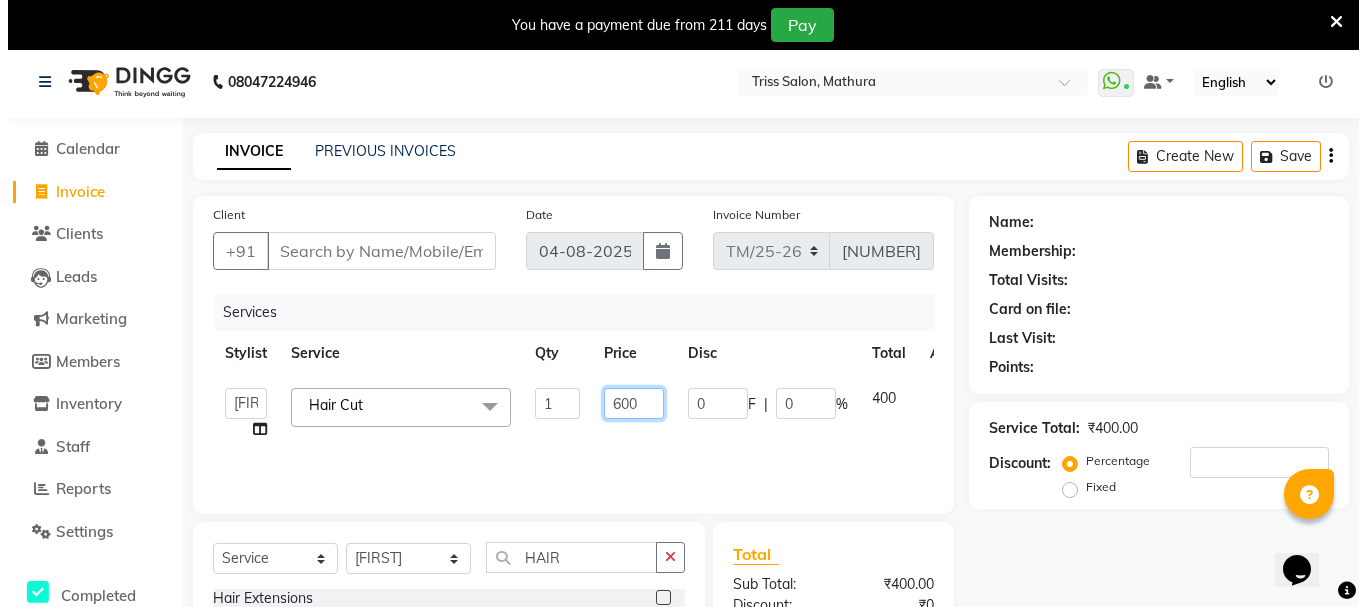 scroll, scrollTop: 0, scrollLeft: 0, axis: both 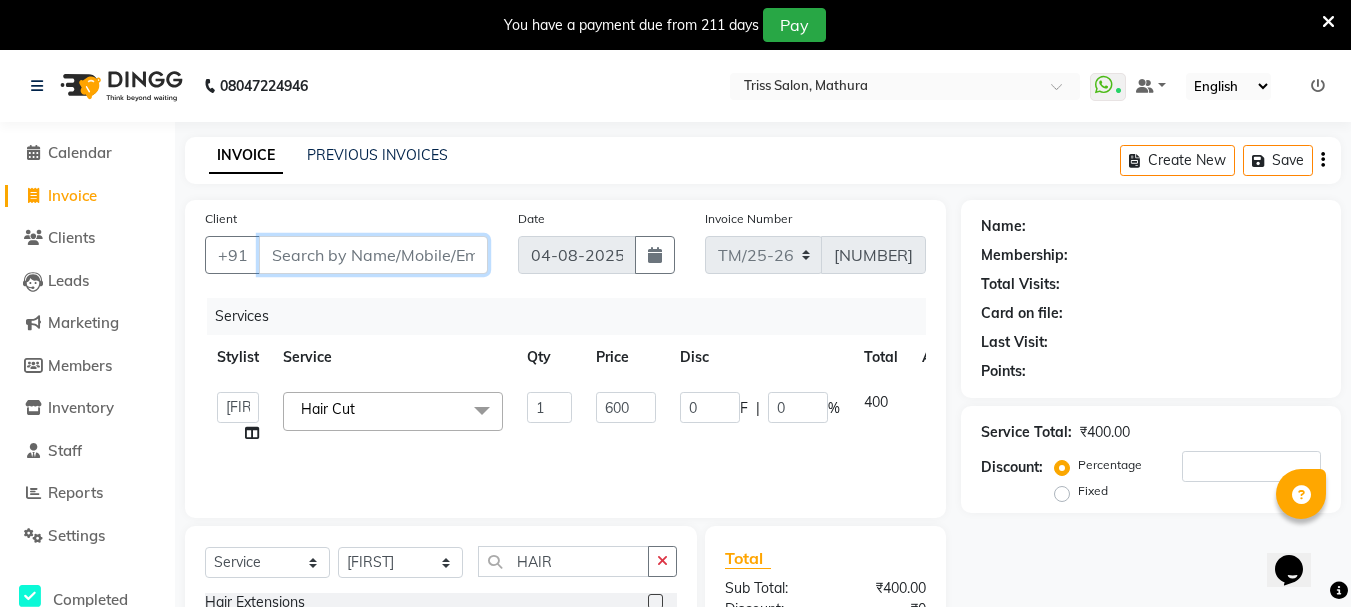 click on "Client" at bounding box center [373, 255] 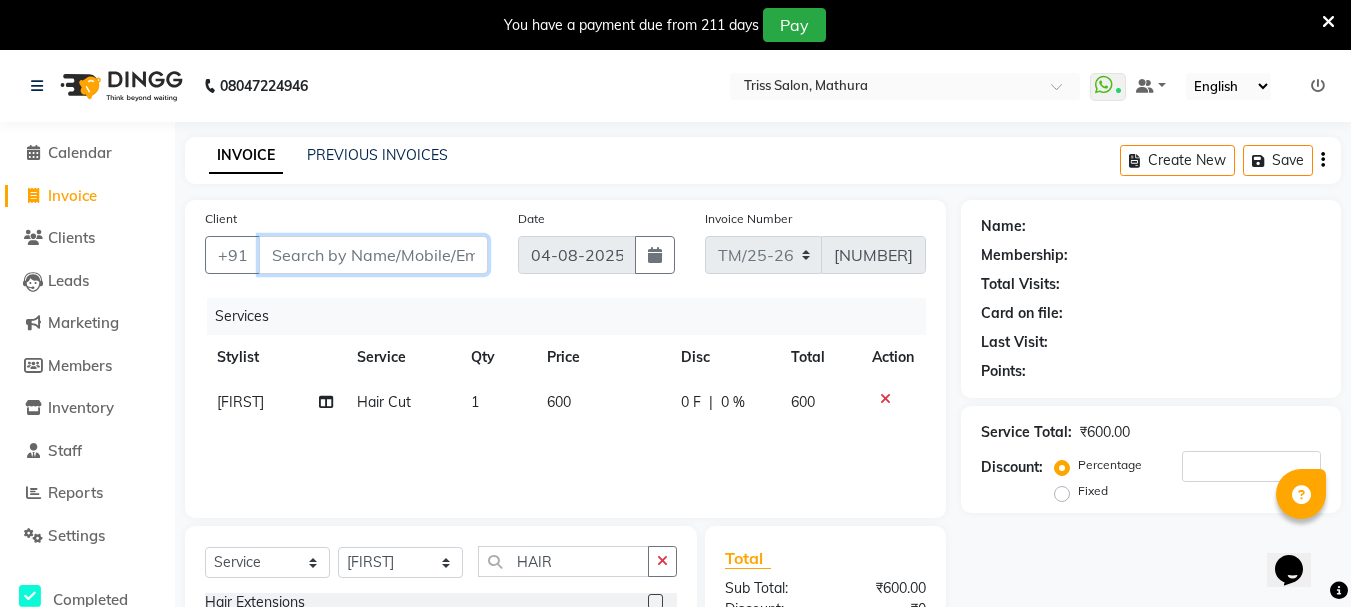 type on "8" 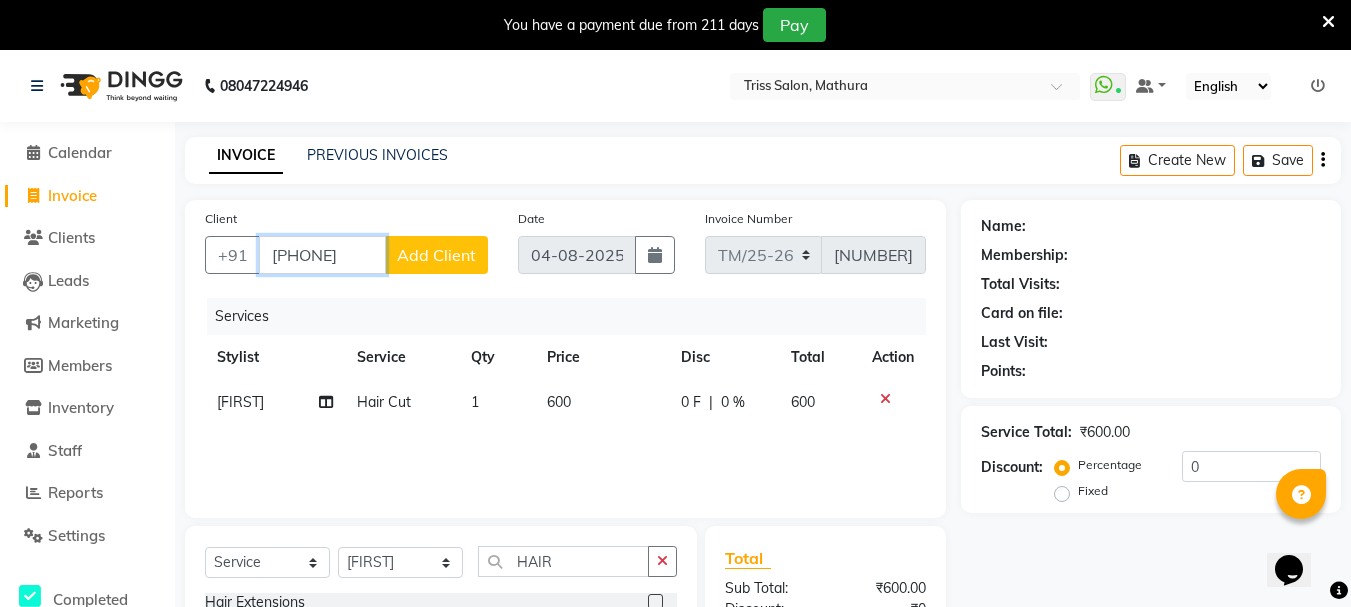 type on "8171355994" 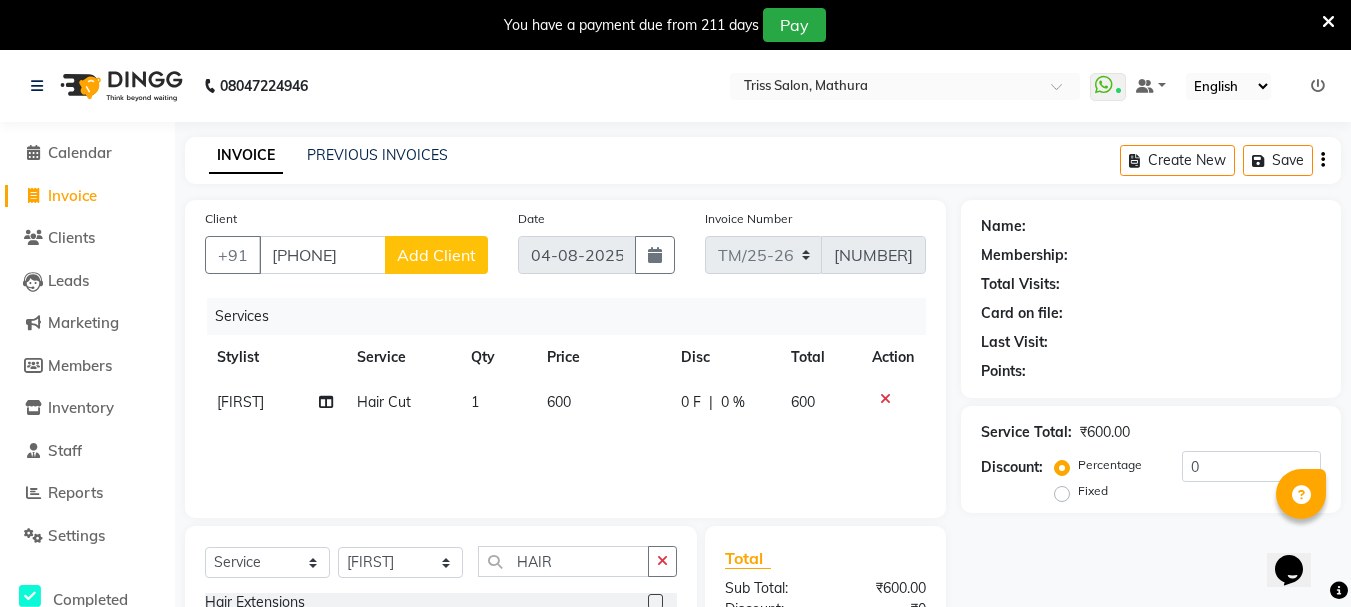 click on "Add Client" 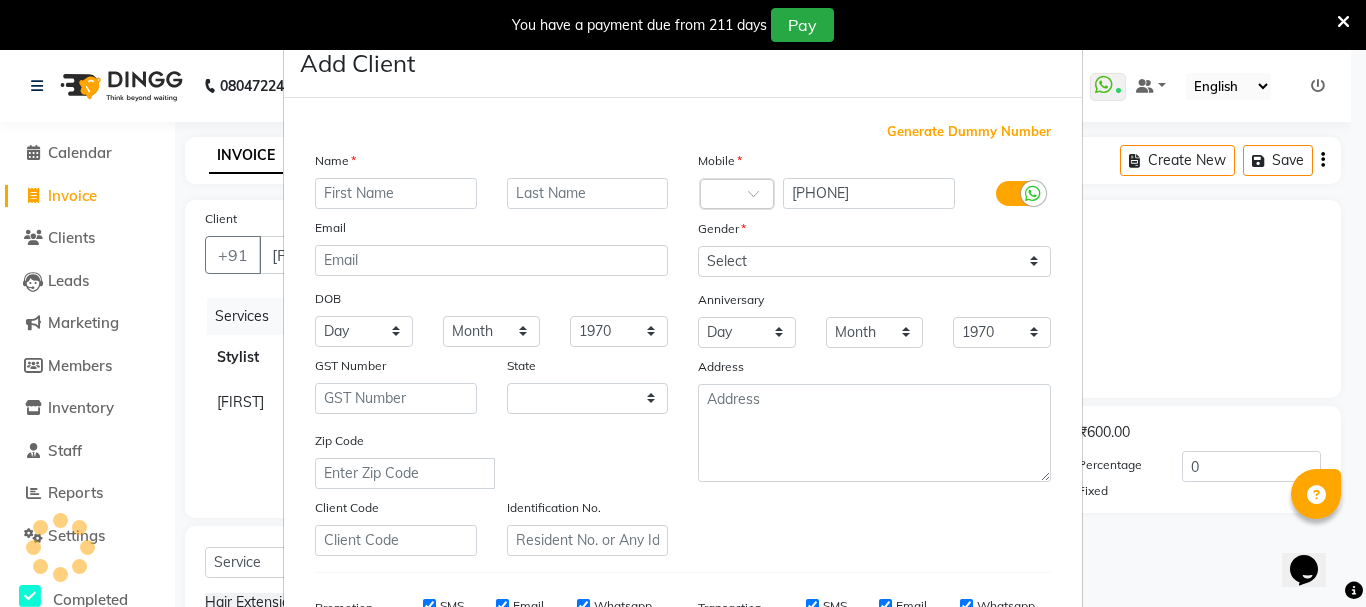 select on "38" 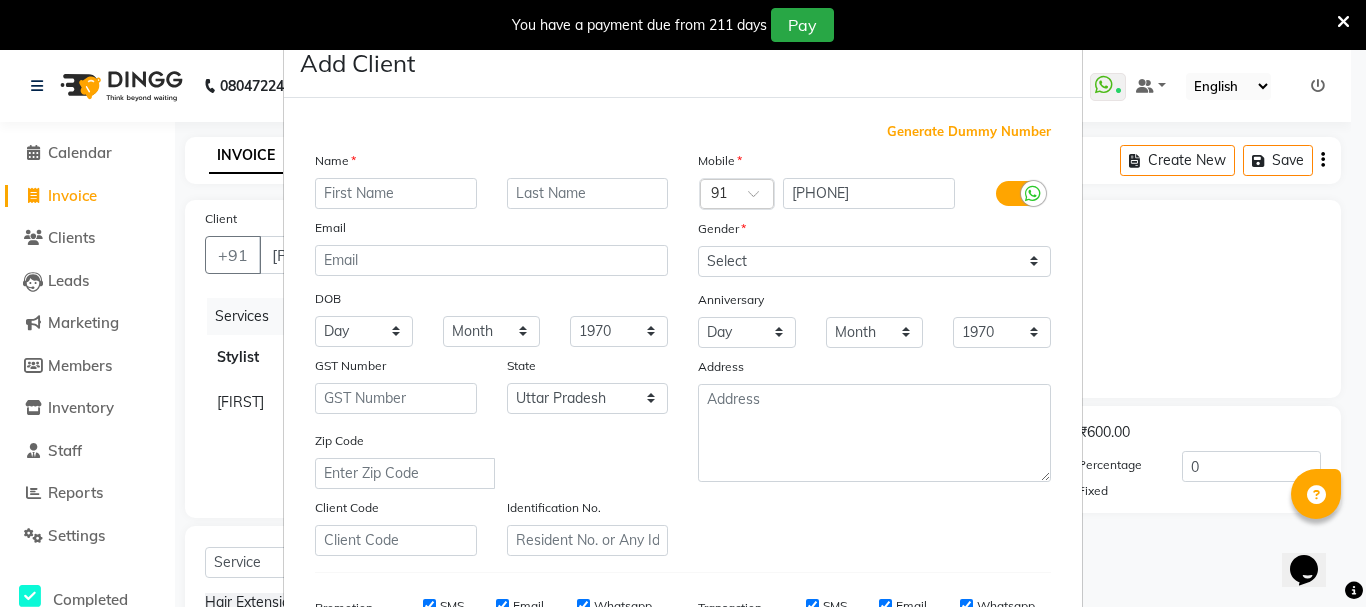 click at bounding box center (396, 193) 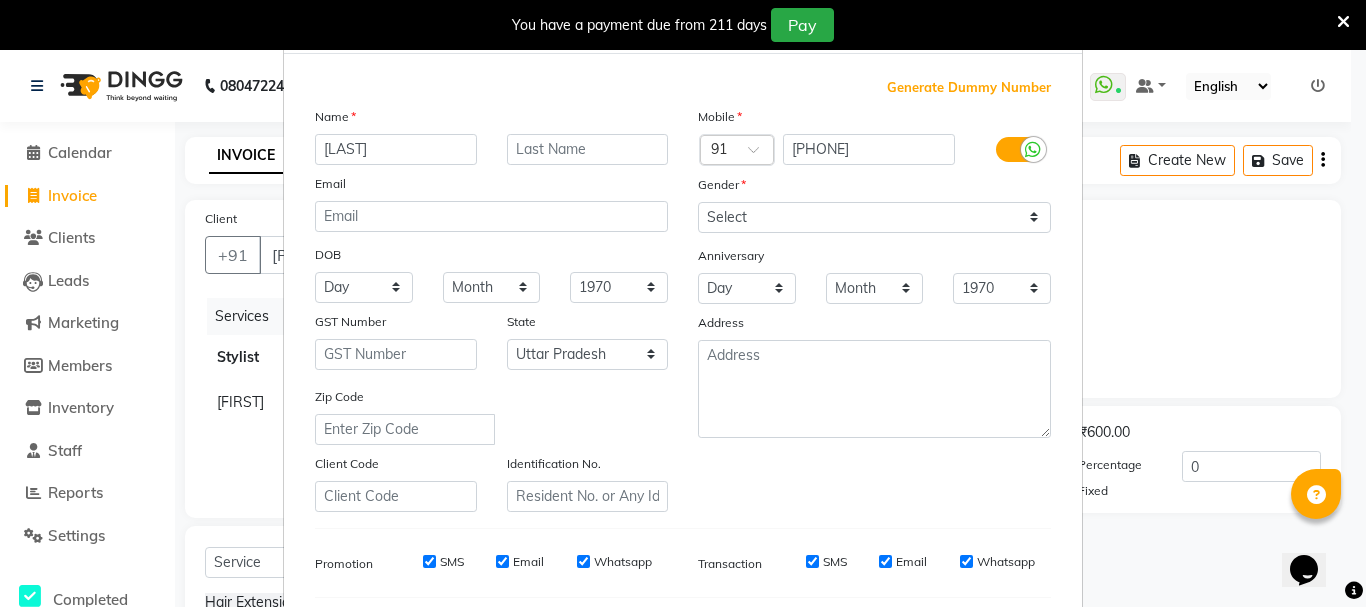 scroll, scrollTop: 56, scrollLeft: 0, axis: vertical 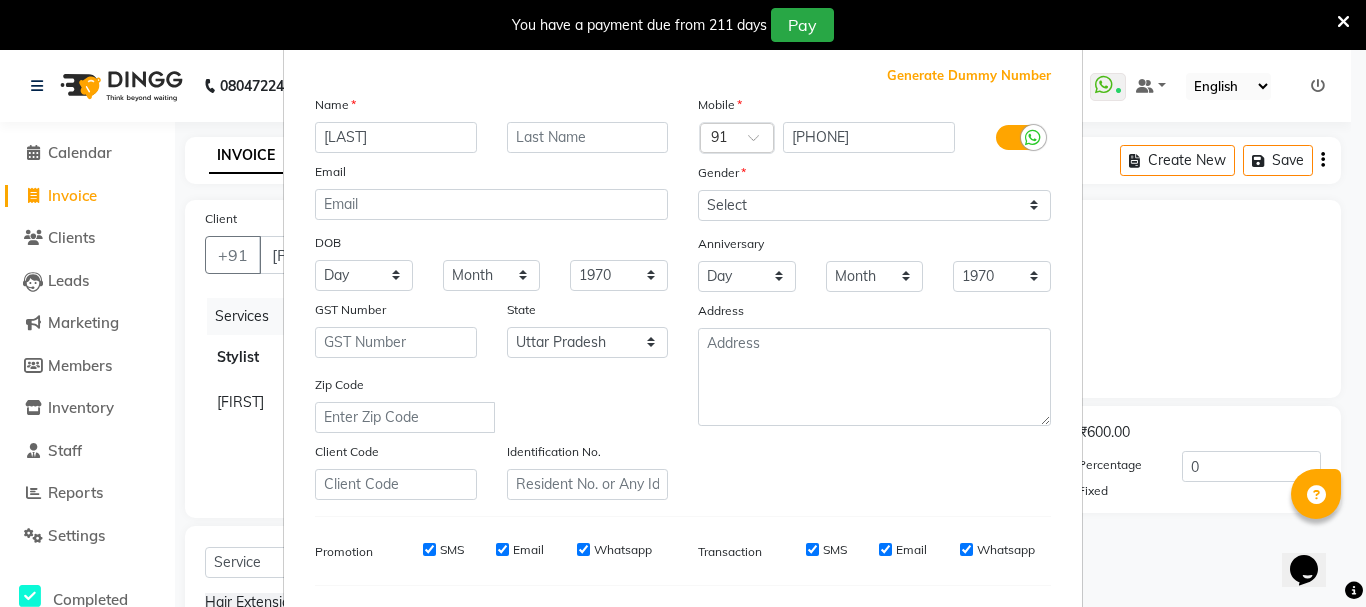 type on "URVASHI" 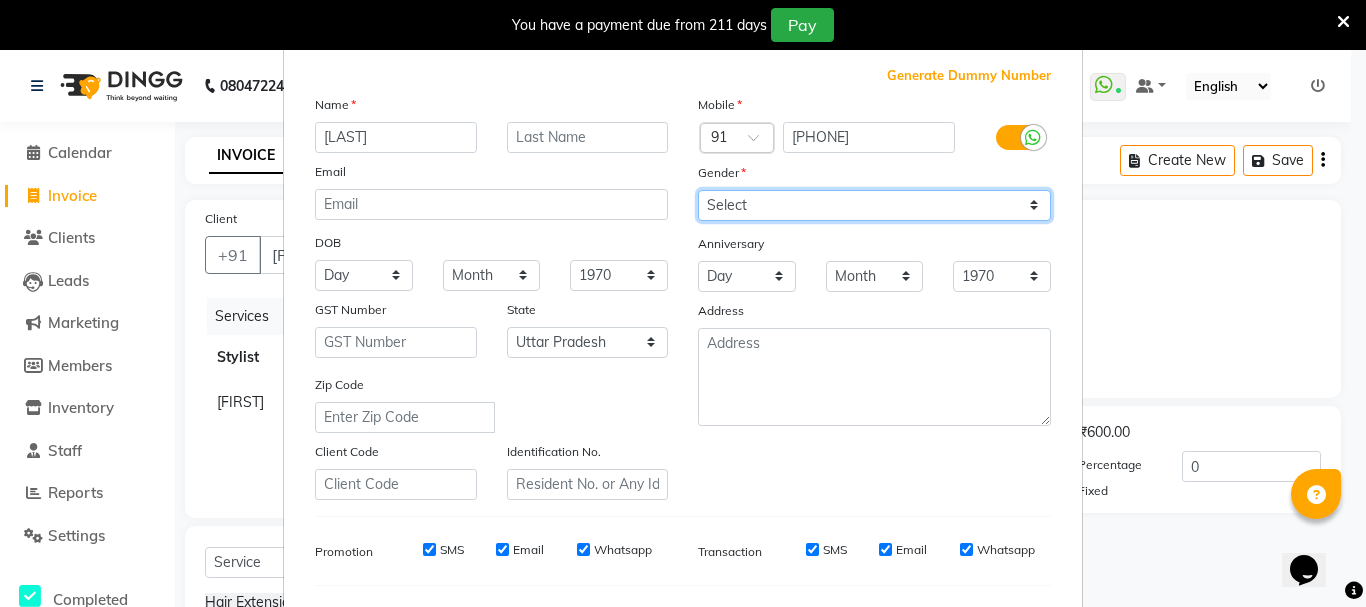 click on "Select Male Female Other Prefer Not To Say" at bounding box center [874, 205] 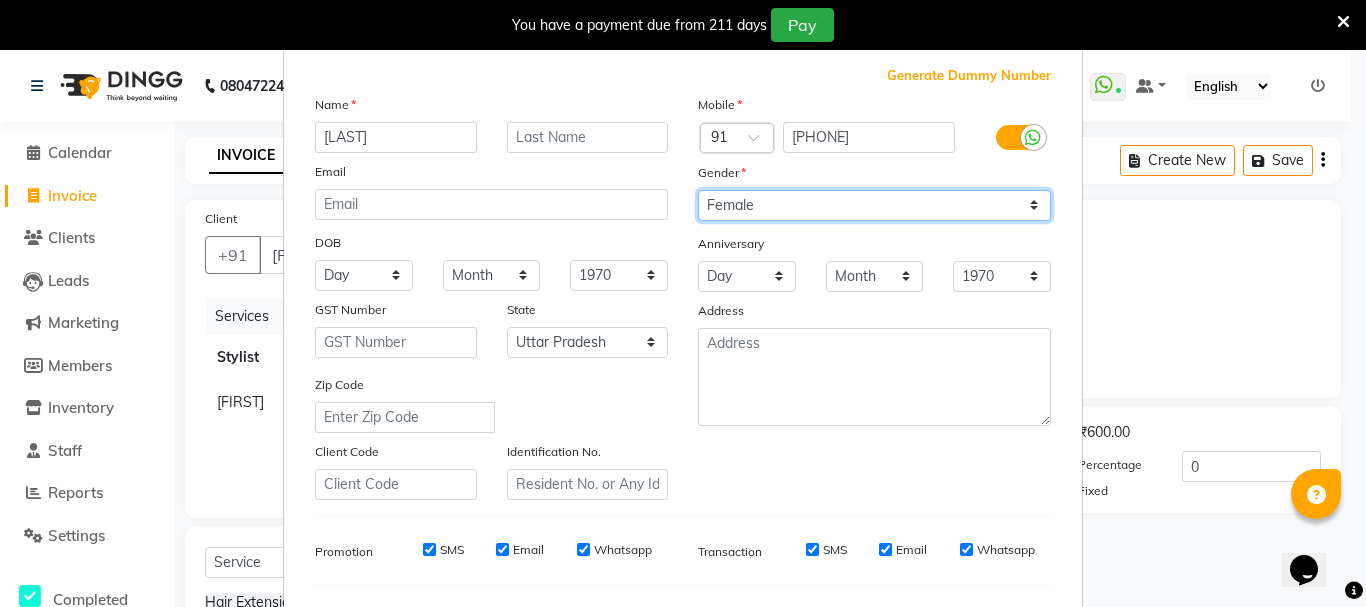 click on "Select Male Female Other Prefer Not To Say" at bounding box center [874, 205] 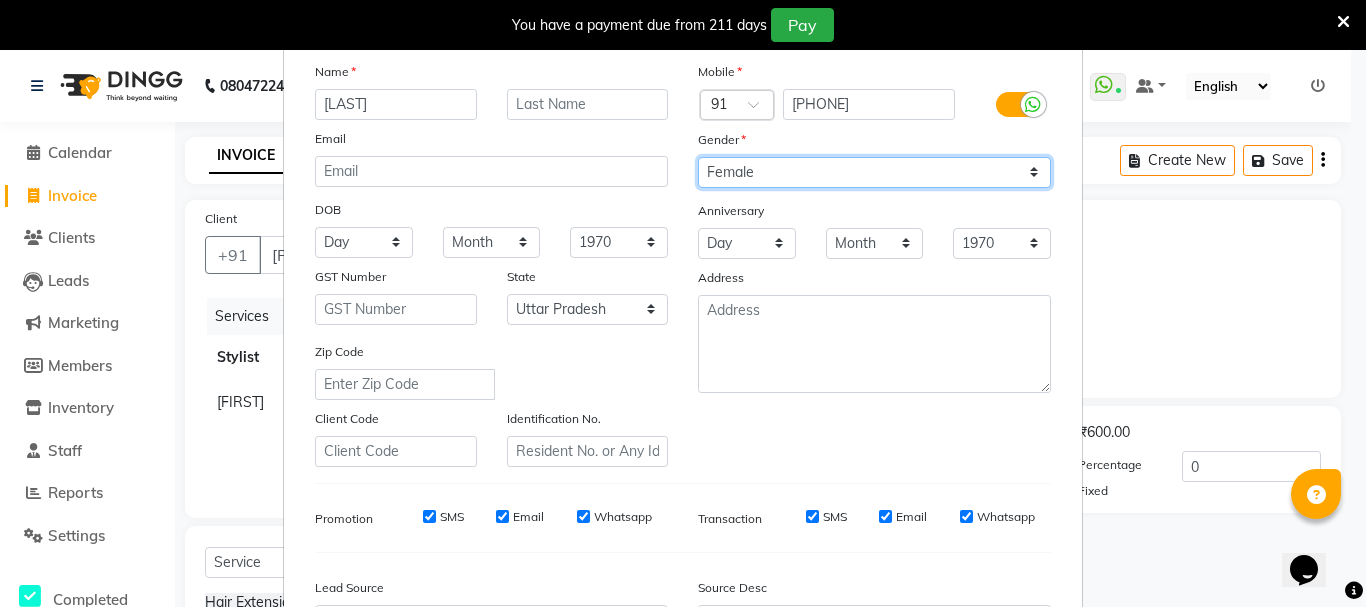 scroll, scrollTop: 0, scrollLeft: 0, axis: both 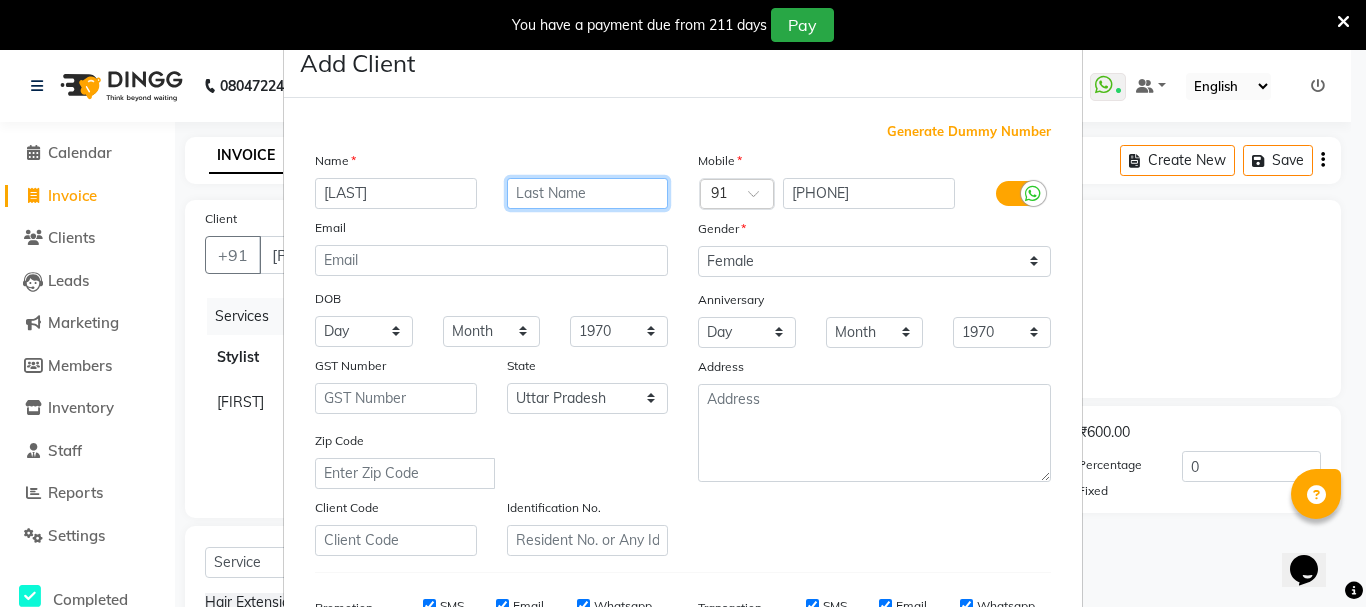 click at bounding box center [588, 193] 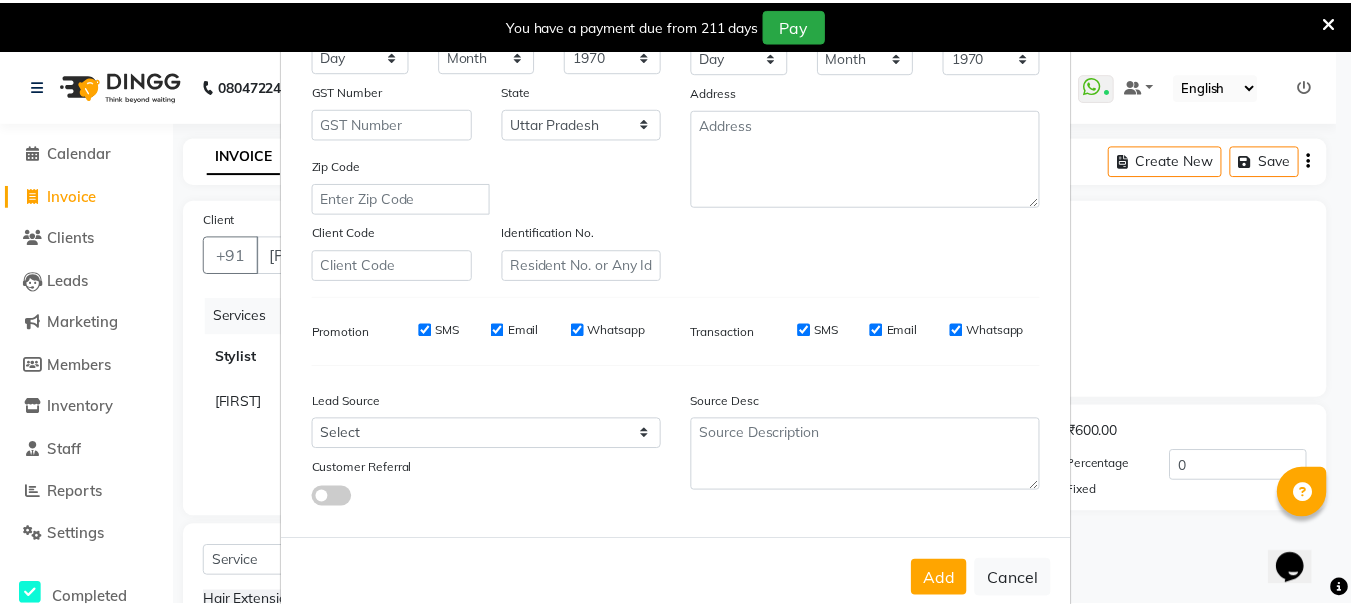 scroll, scrollTop: 316, scrollLeft: 0, axis: vertical 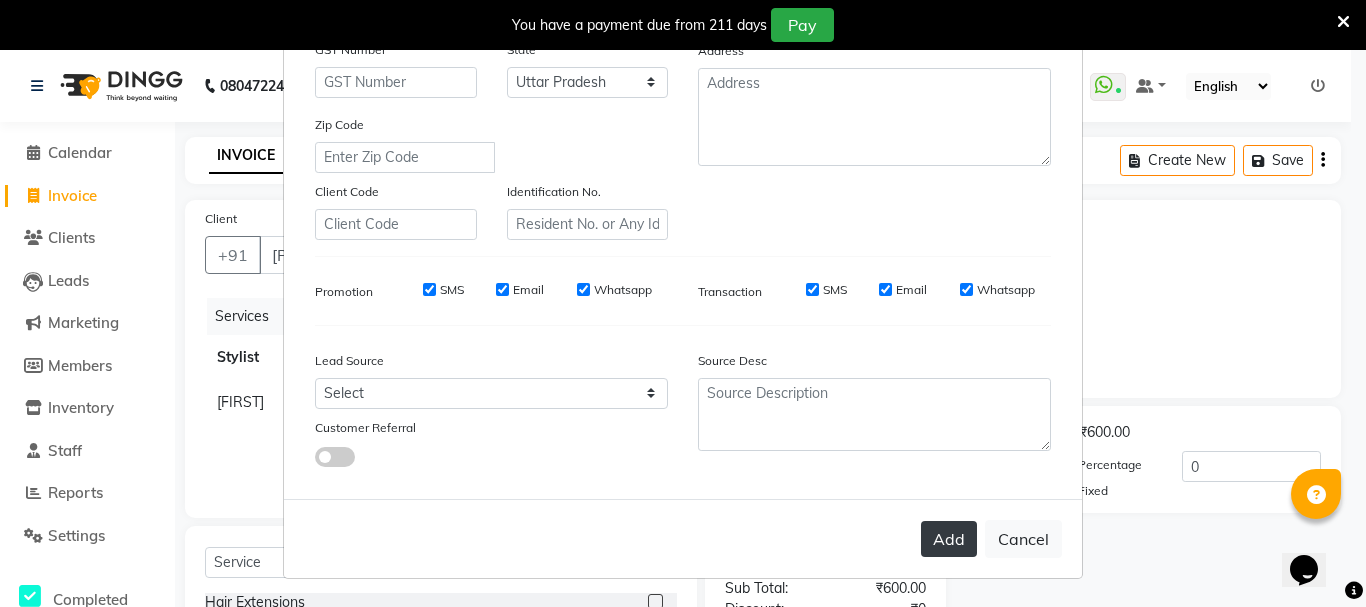 type on "VISITOR" 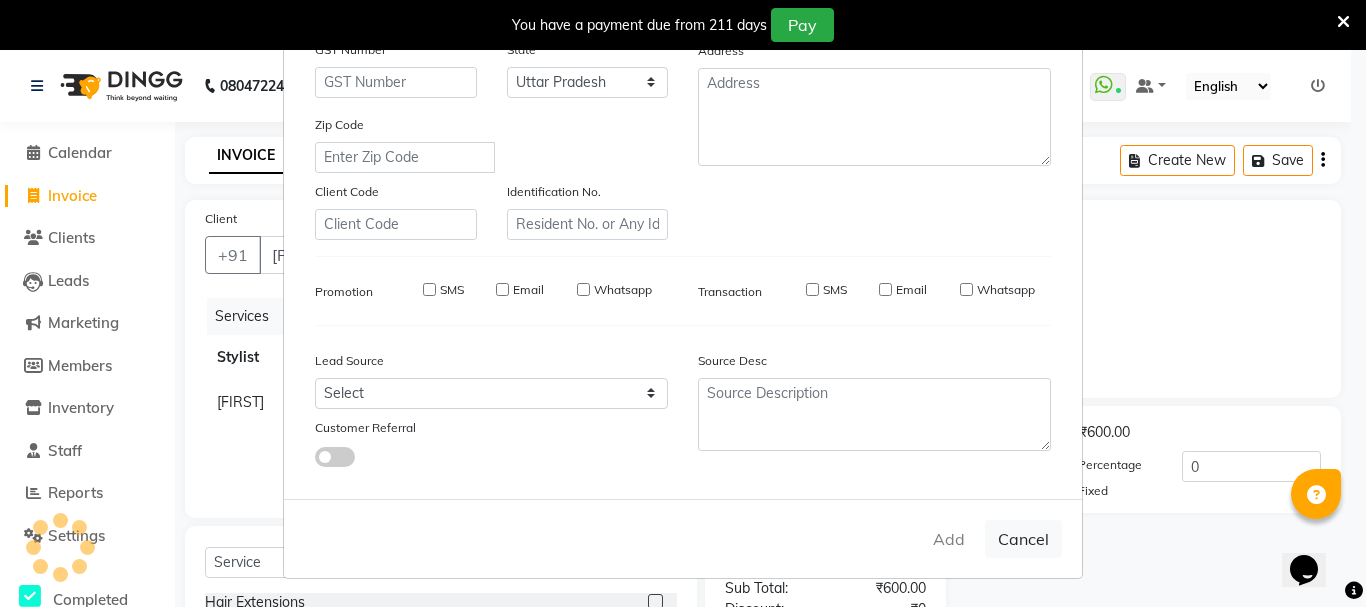 type 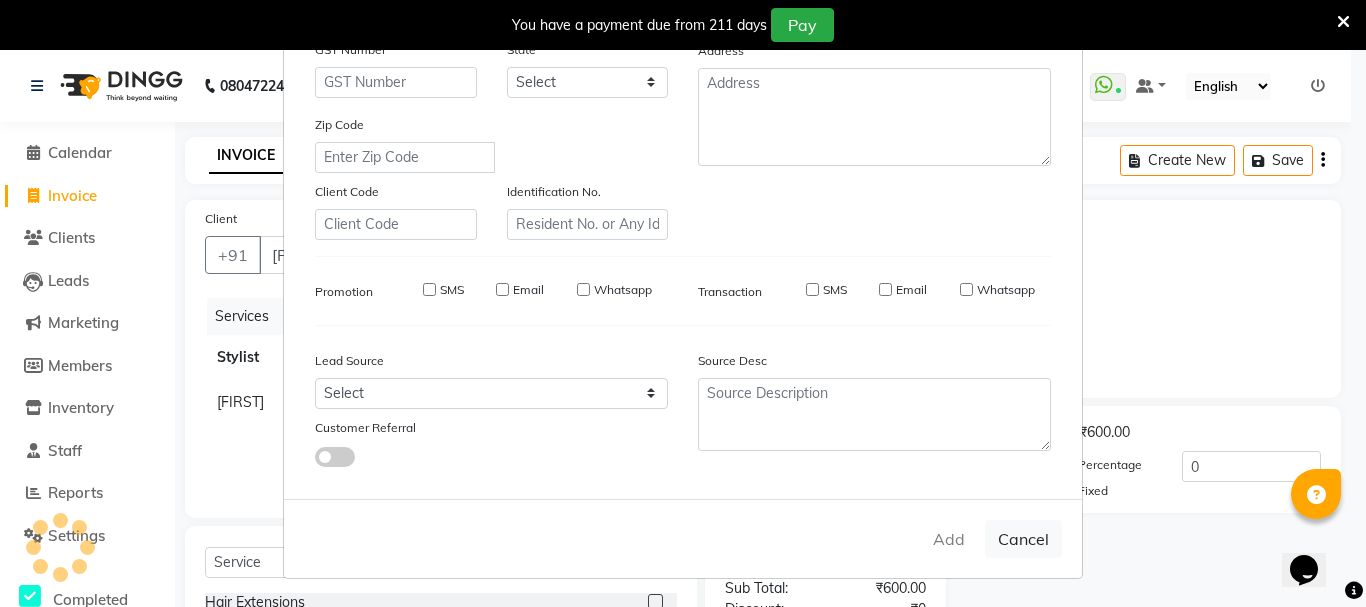 checkbox on "false" 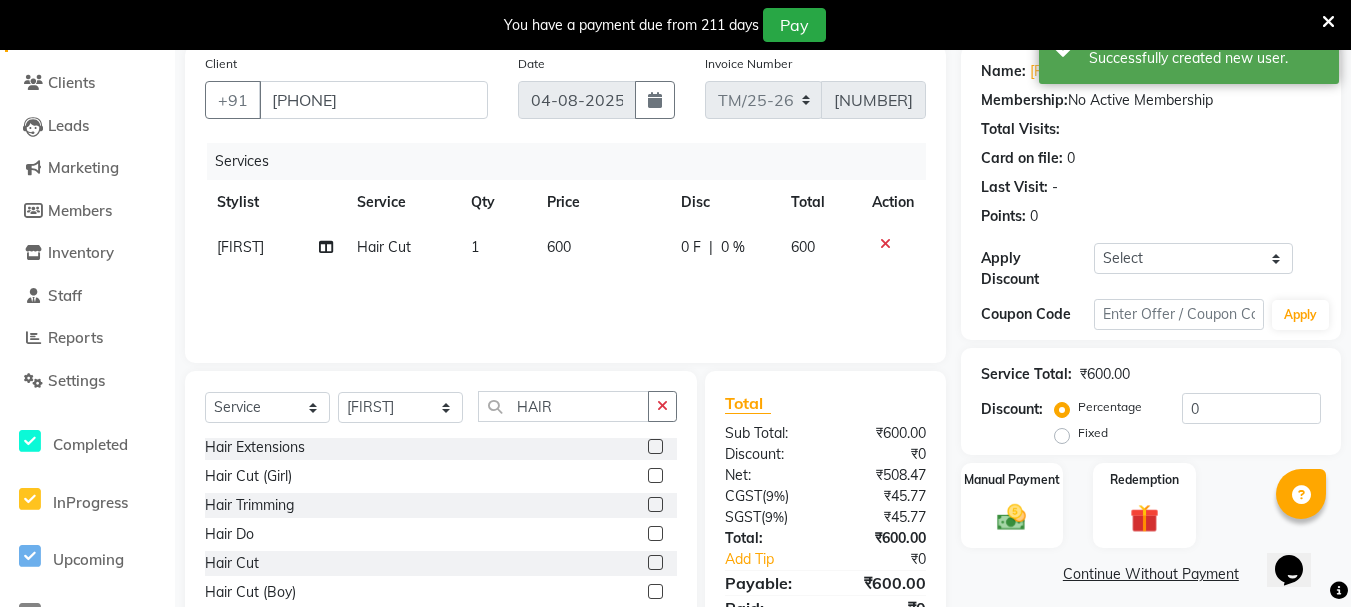 scroll, scrollTop: 244, scrollLeft: 0, axis: vertical 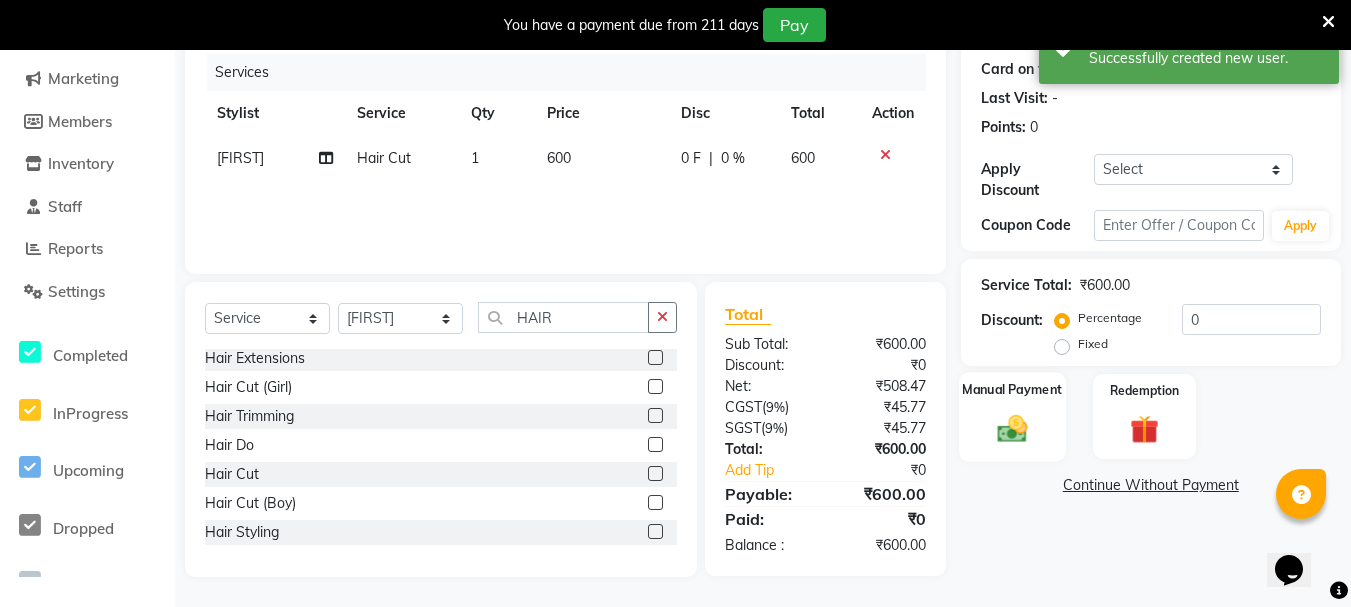 click 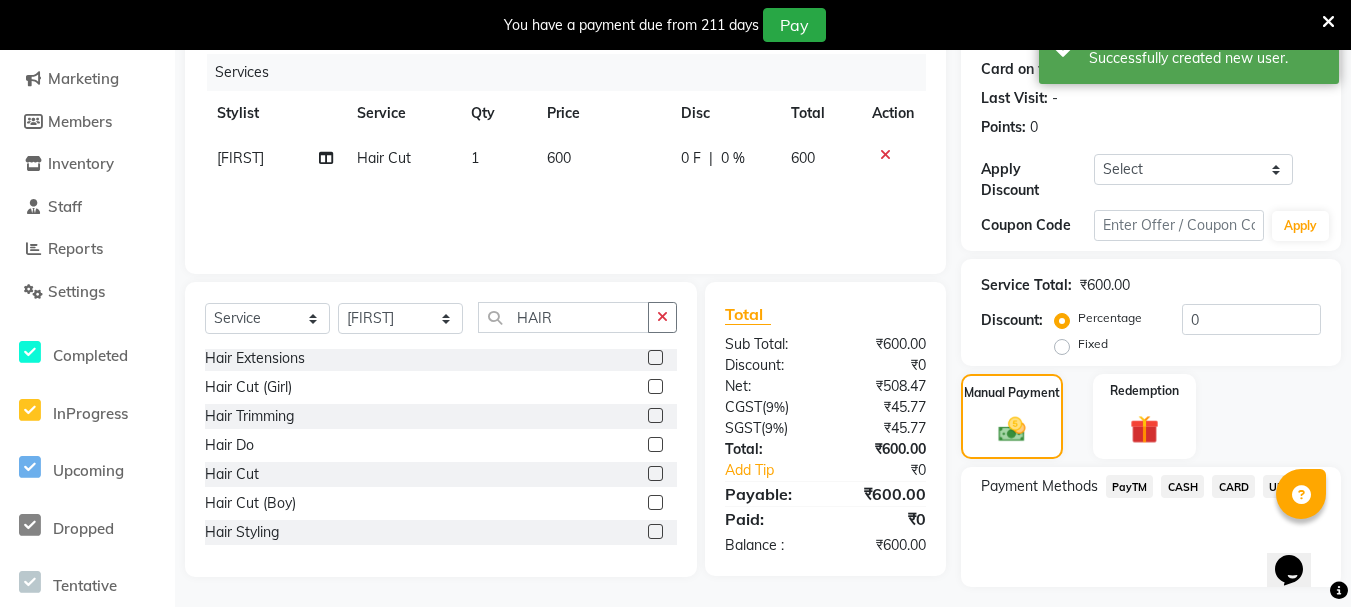 click on "CASH" 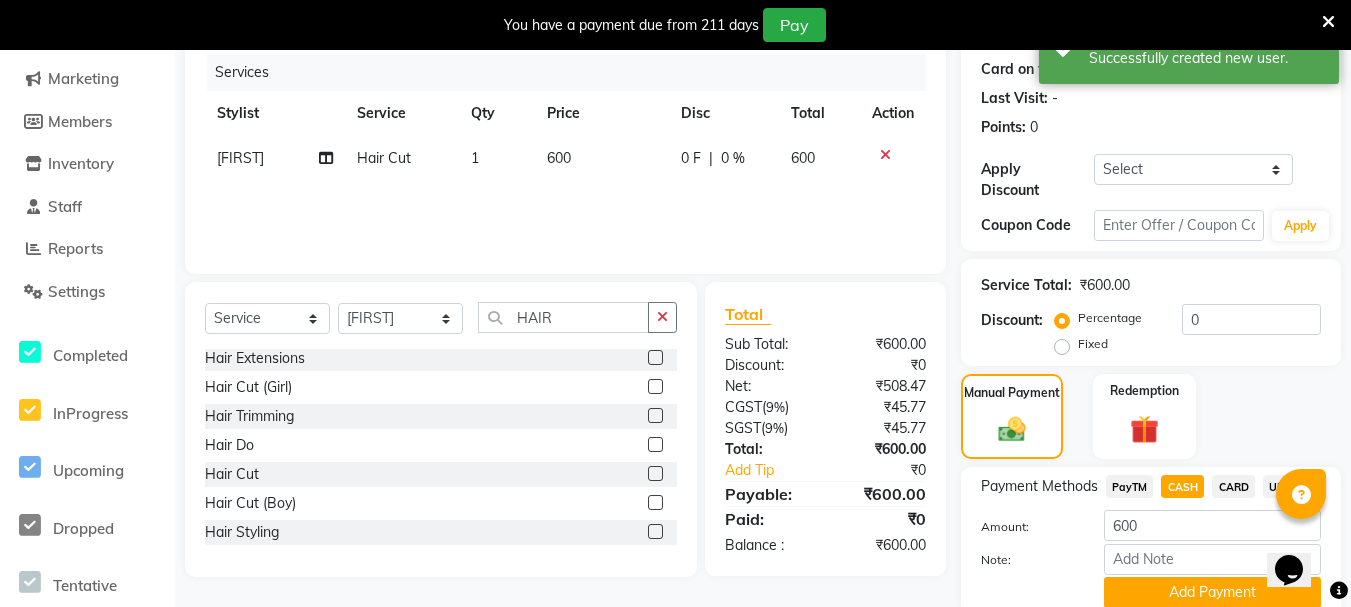 scroll, scrollTop: 324, scrollLeft: 0, axis: vertical 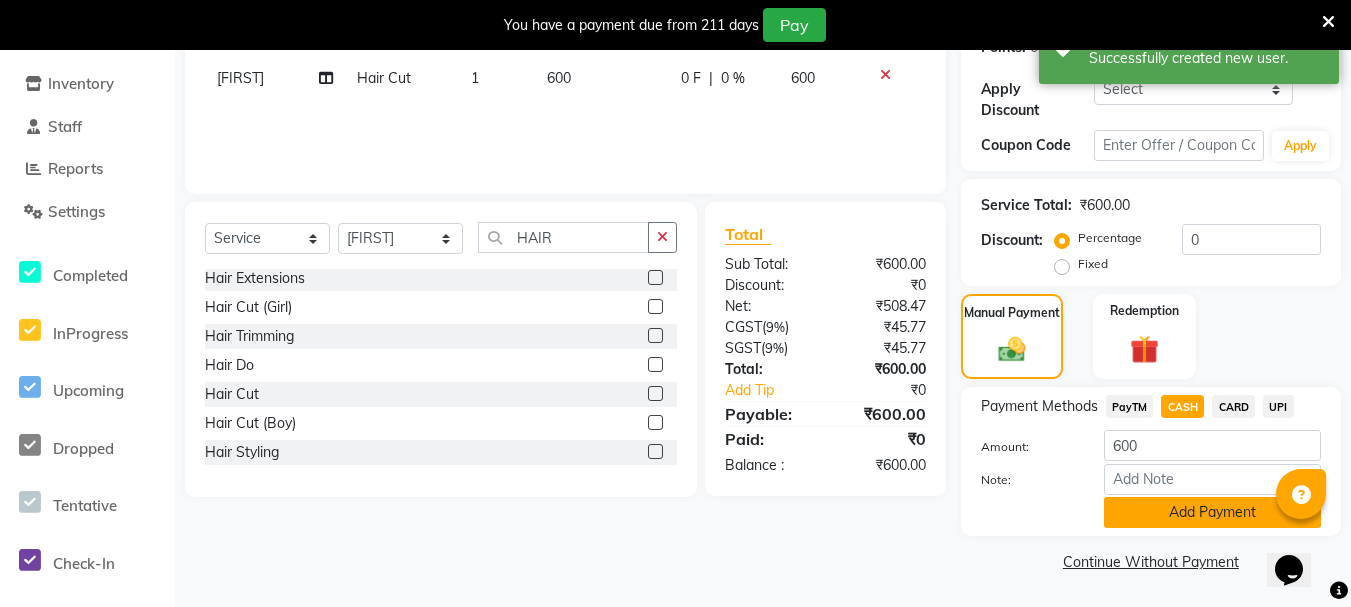 click on "Add Payment" 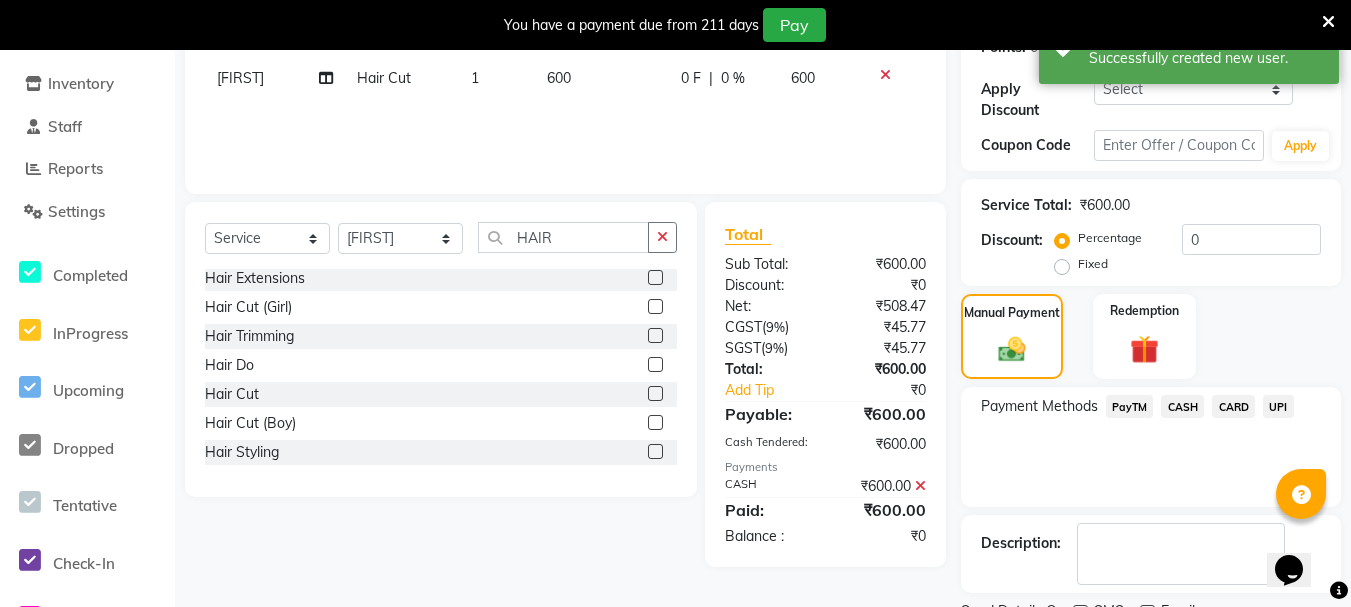scroll, scrollTop: 408, scrollLeft: 0, axis: vertical 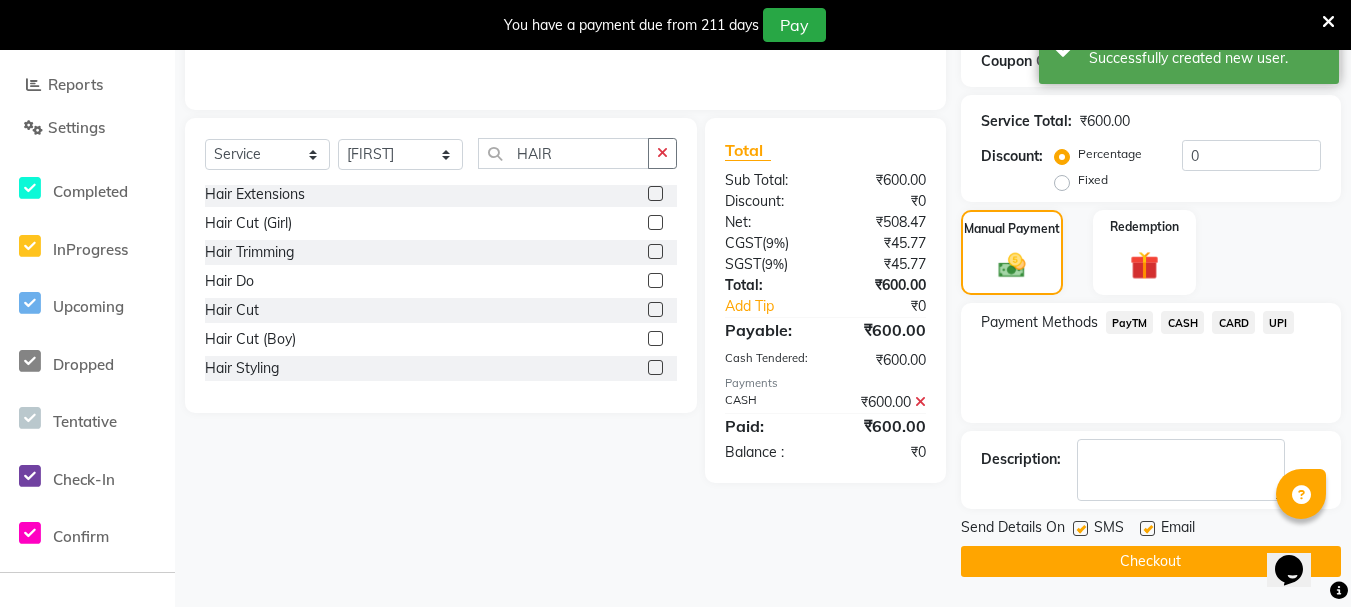 click on "Checkout" 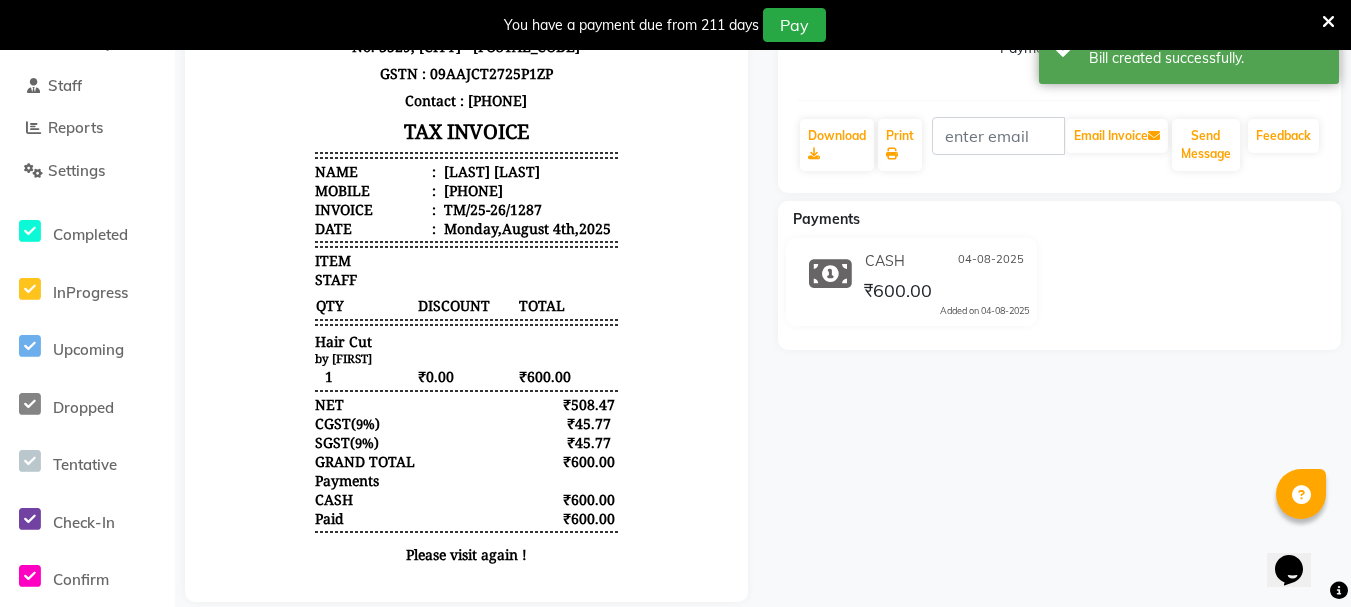 scroll, scrollTop: 0, scrollLeft: 0, axis: both 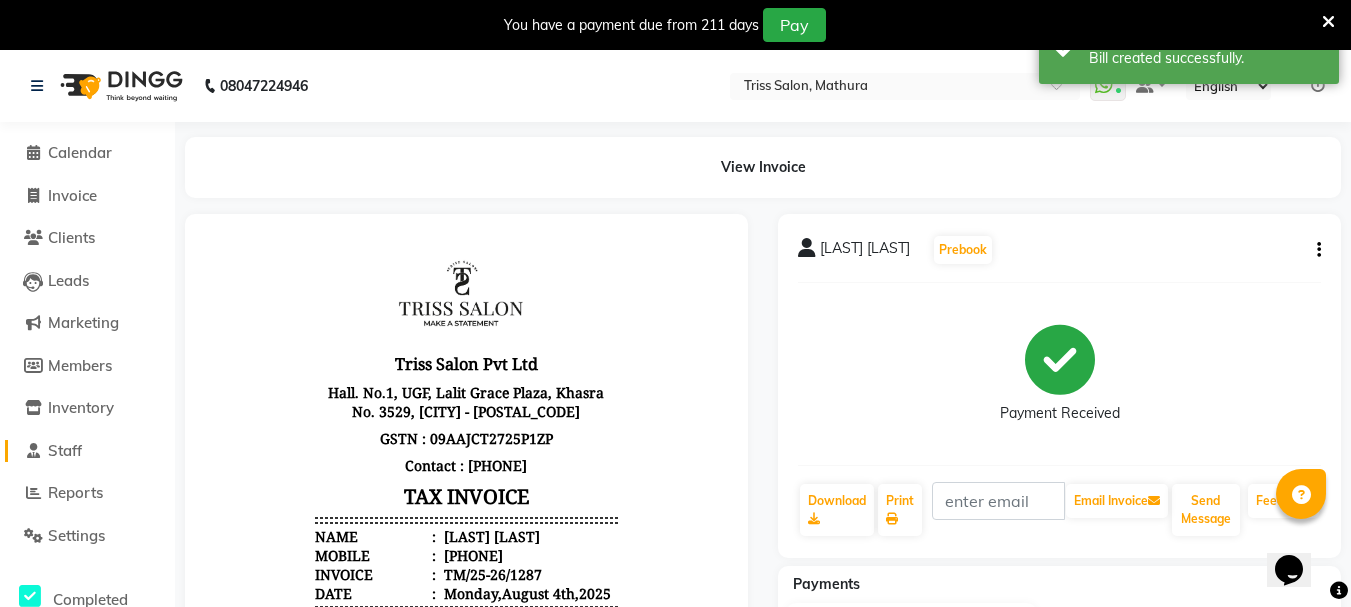 click 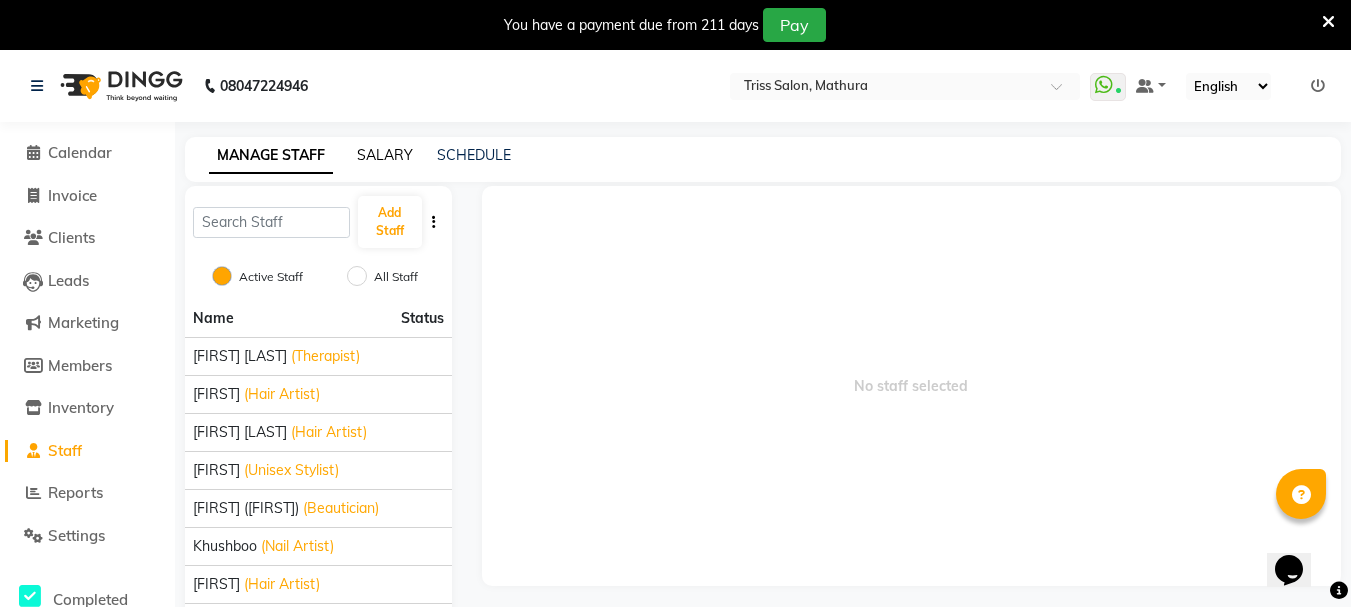 click on "SALARY" 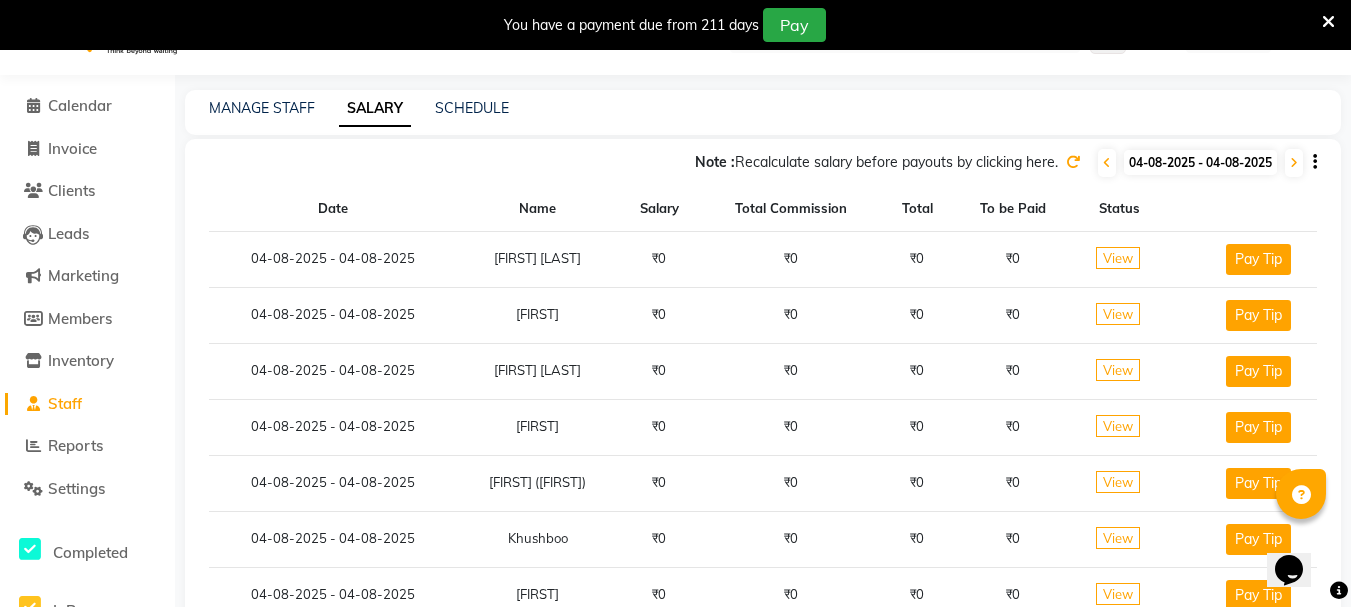 scroll, scrollTop: 25, scrollLeft: 0, axis: vertical 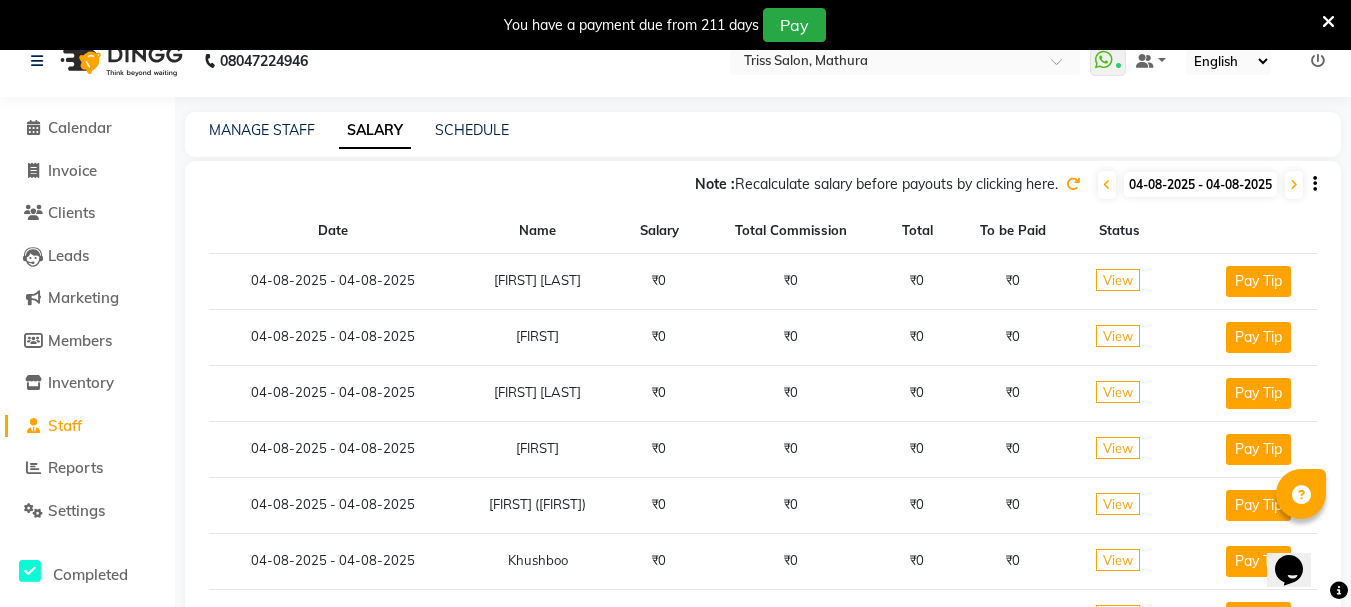 click on "04-08-2025 - 04-08-2025" 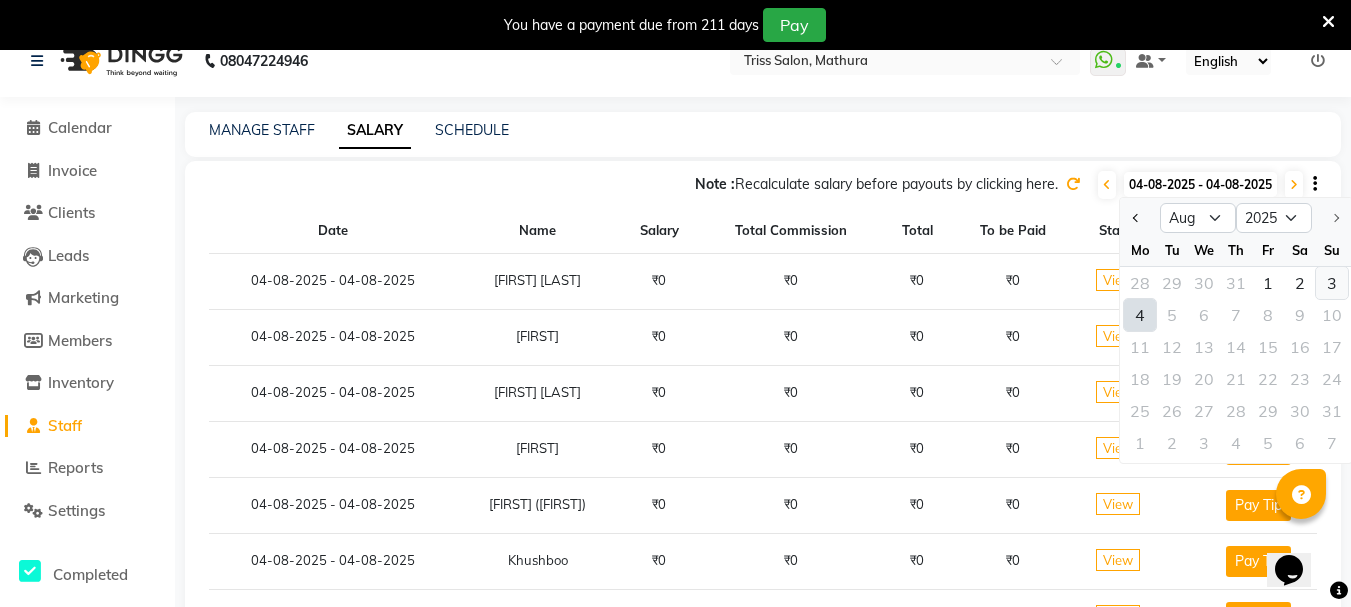 click on "3" at bounding box center [1332, 283] 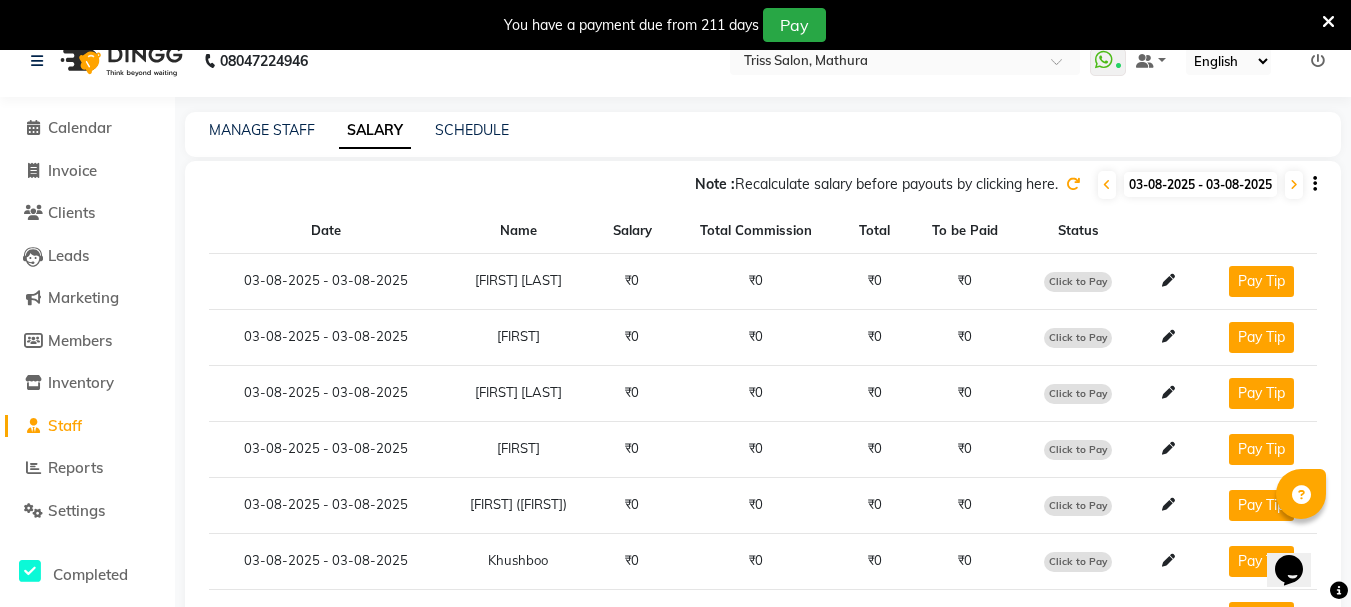 click 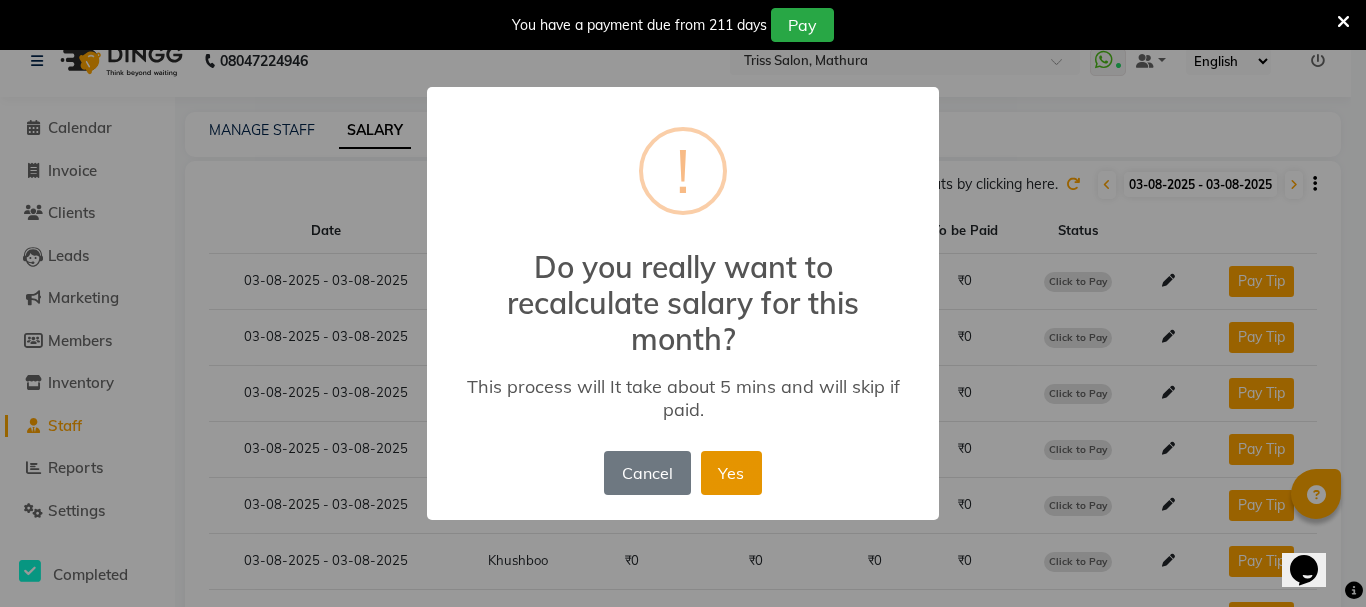 click on "Yes" at bounding box center [731, 473] 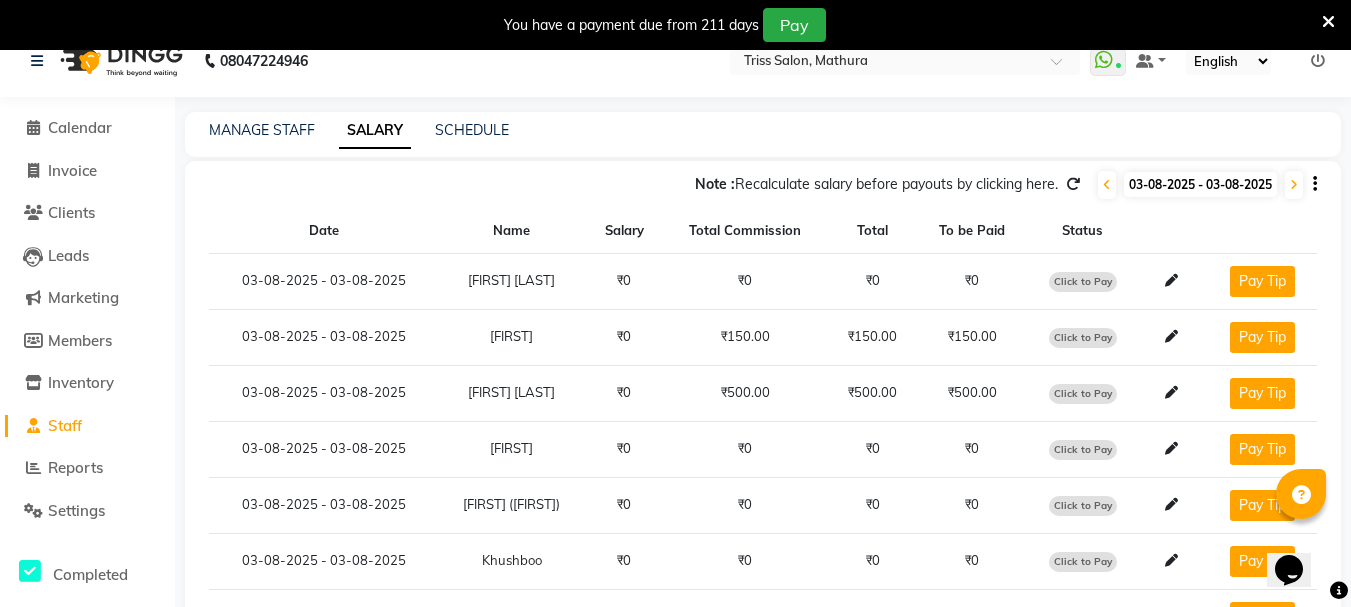 click on "Click to Pay" 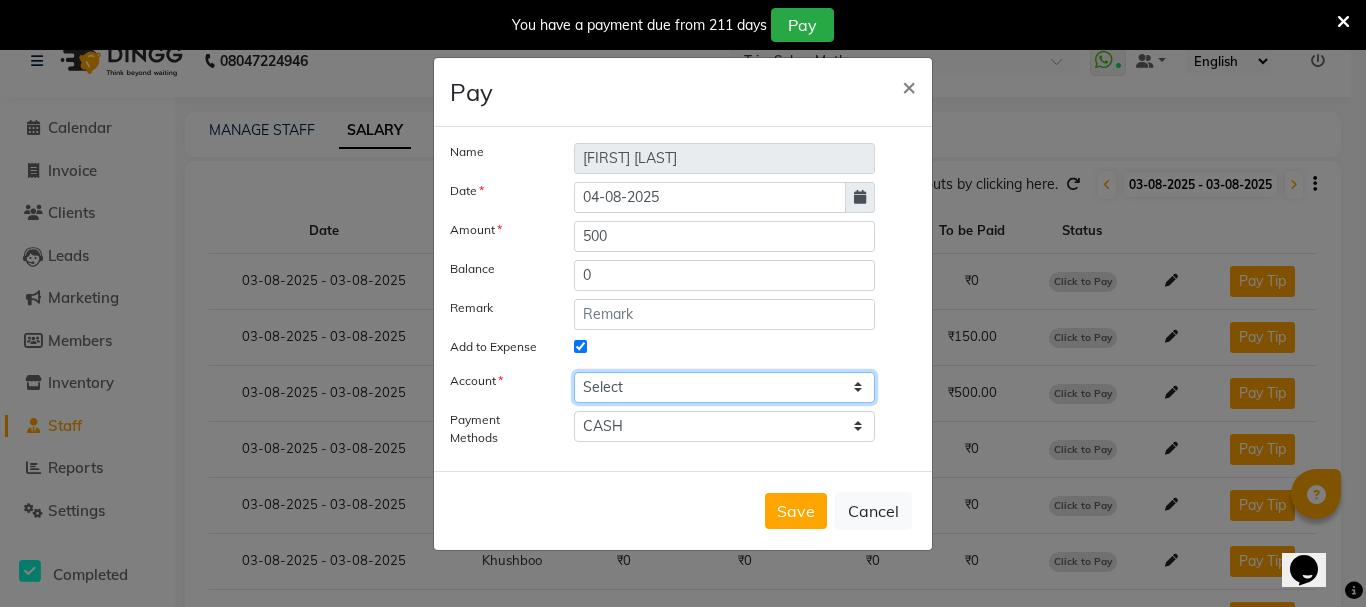 click on "Select Petty cash" 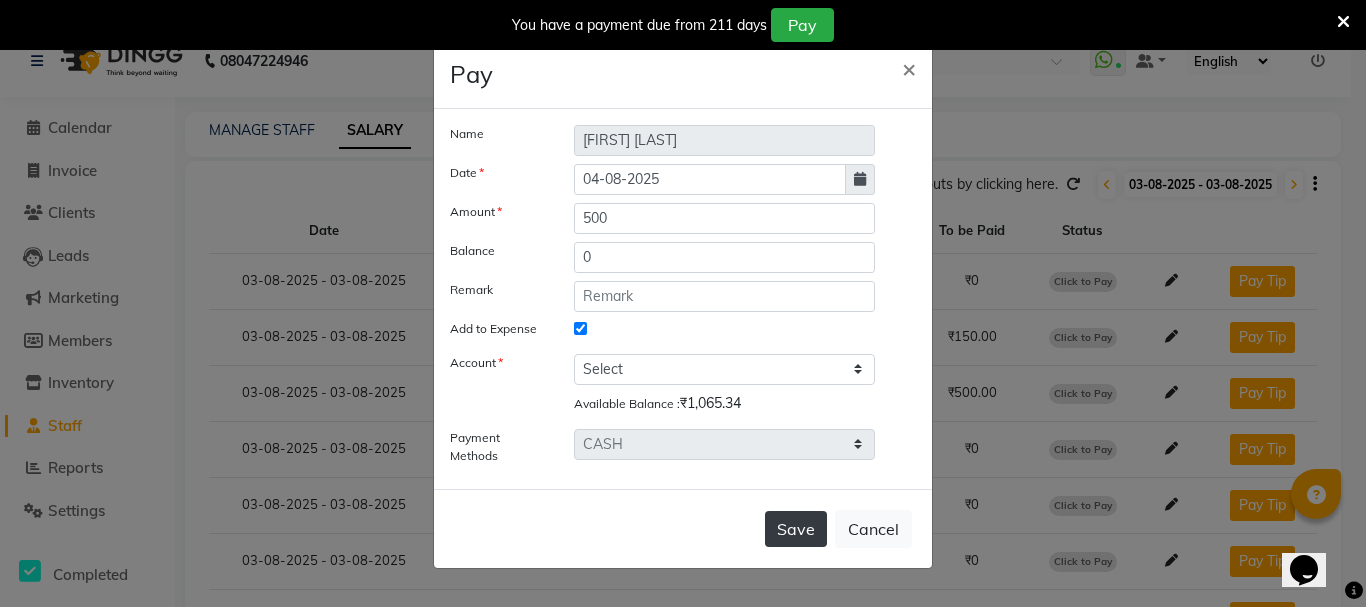 click on "Save" 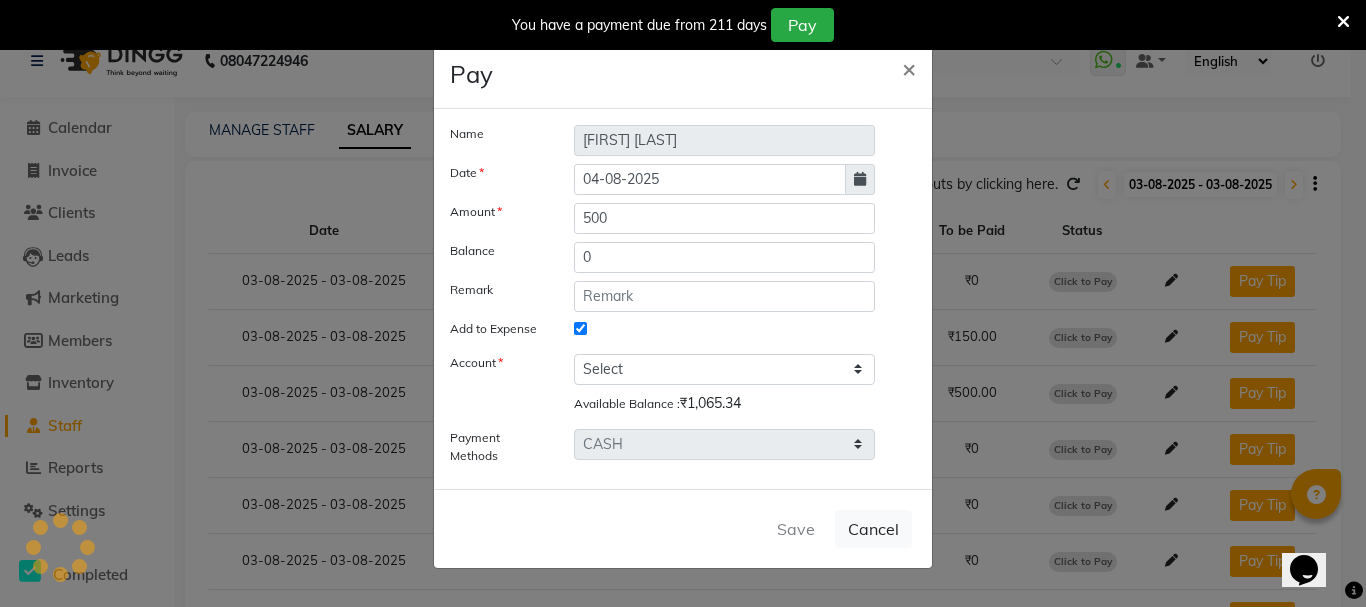 select 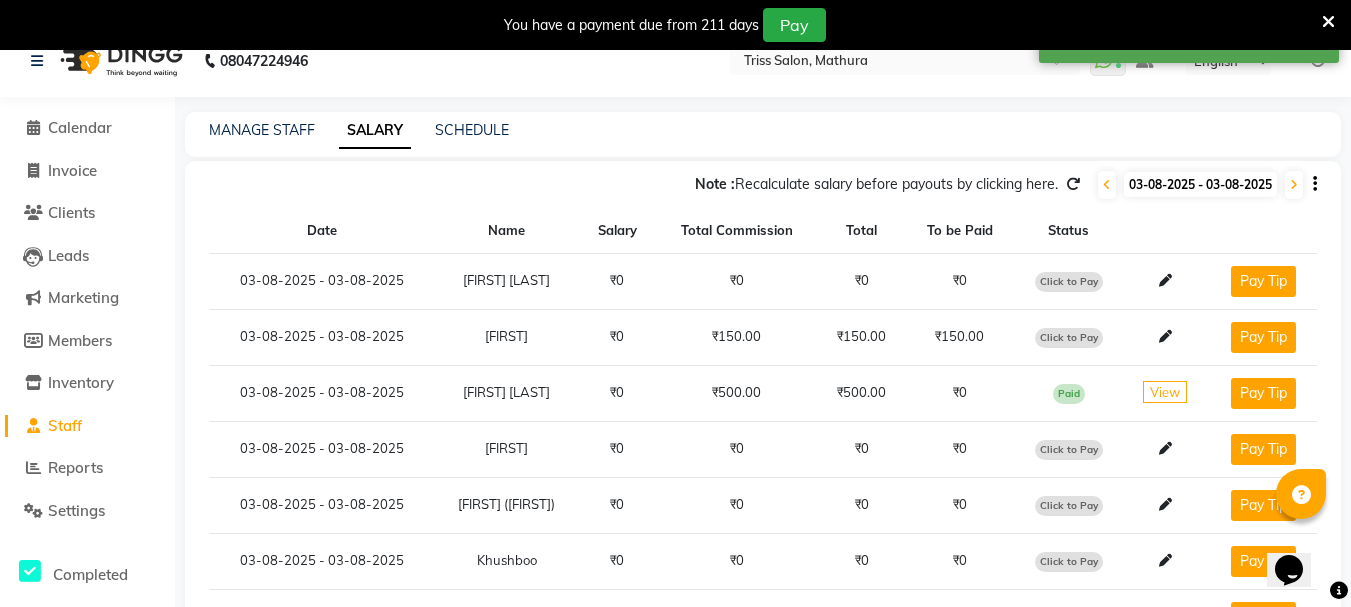 click on "Click to Pay" 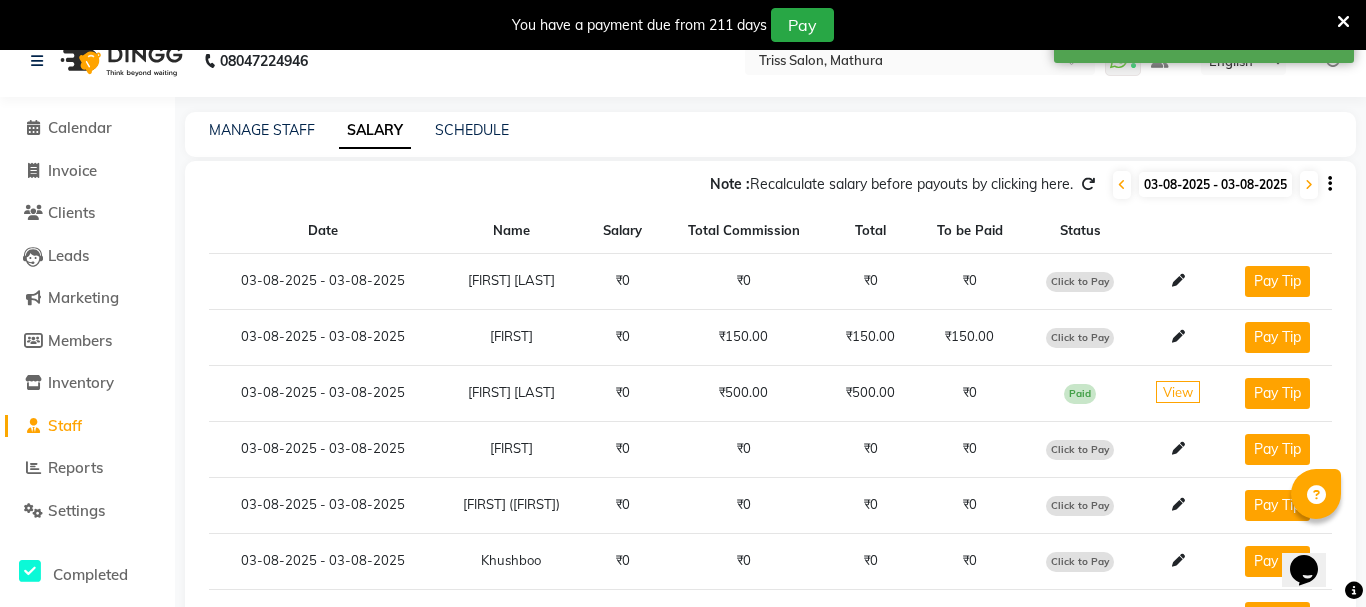 select on "1" 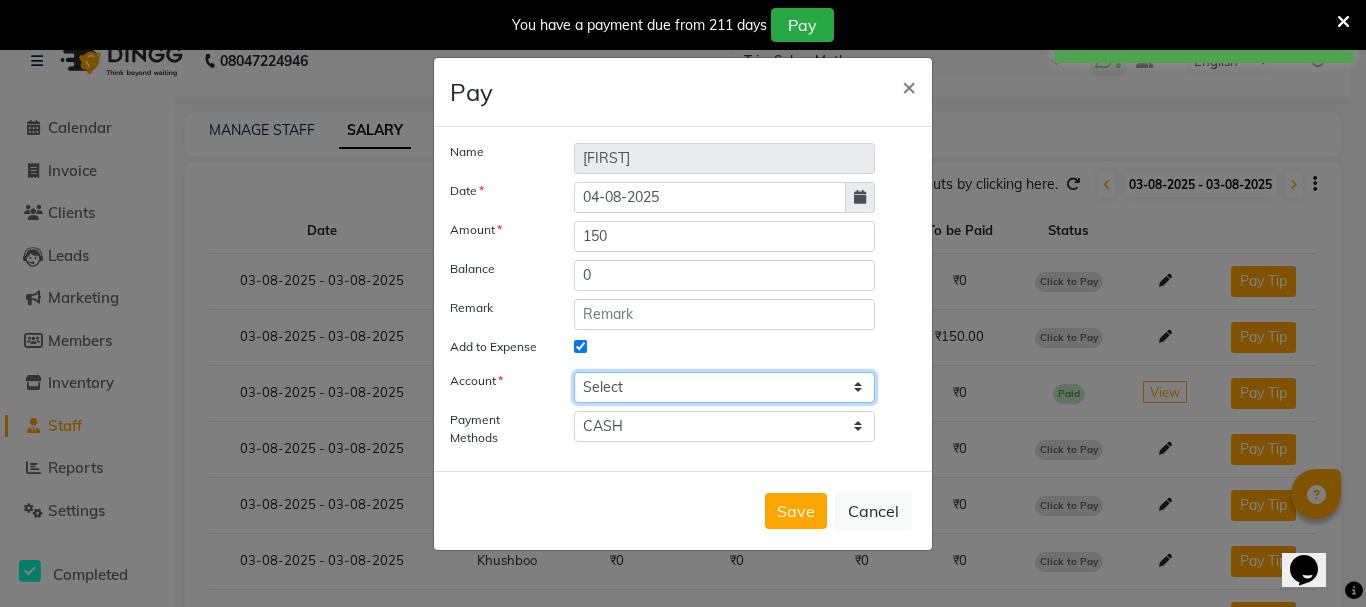 click on "Select Petty cash" 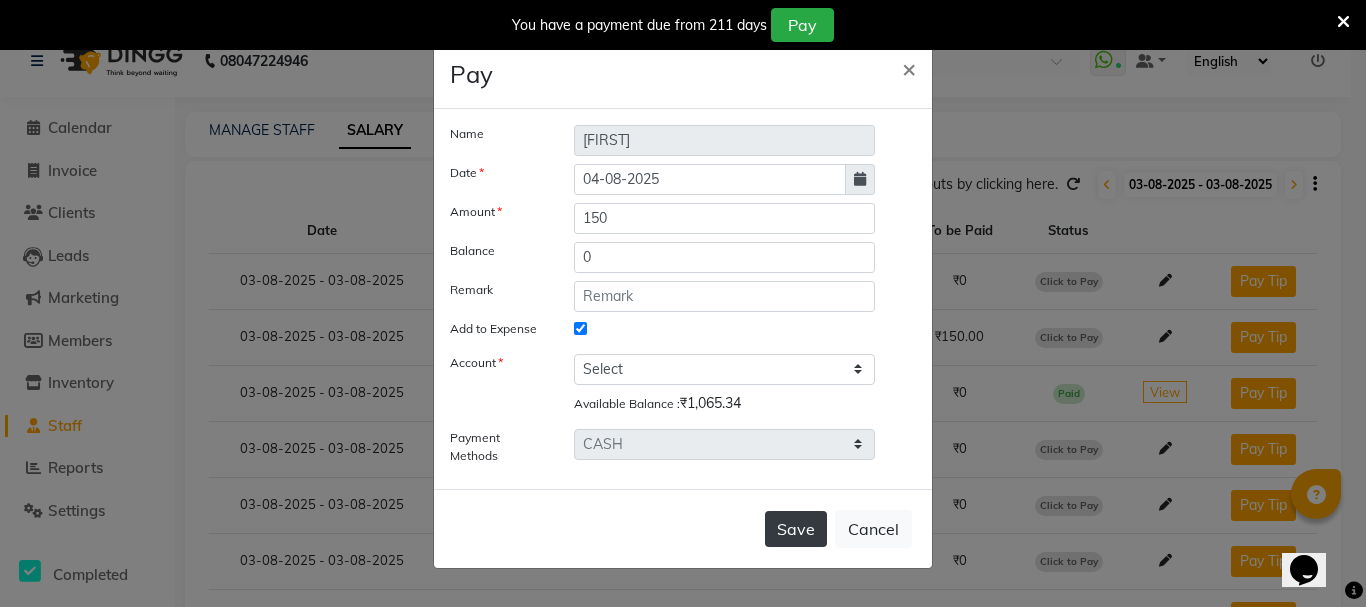 click on "Save" 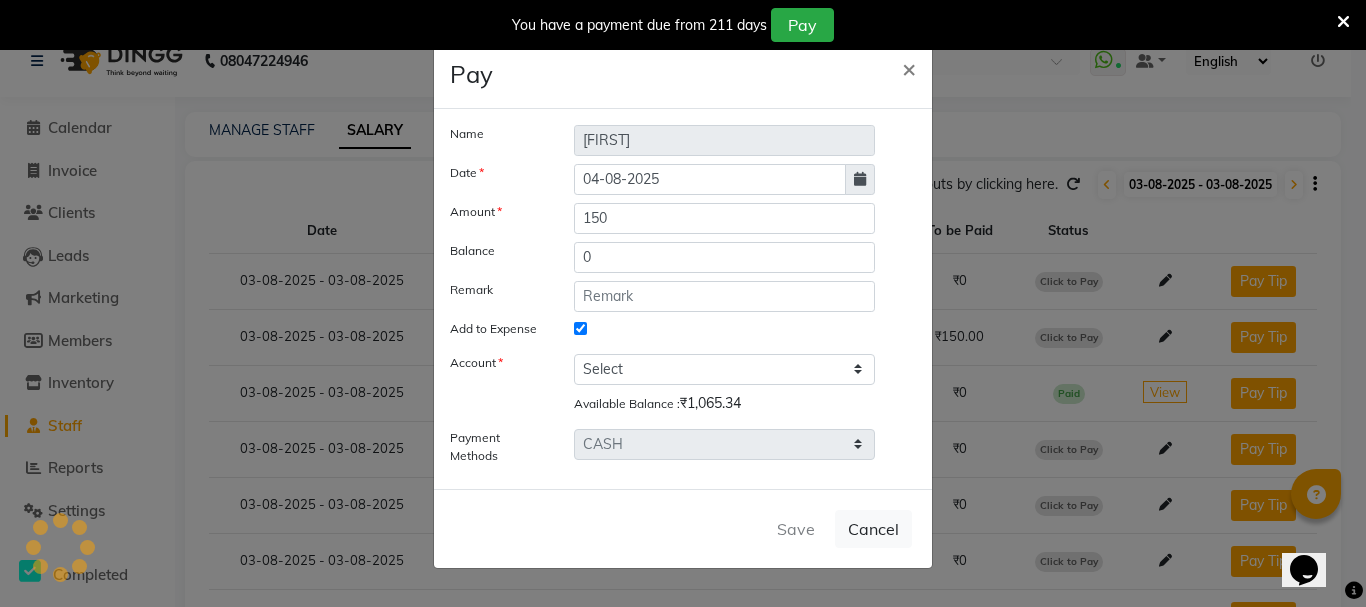 select 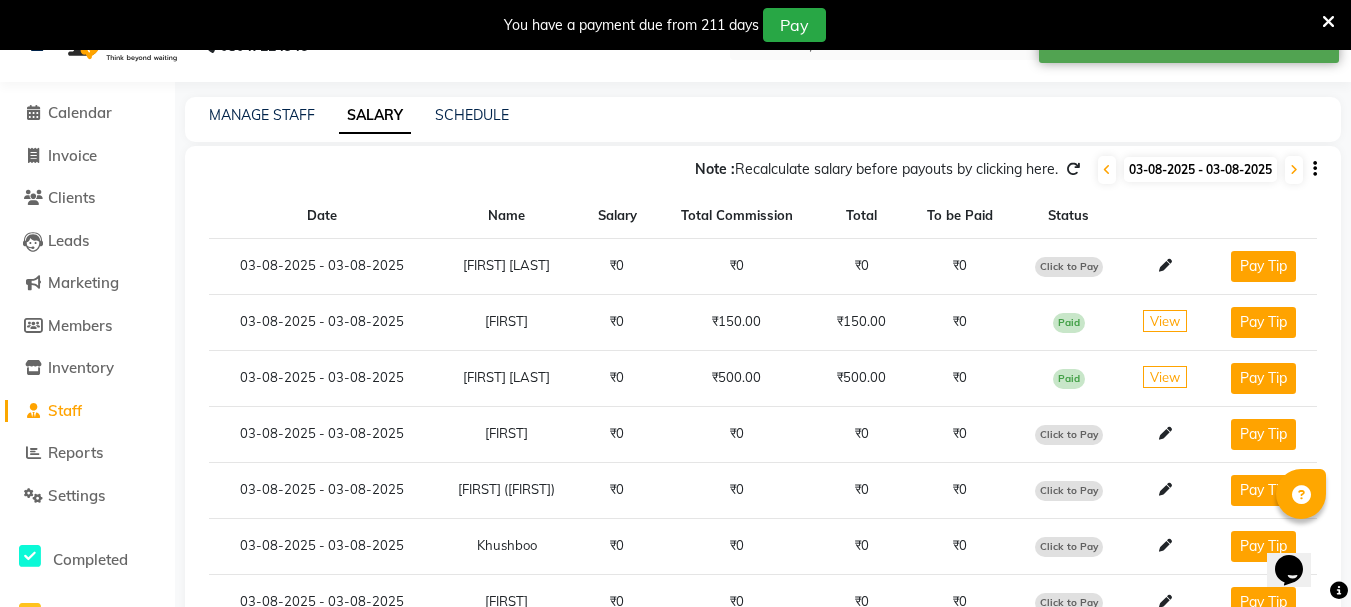 scroll, scrollTop: 0, scrollLeft: 0, axis: both 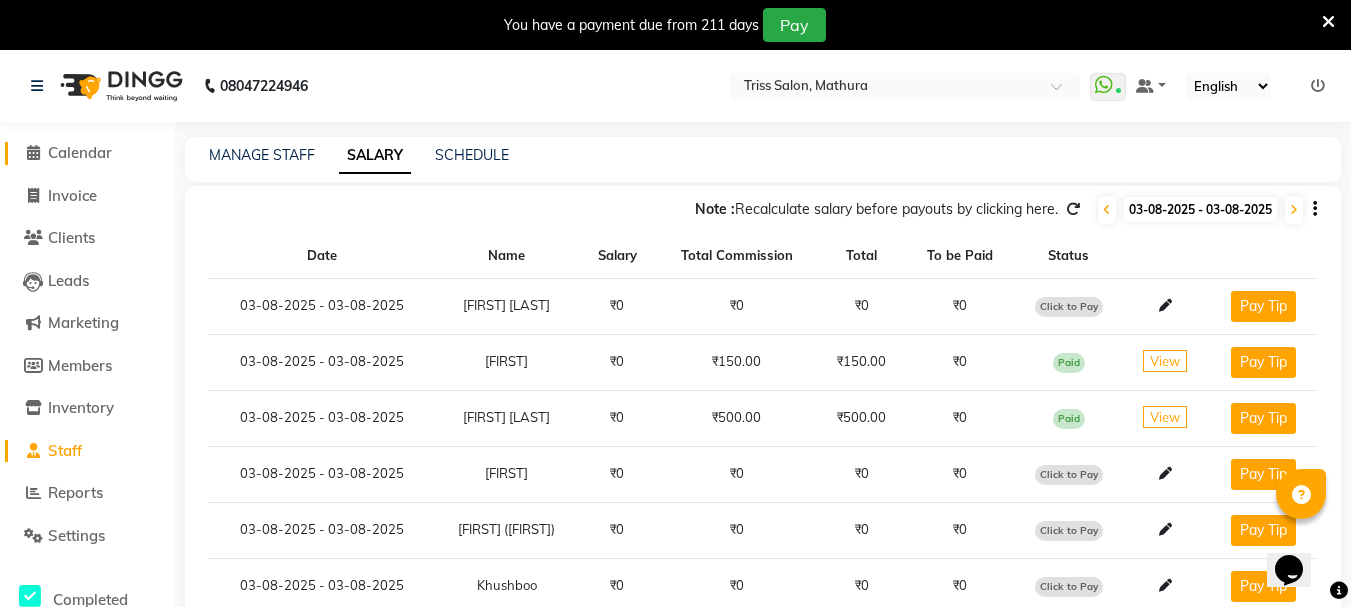 click on "Calendar" 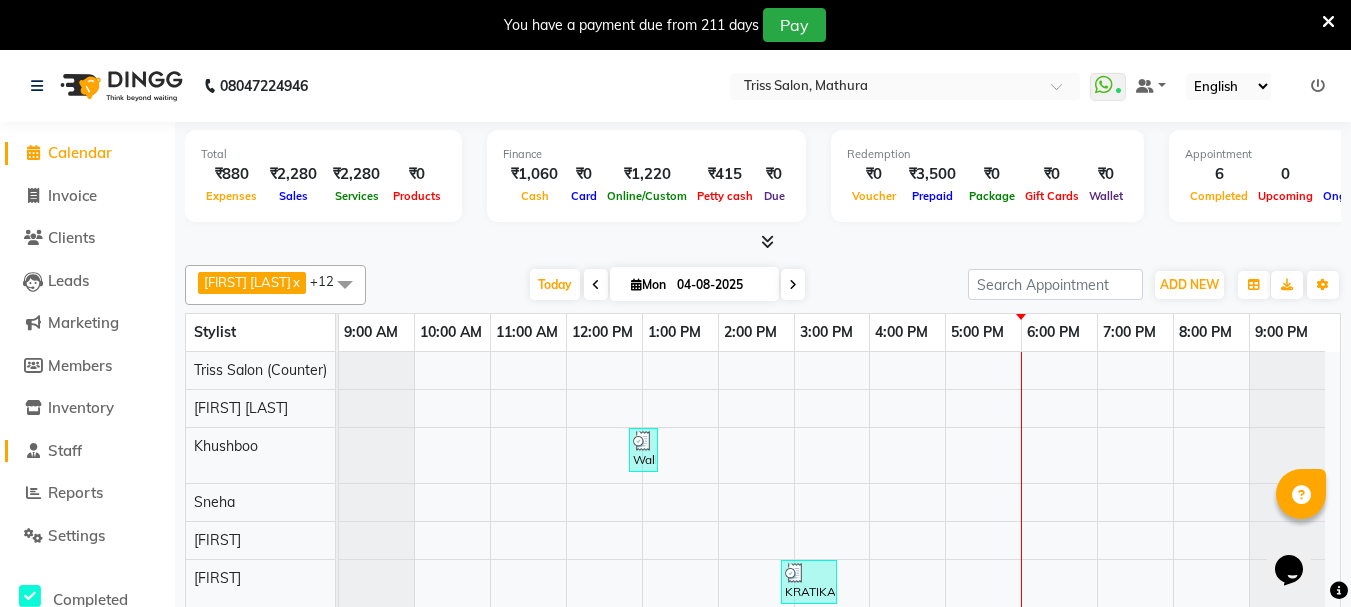 click on "Staff" 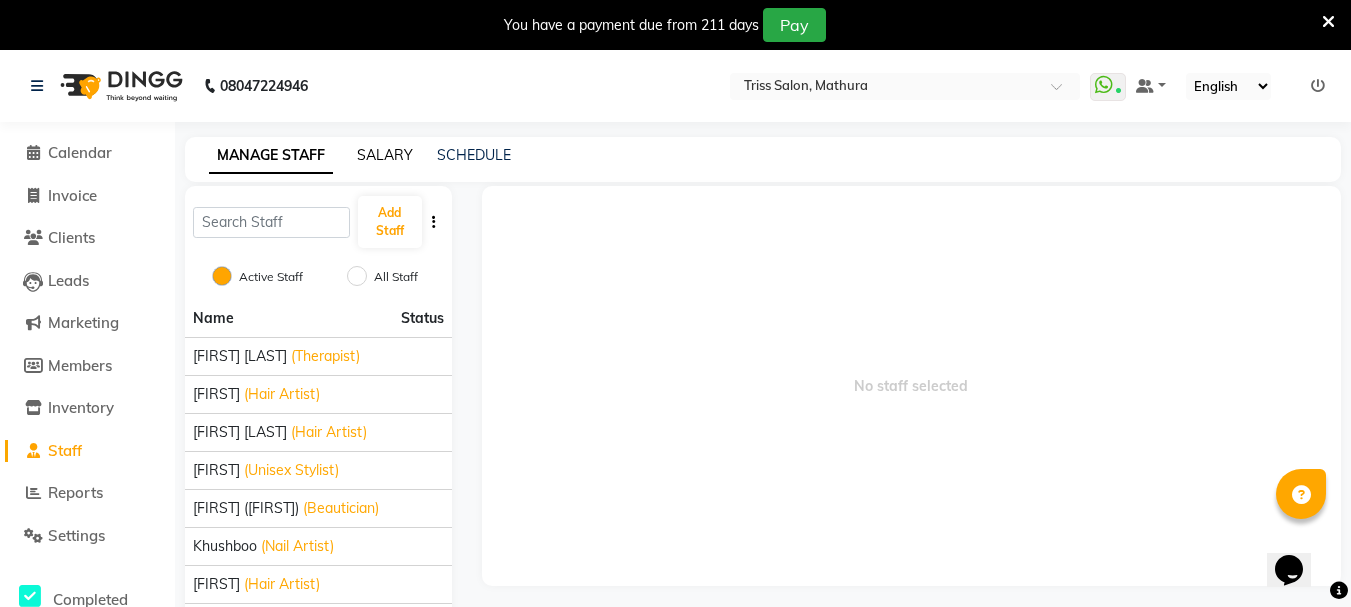 click on "SALARY" 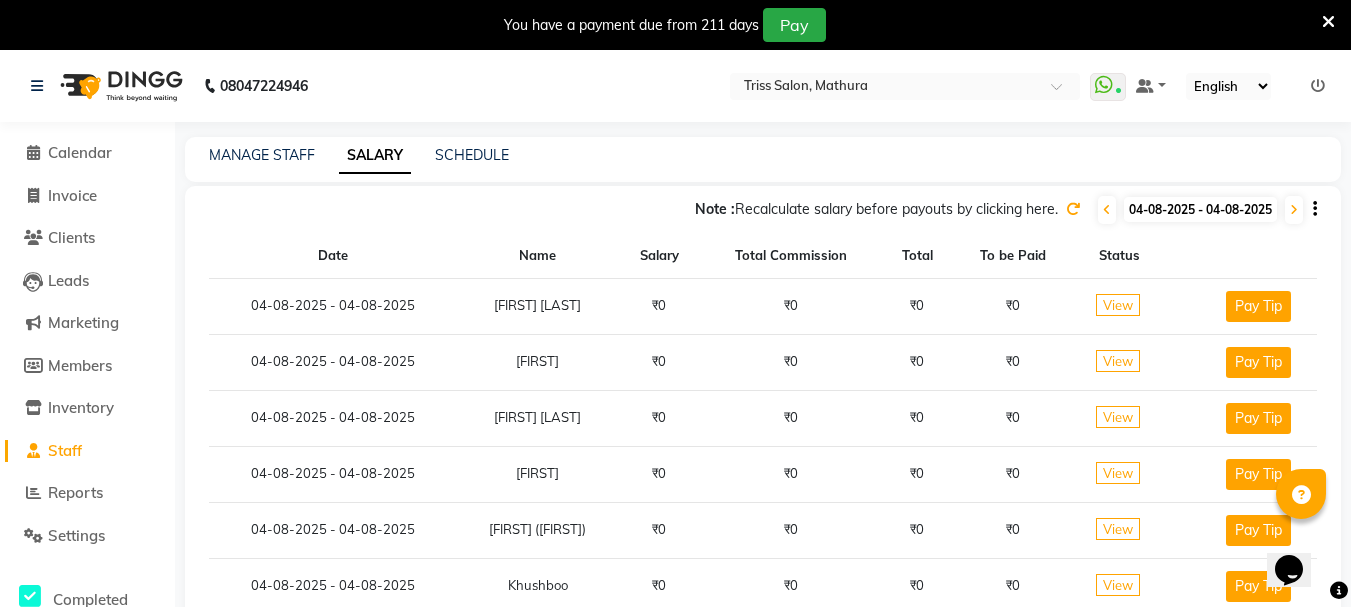 click on "04-08-2025 - 04-08-2025" 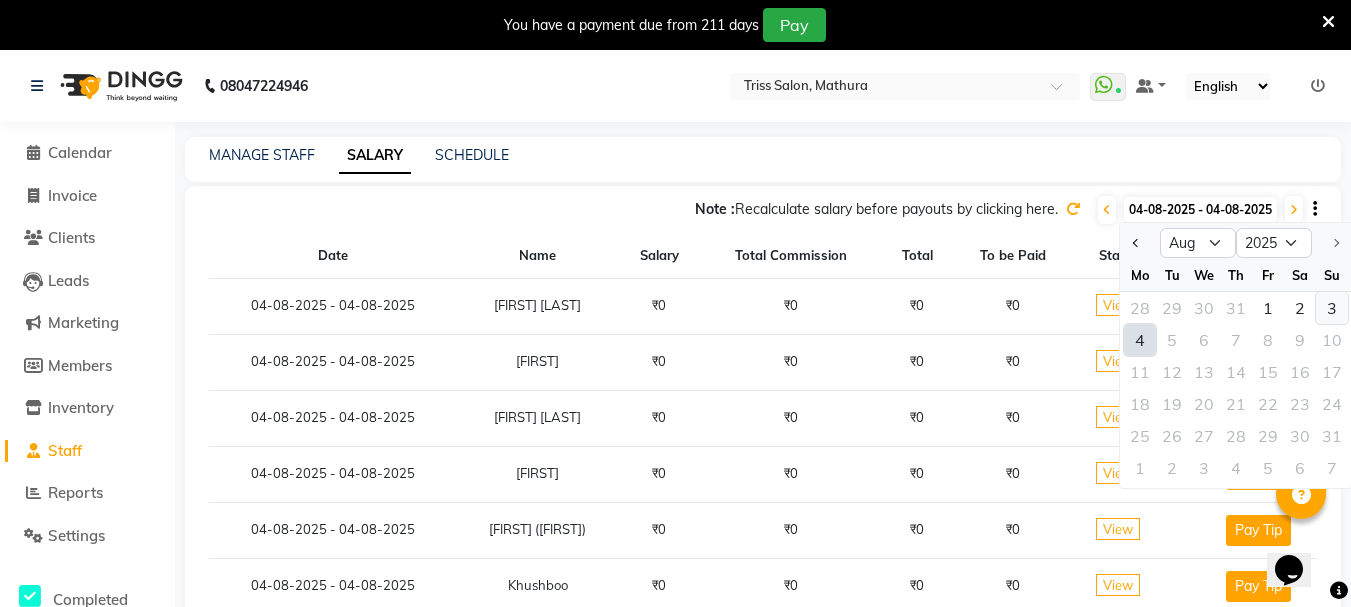 click on "3" at bounding box center (1332, 308) 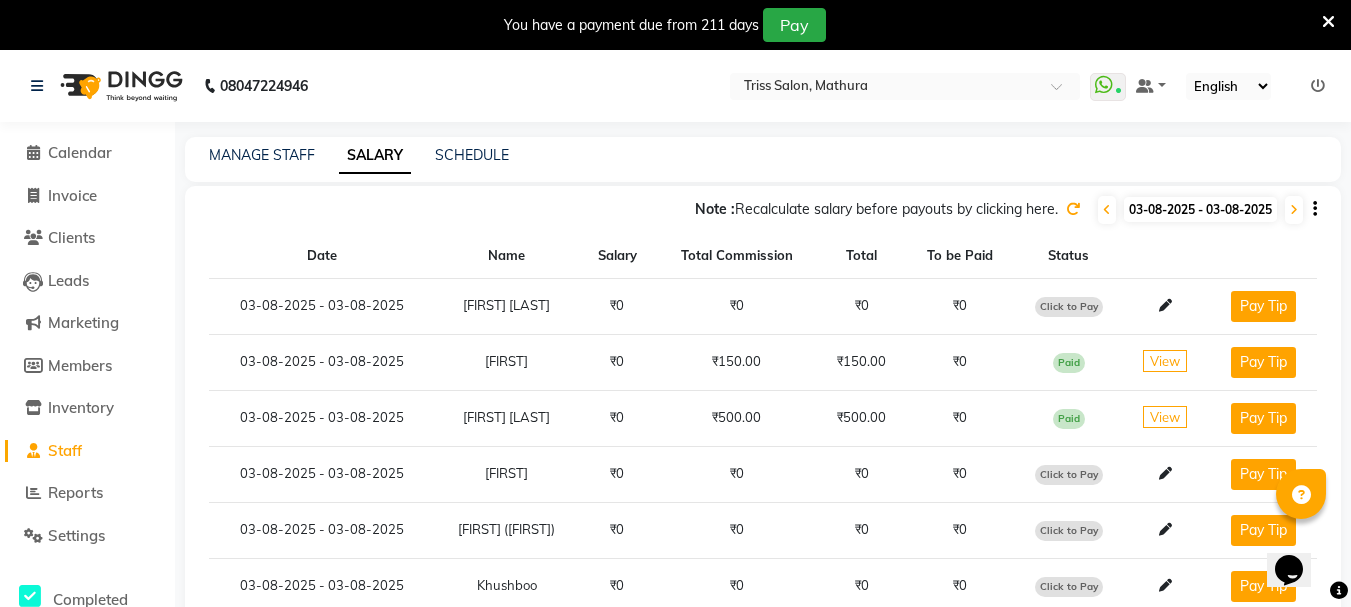 click 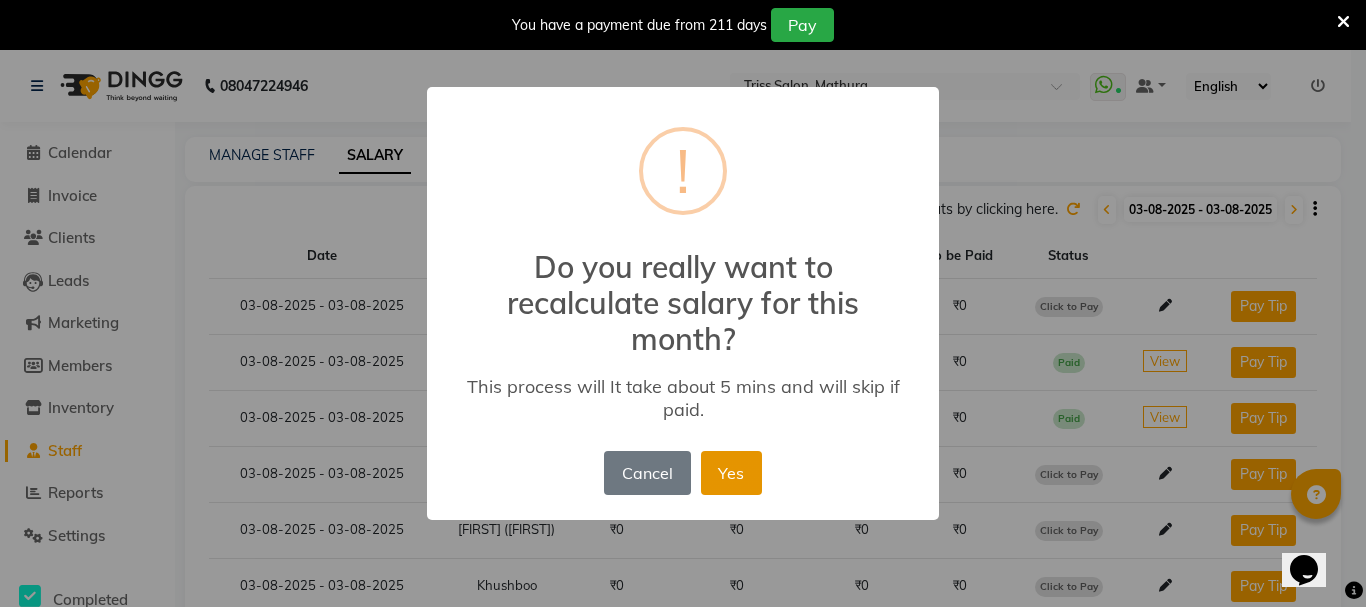 click on "Yes" at bounding box center [731, 473] 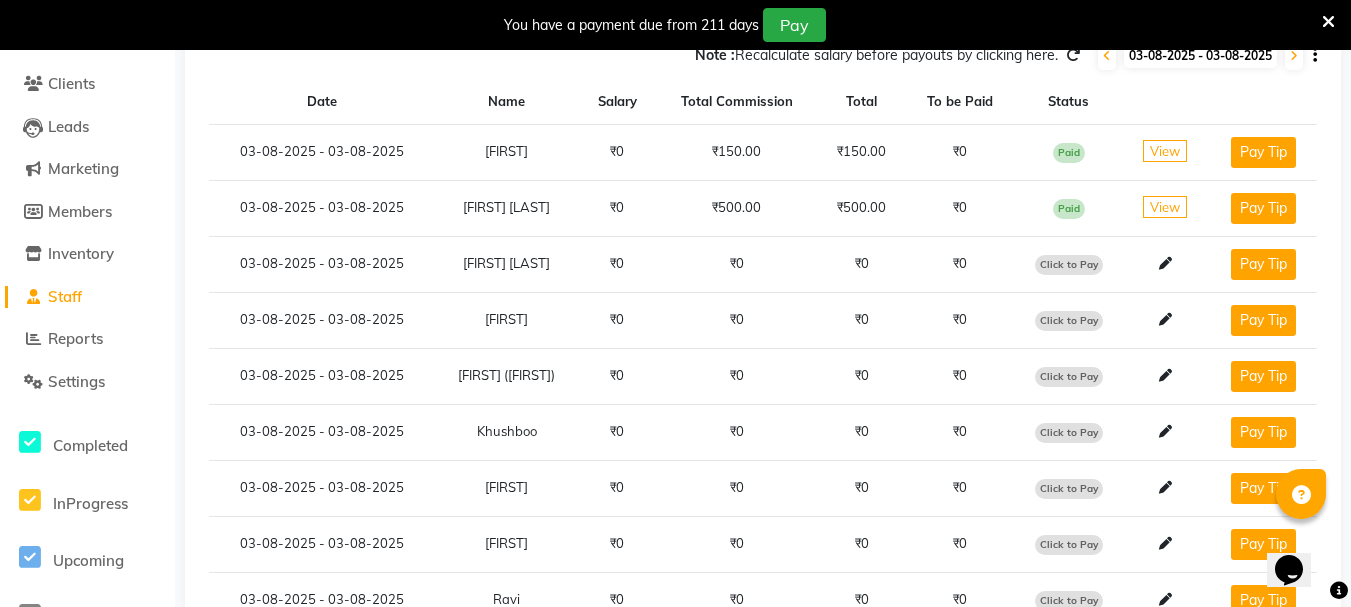 scroll, scrollTop: 164, scrollLeft: 0, axis: vertical 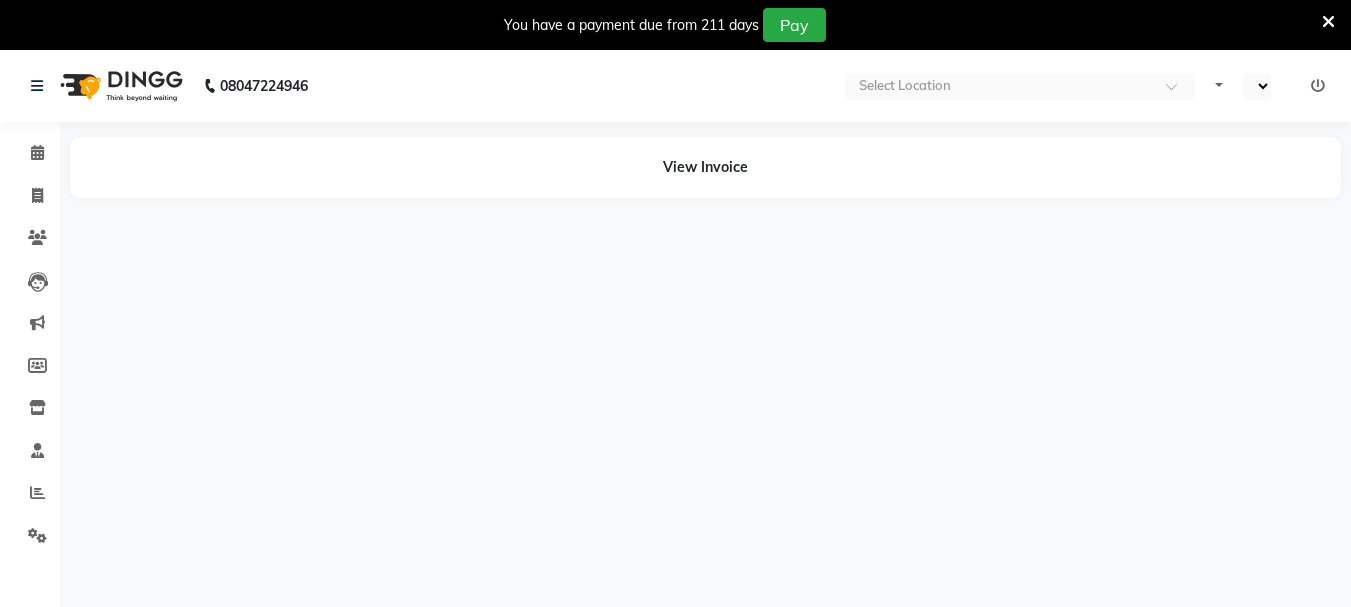 select on "en" 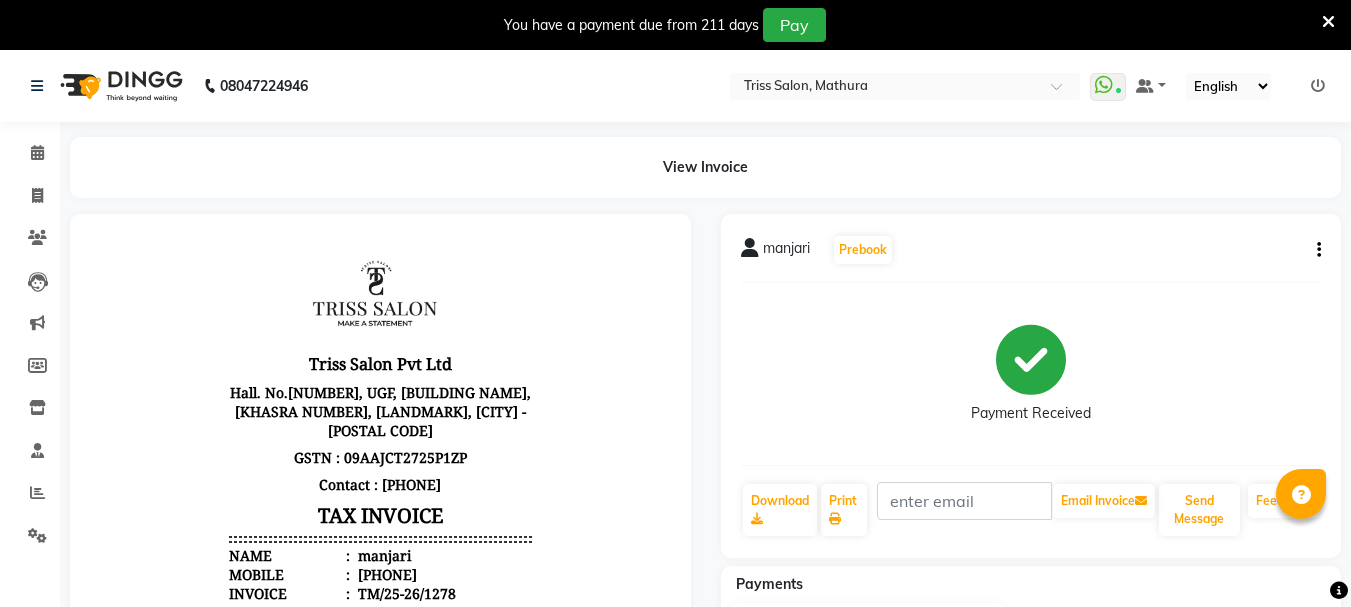 scroll, scrollTop: 0, scrollLeft: 0, axis: both 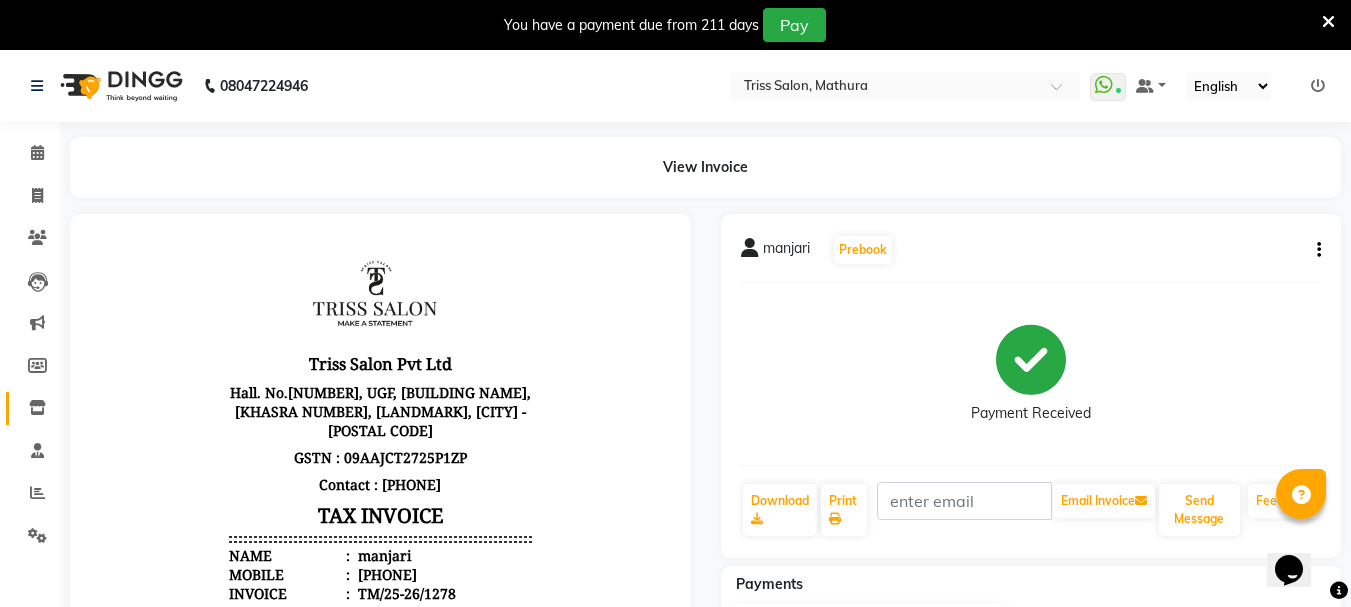 click 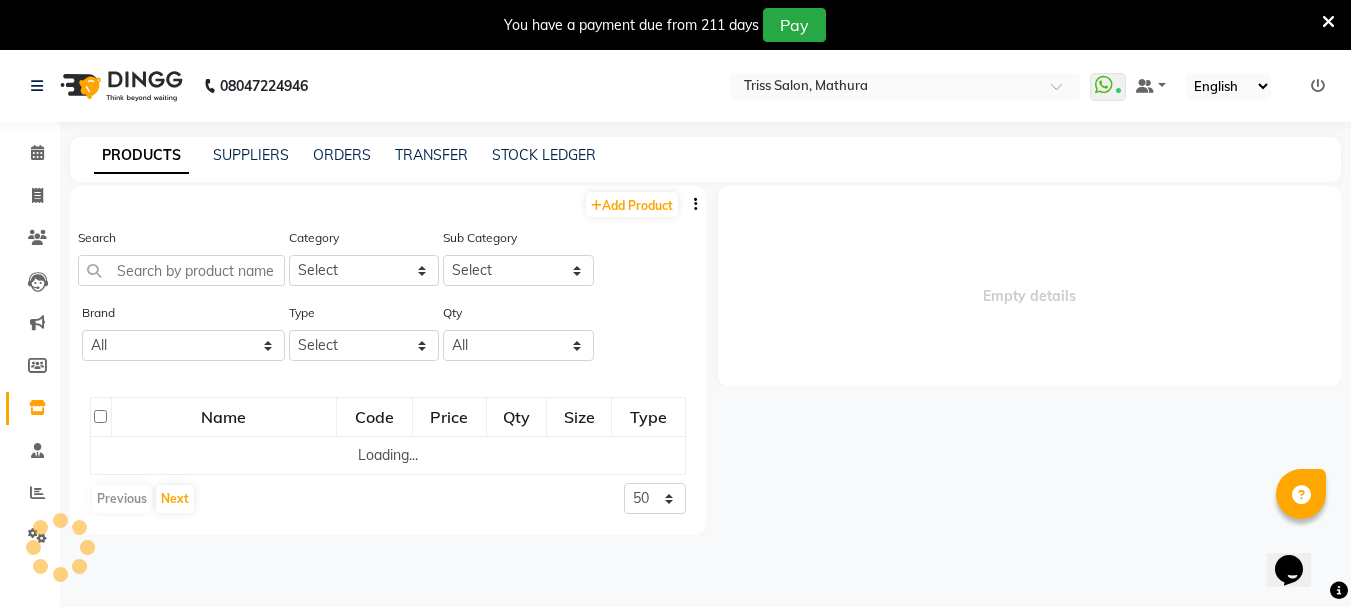 select 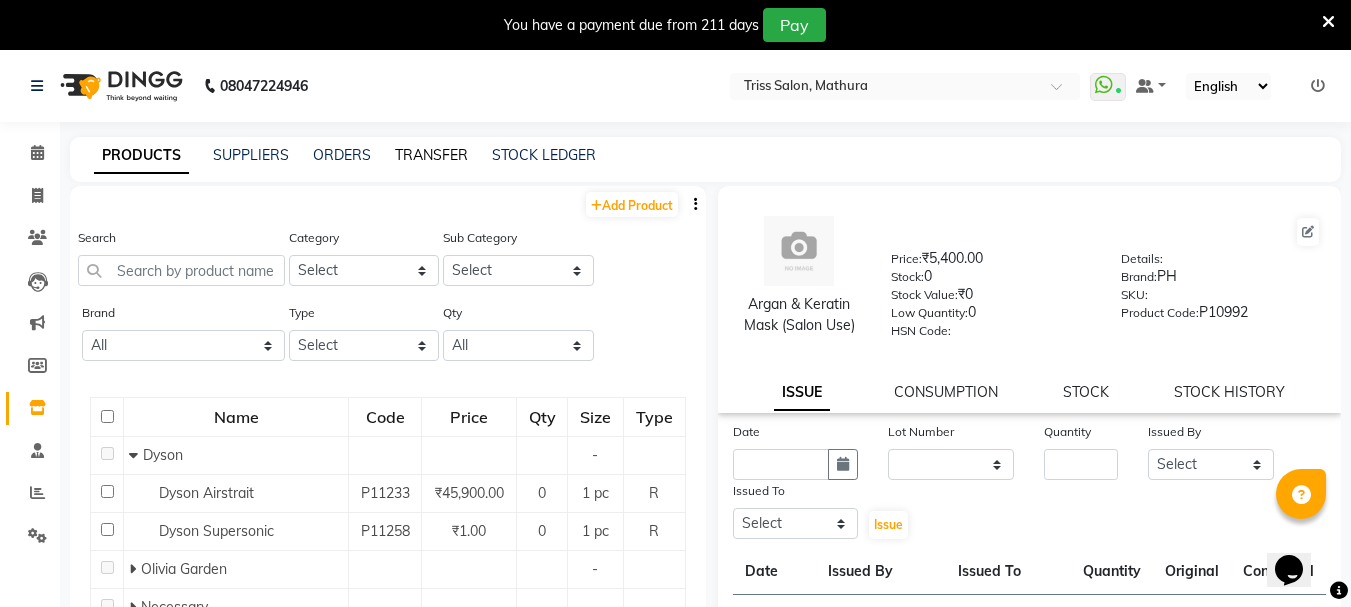 click on "TRANSFER" 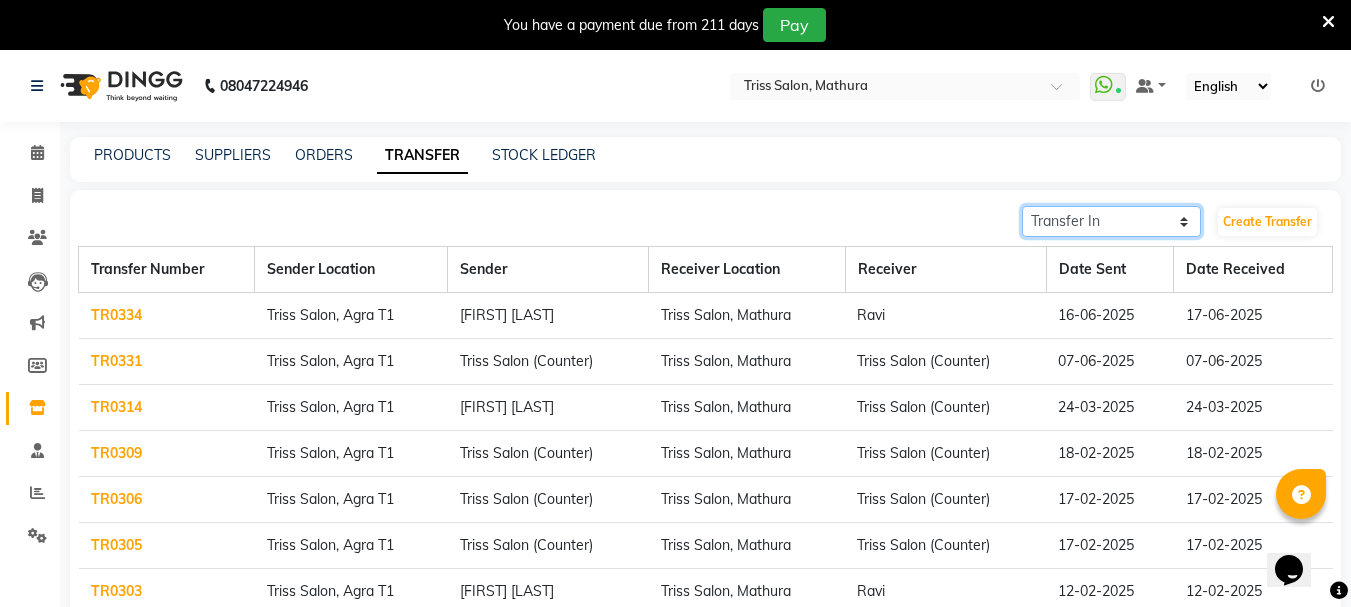 click on "Transfer In Transfer Out" 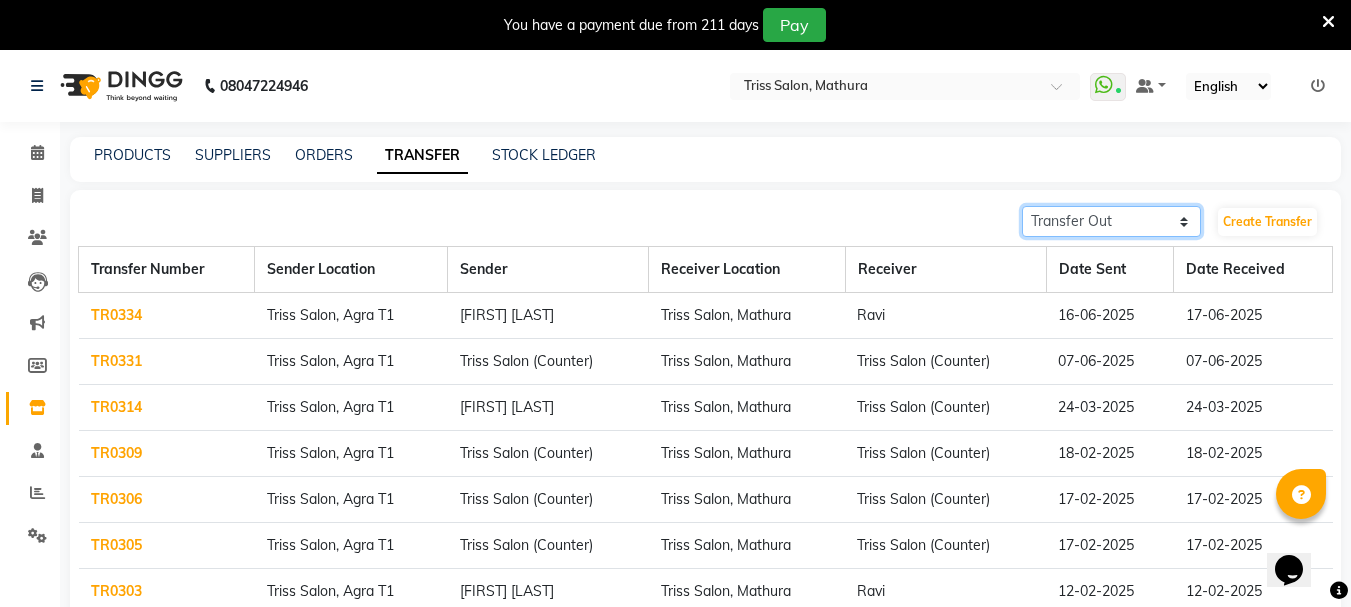 click on "Transfer In Transfer Out" 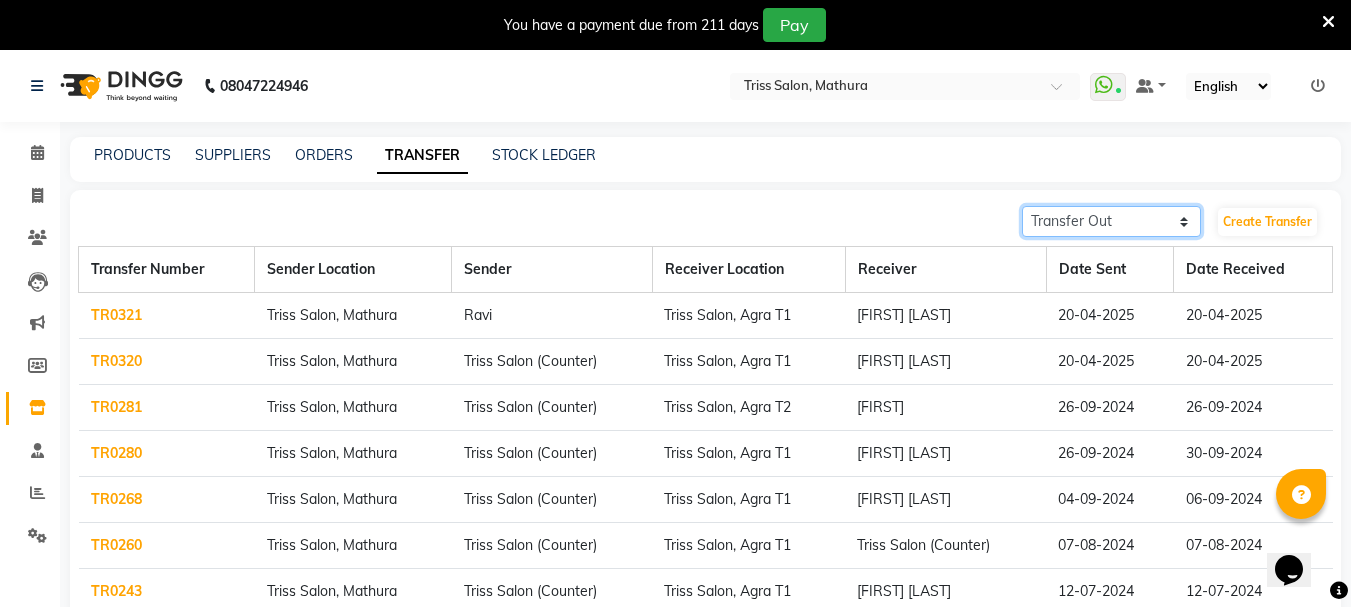 click on "Transfer In Transfer Out" 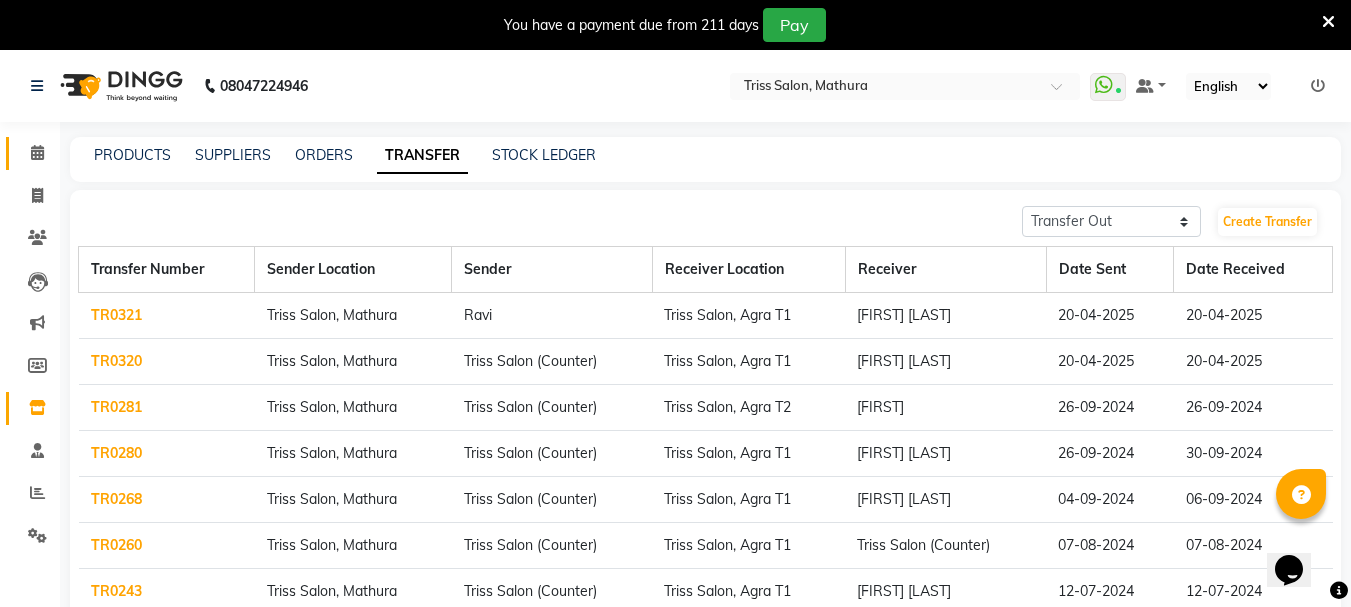 click 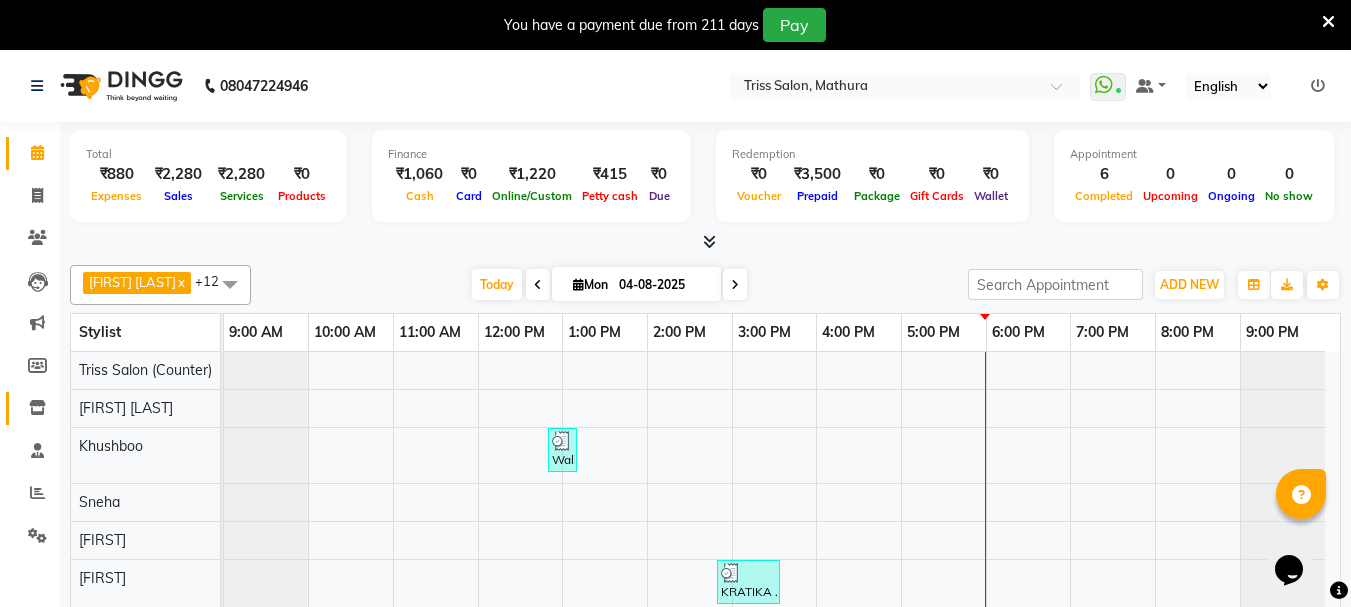 click 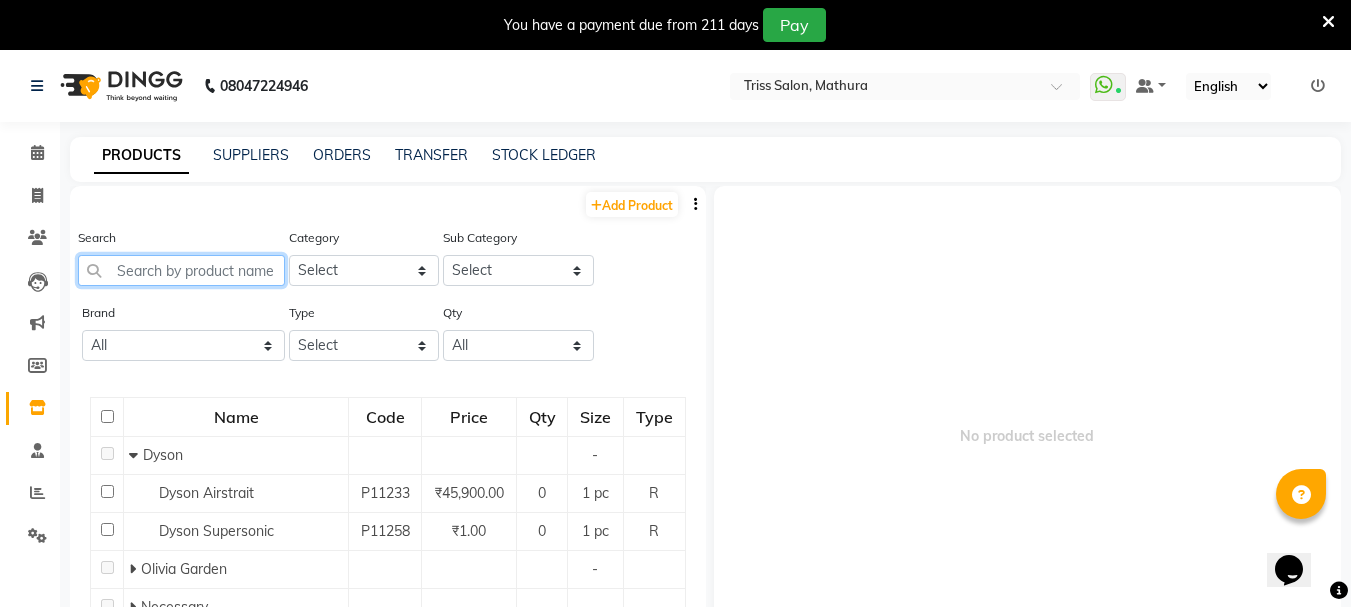 click 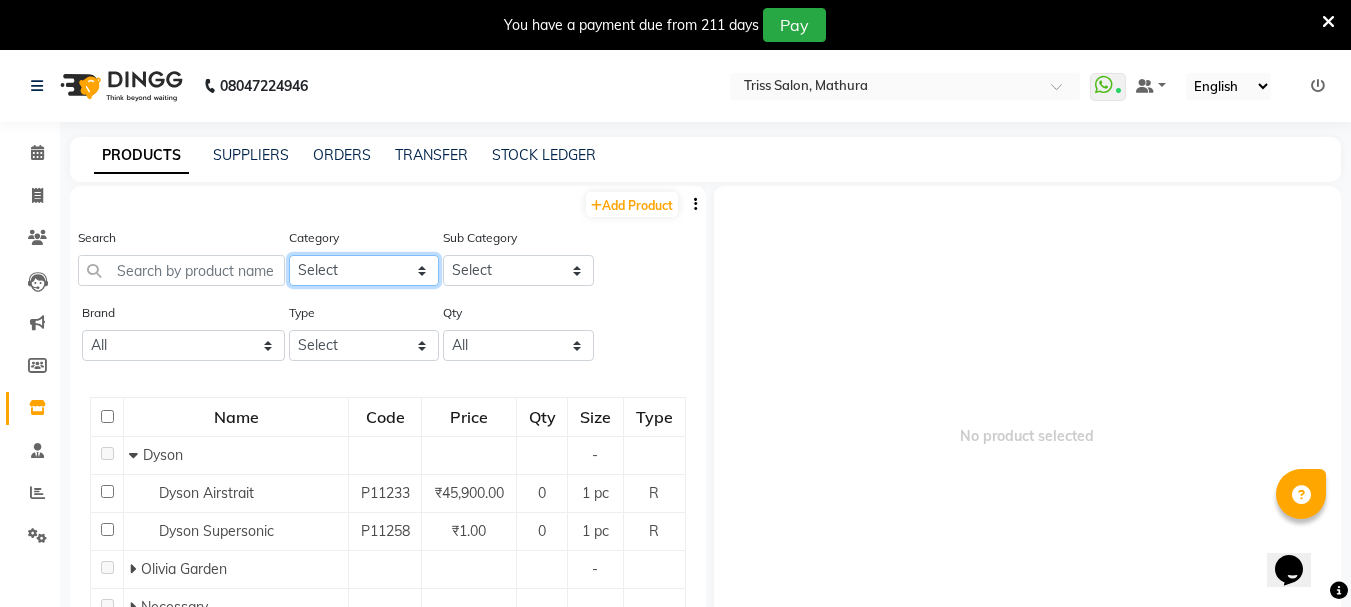 click on "Select PH Keune GK Moroccan Oil 3TenX K18 Schwarzkopf Mintree Kanpeki Thalgo Other Floractive" 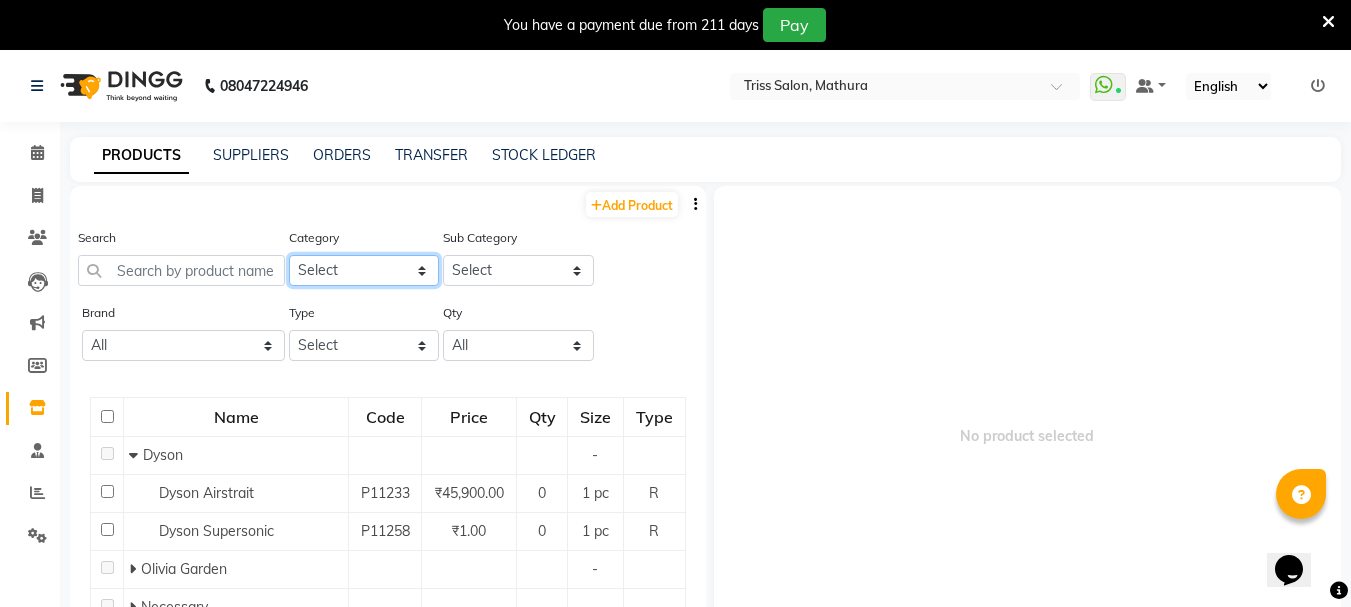 select on "[PHONE]" 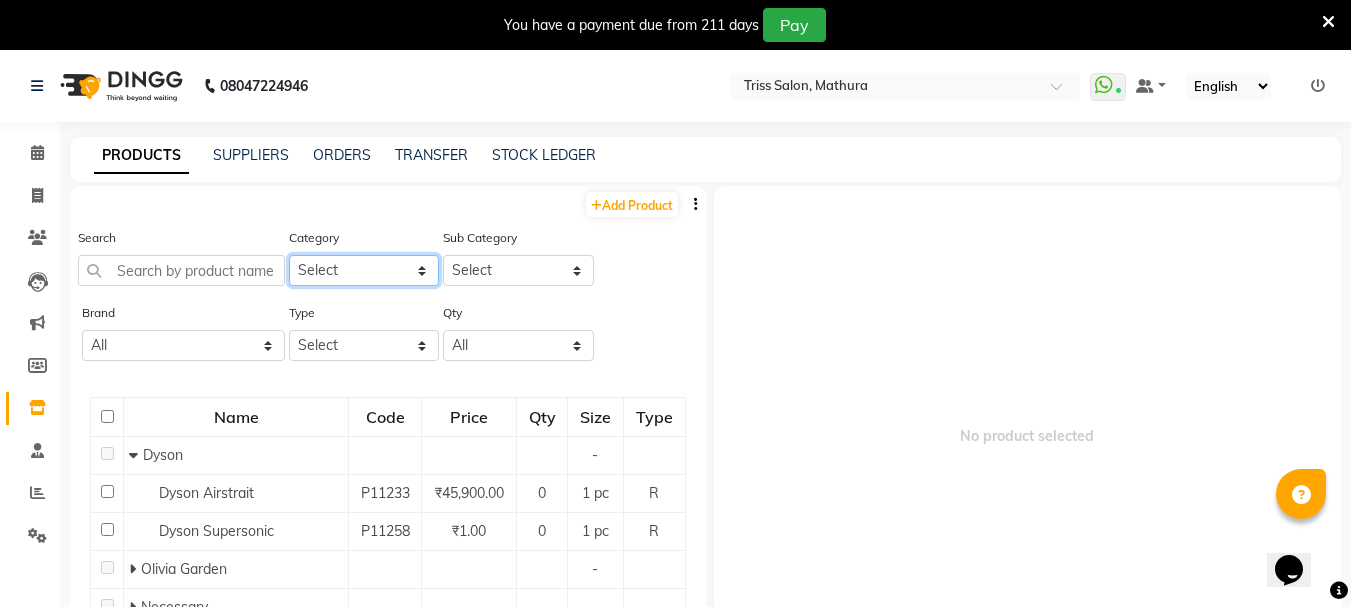 click on "Select PH Keune GK Moroccan Oil 3TenX K18 Schwarzkopf Mintree Kanpeki Thalgo Other Floractive" 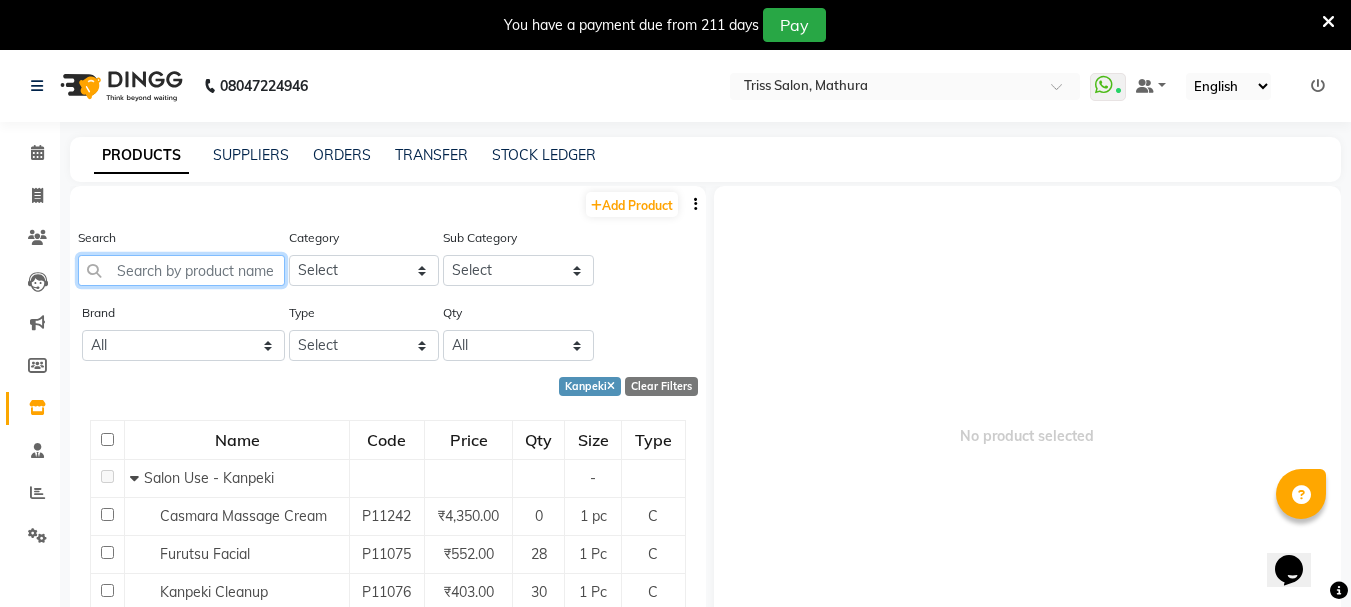 click 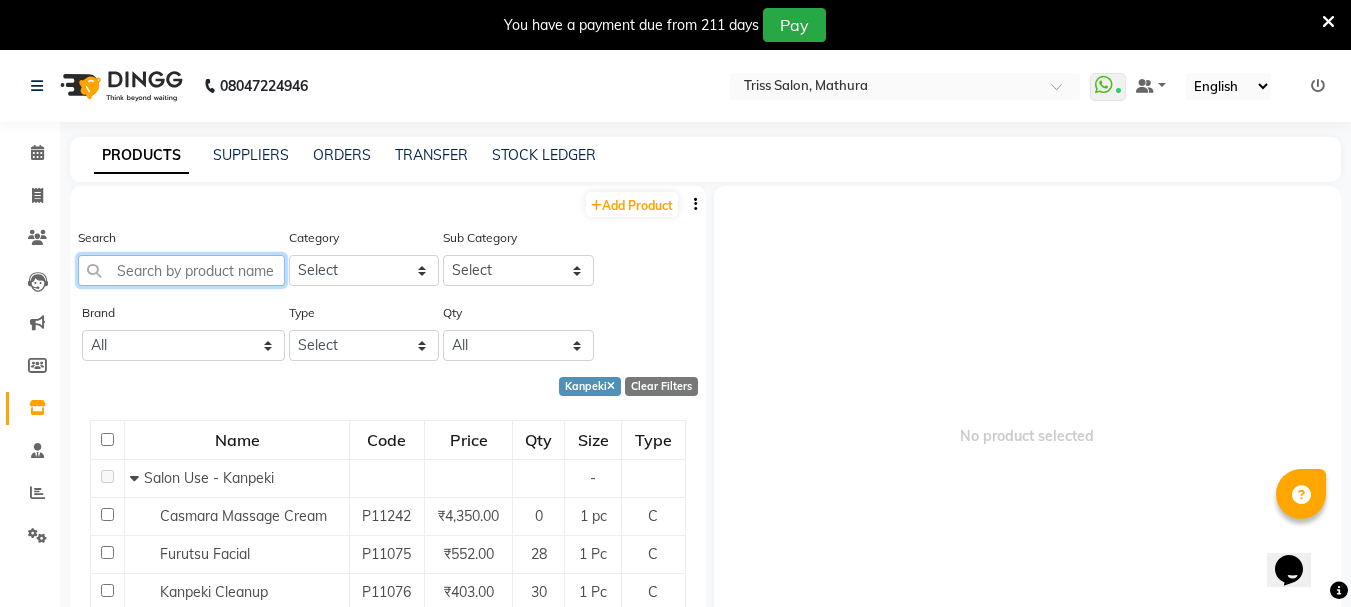 type on "B" 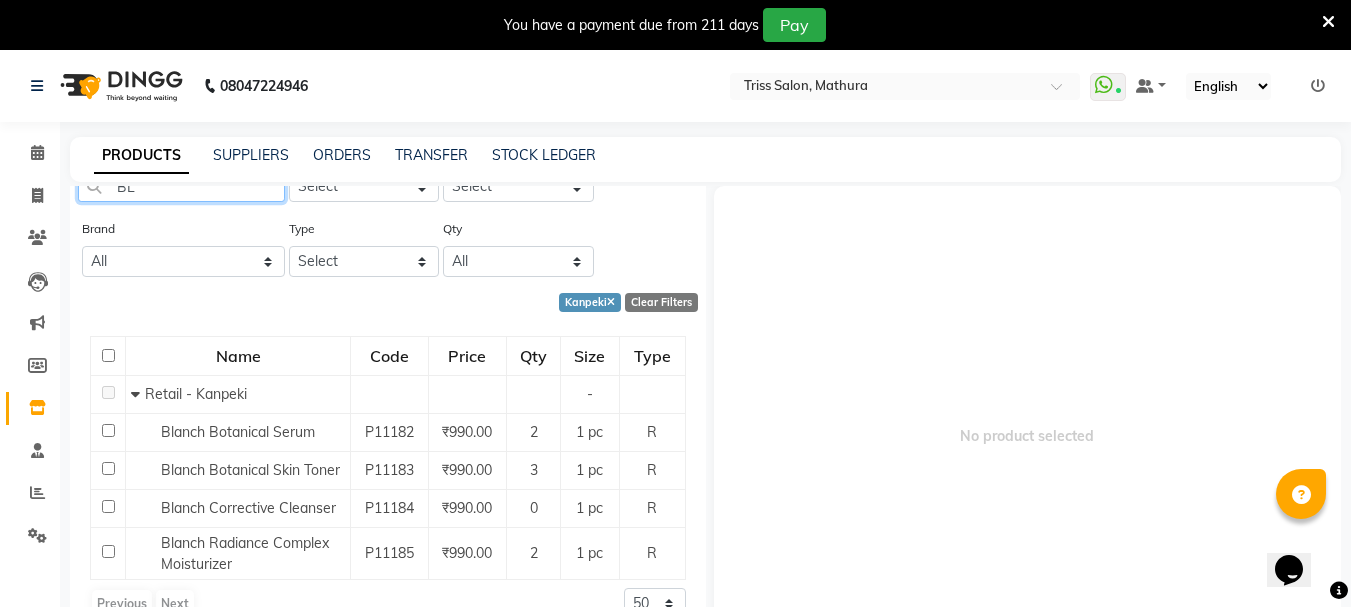 scroll, scrollTop: 0, scrollLeft: 0, axis: both 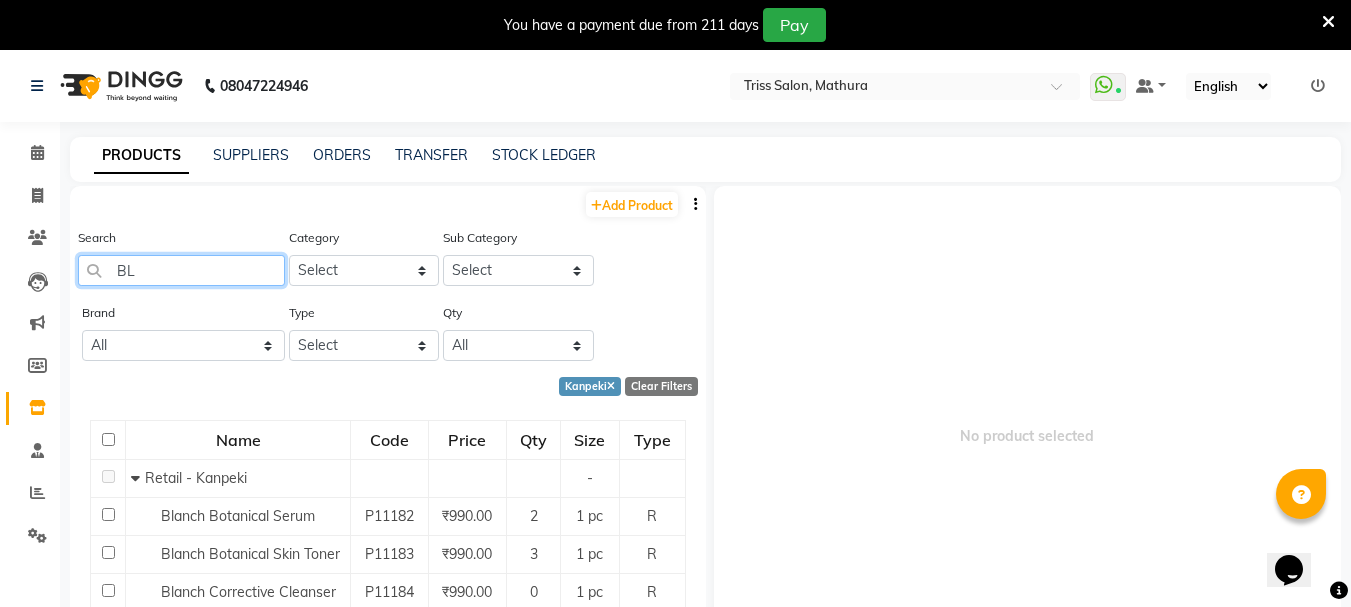 click on "BL" 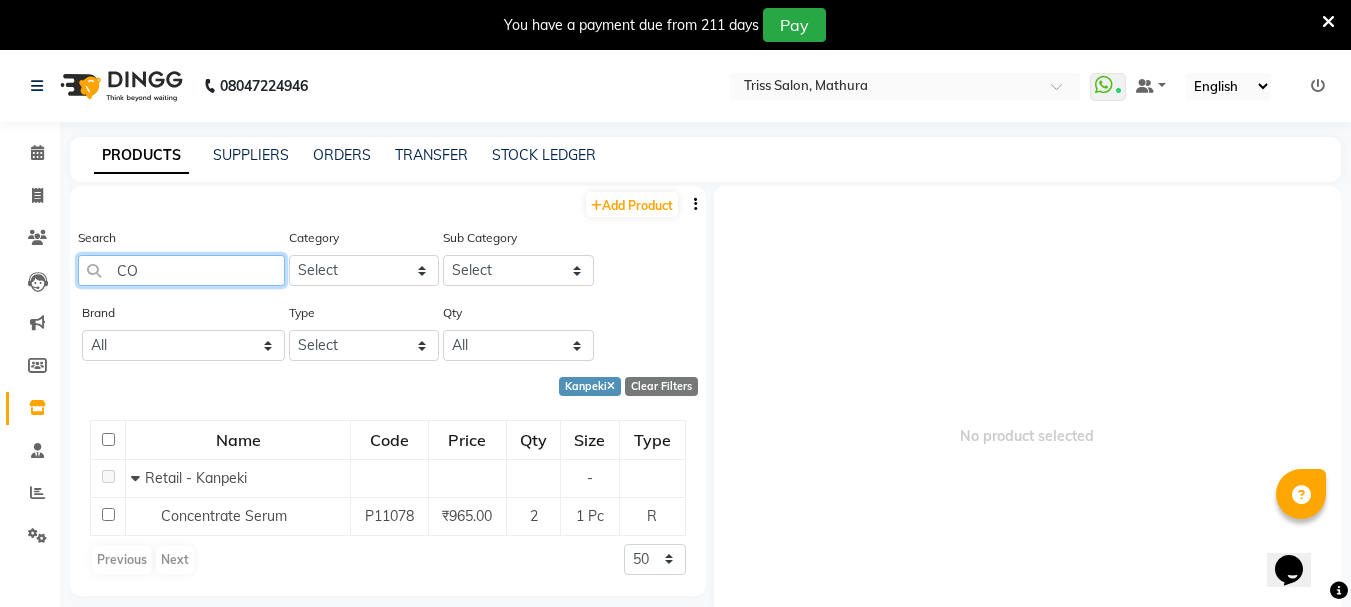 type on "C" 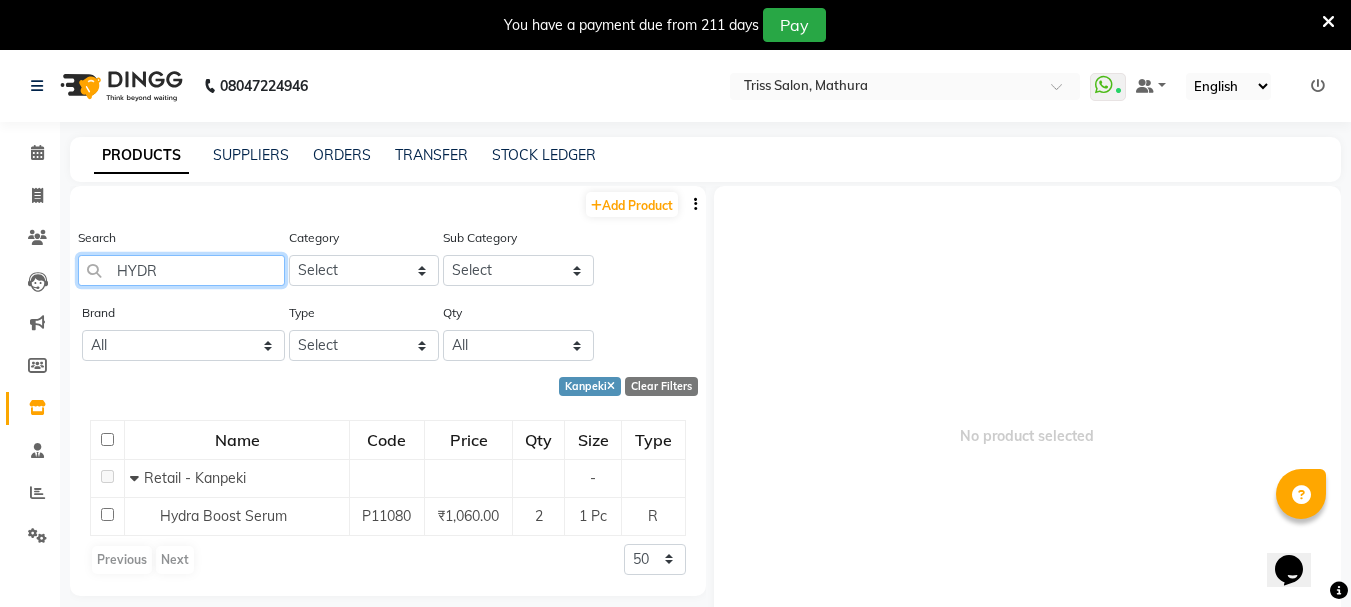 type on "HYDR" 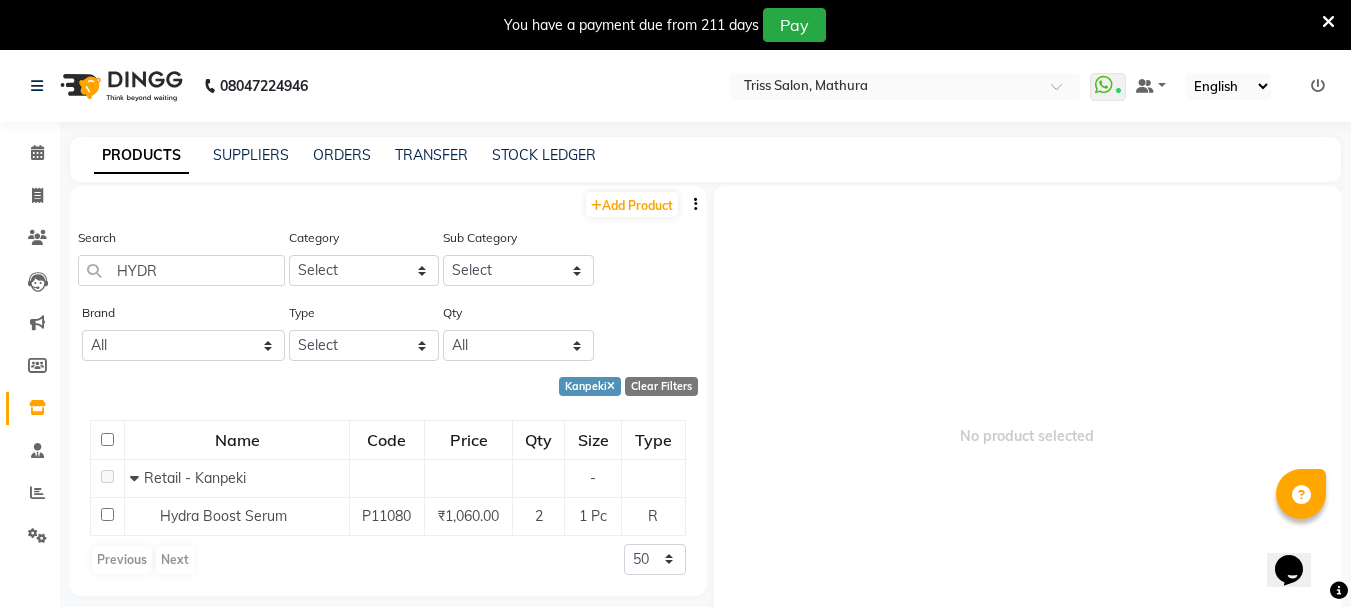 click on "Previous   Next  50 100 500" 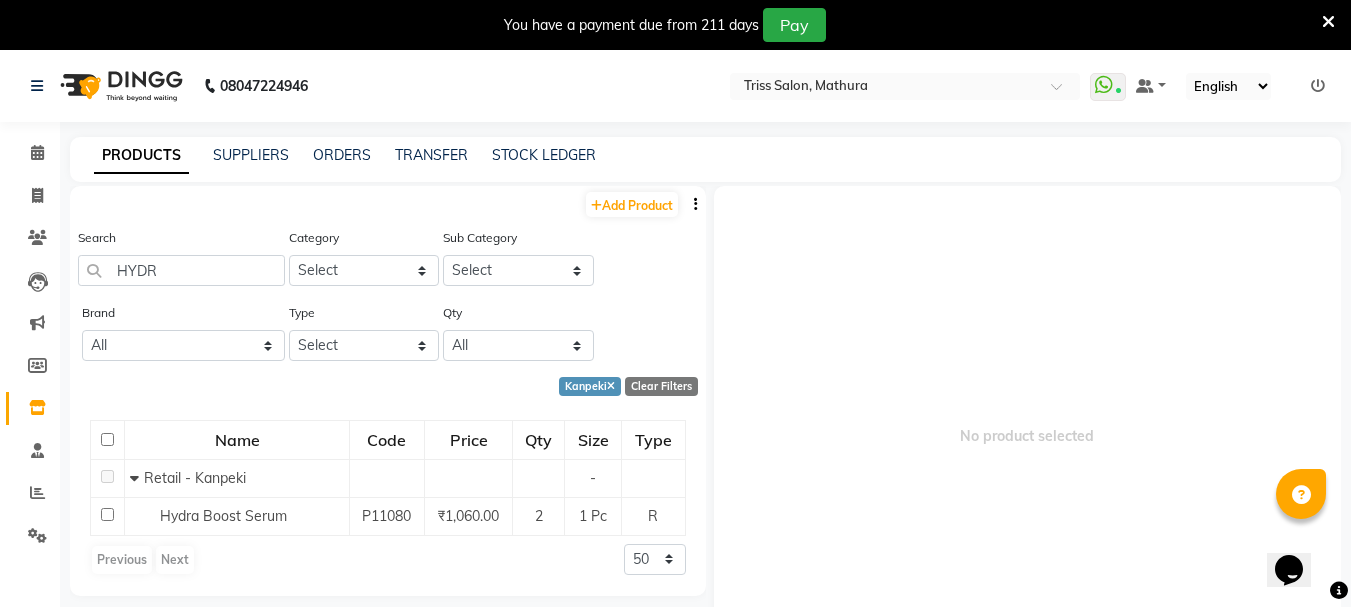 click 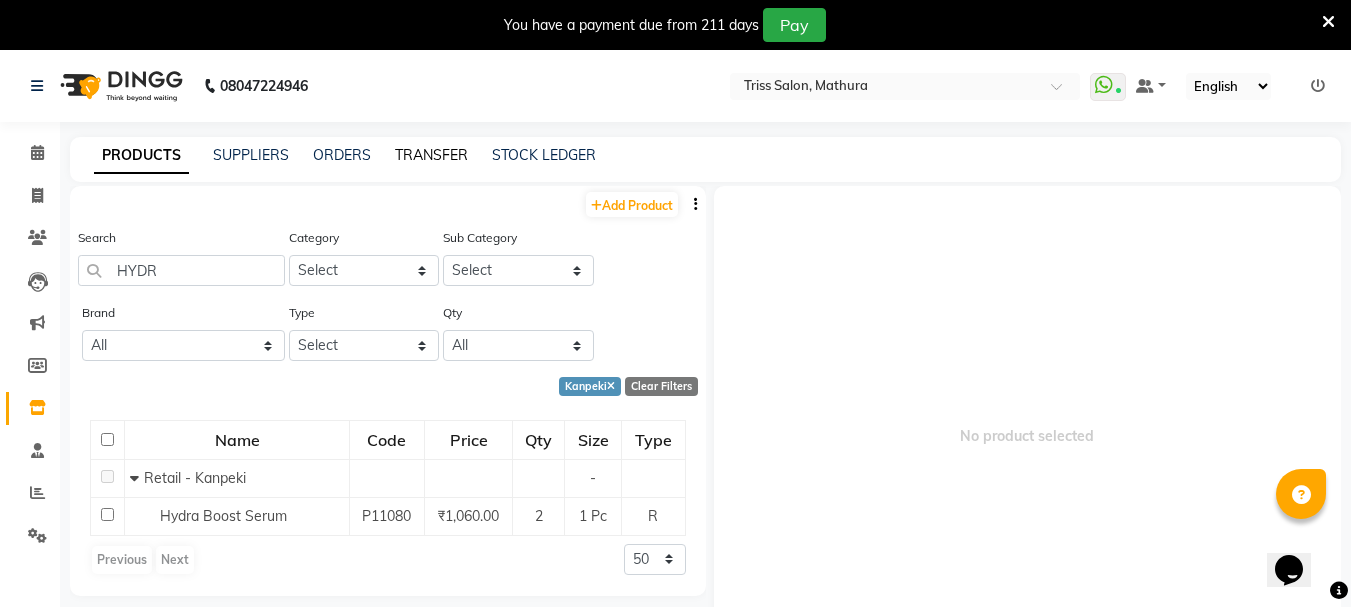 click on "TRANSFER" 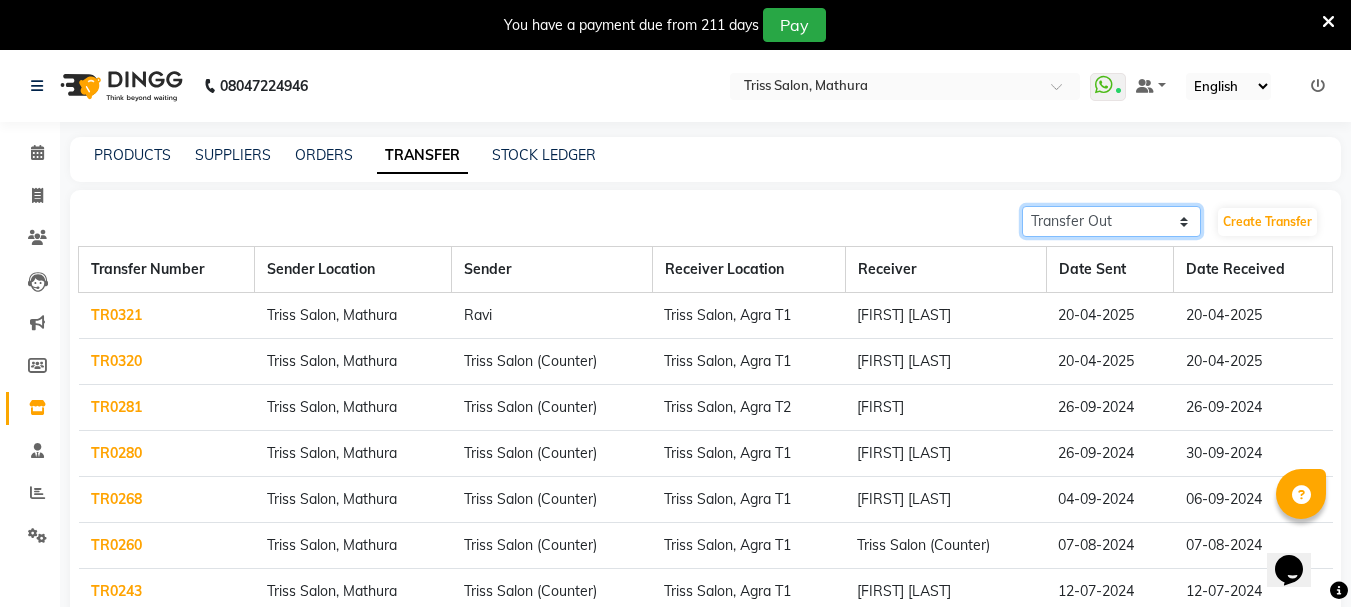 click on "Transfer In Transfer Out" 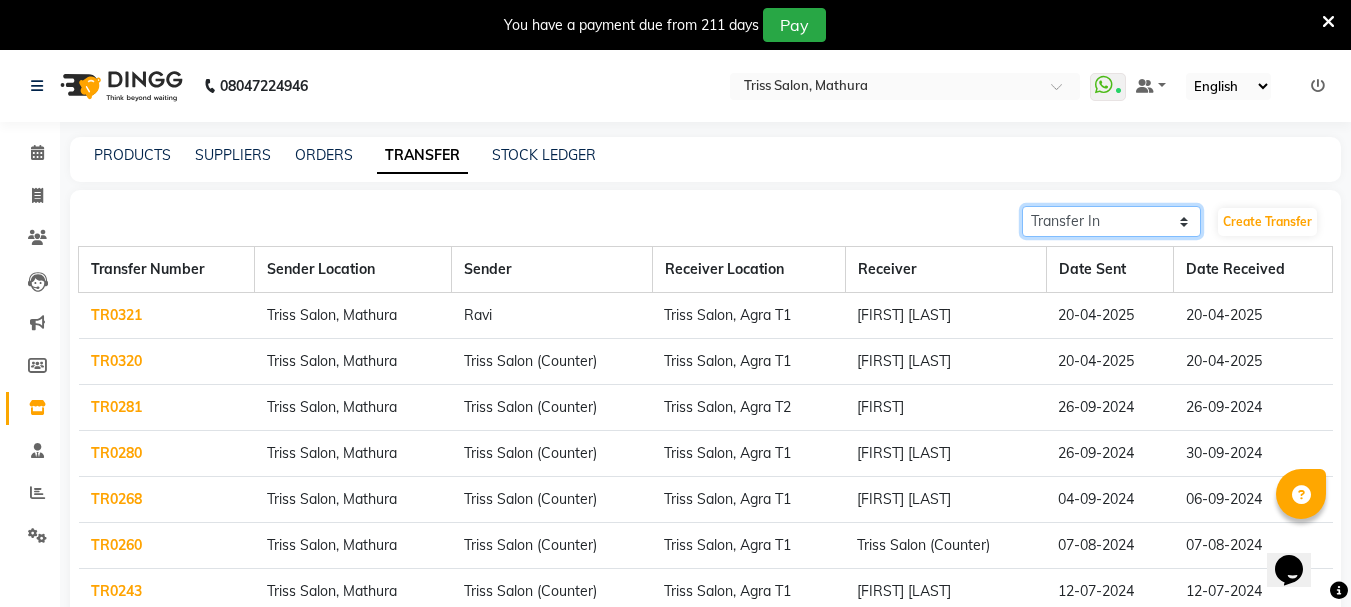 click on "Transfer In Transfer Out" 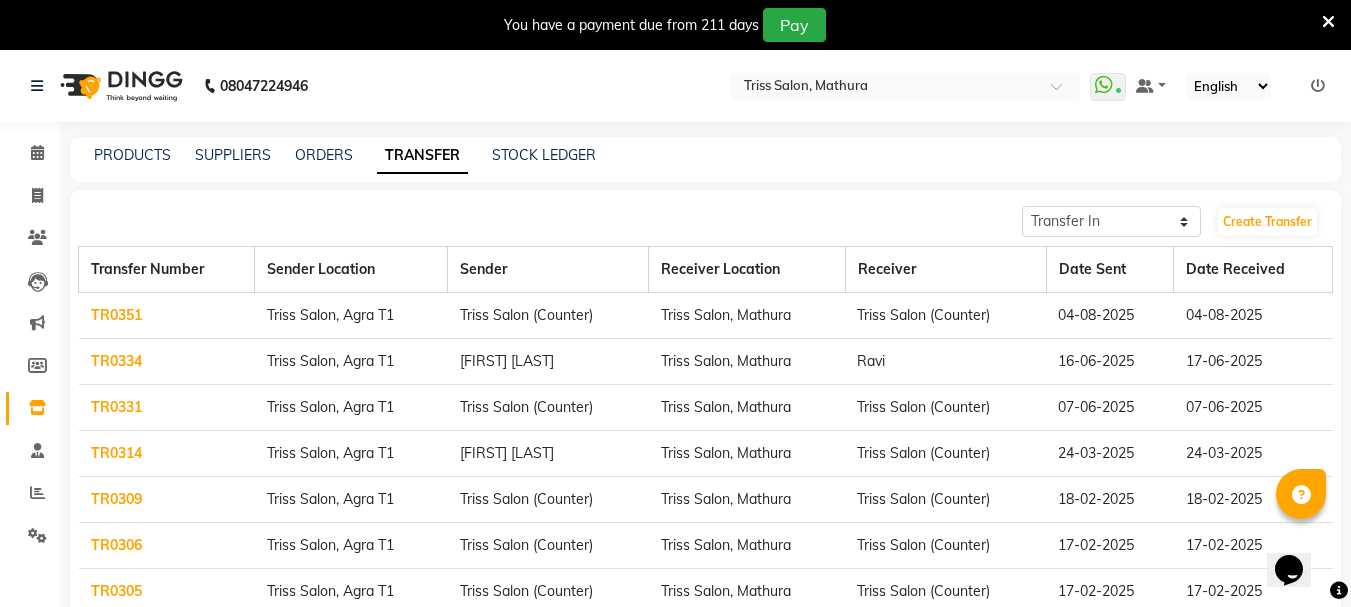 click on "Triss Salon, Mathura" 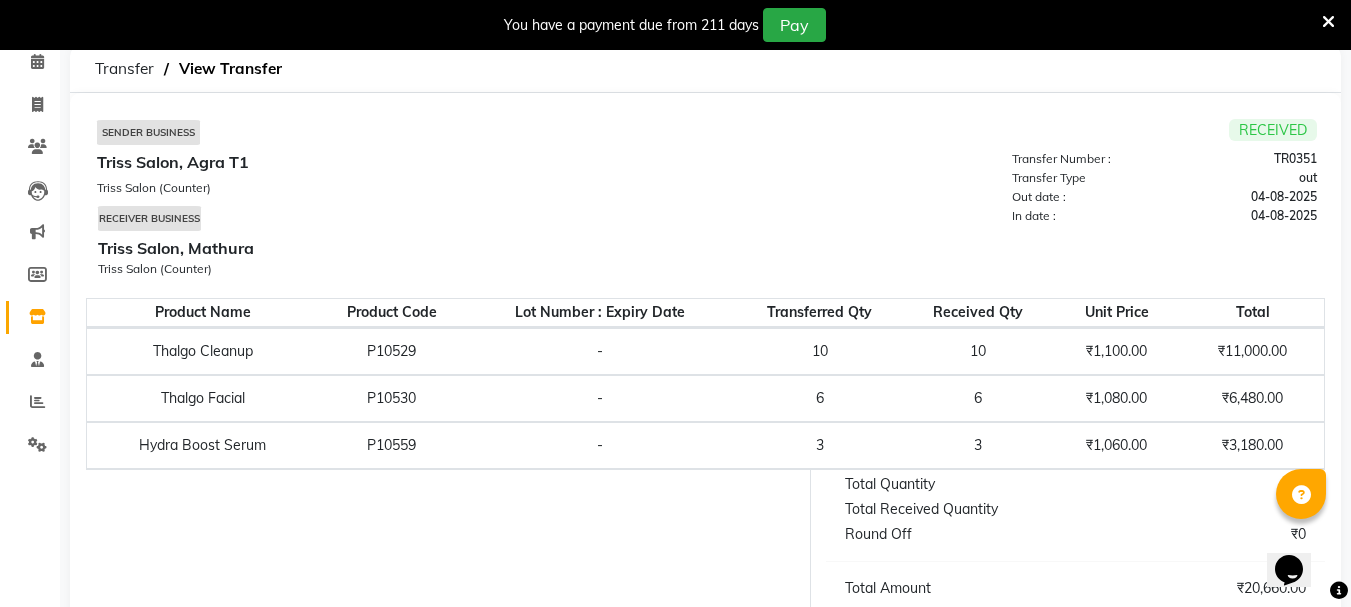 scroll, scrollTop: 0, scrollLeft: 0, axis: both 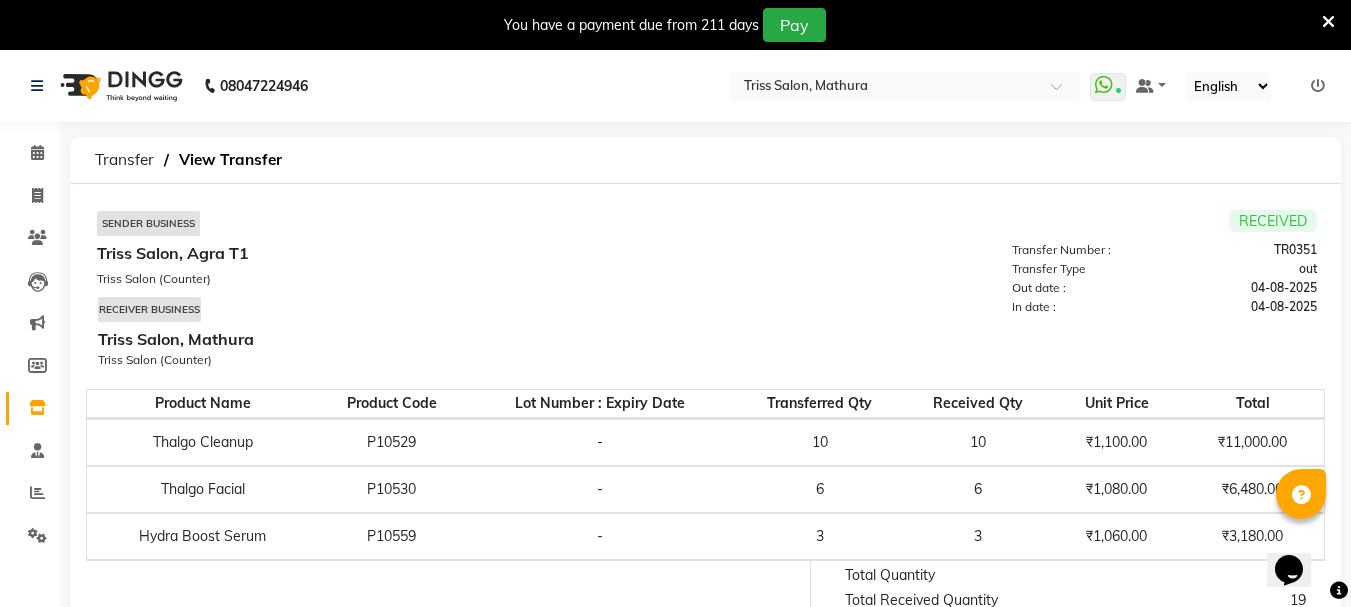 click on "RECEIVED" at bounding box center [1273, 221] 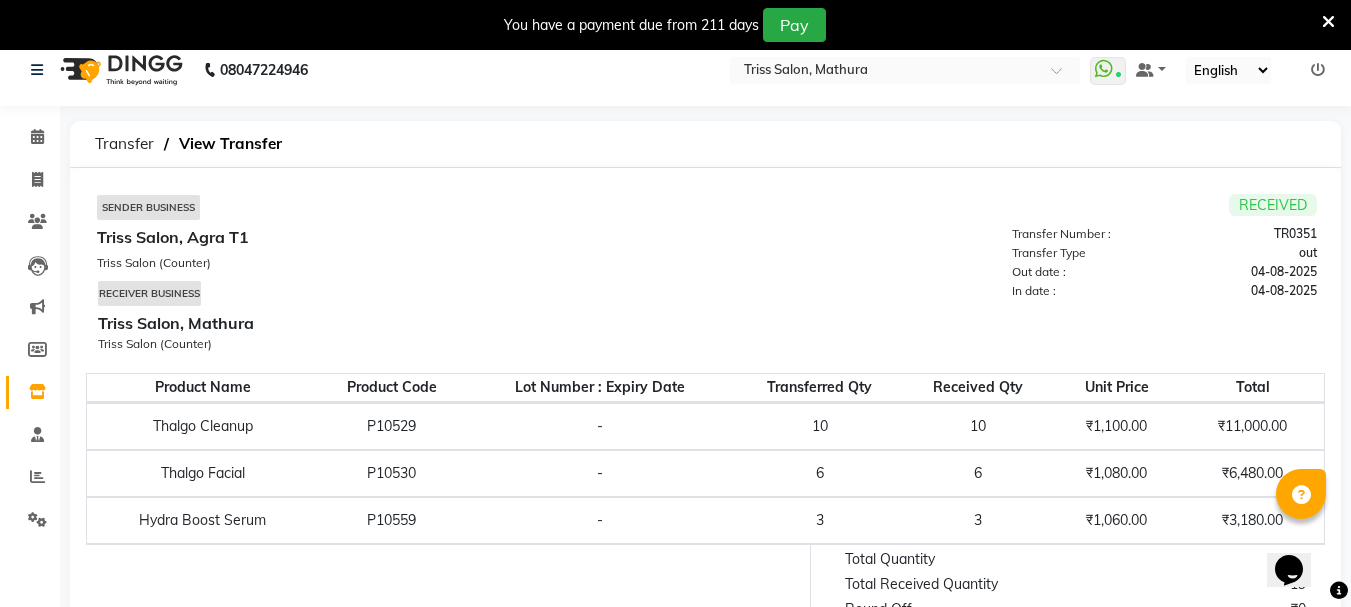 scroll, scrollTop: 0, scrollLeft: 0, axis: both 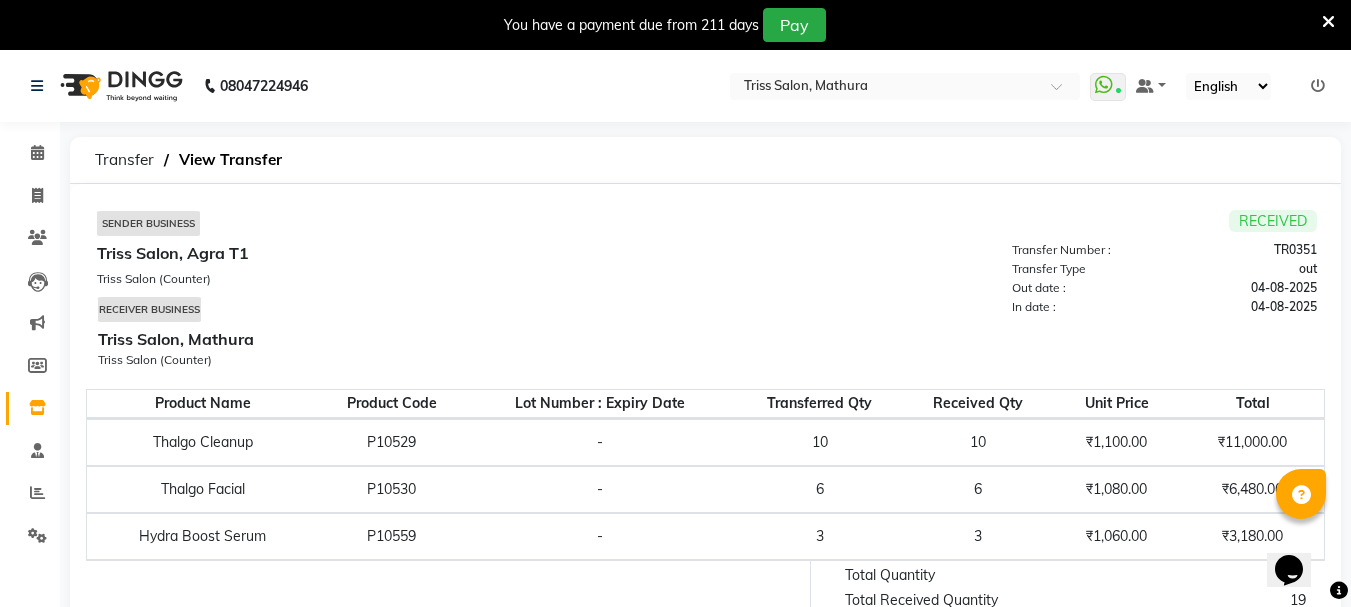 click on "RECEIVED Transfer Number : TR0351  Transfer Type  out  Out date : 04-08-2025 In date : 04-08-2025" at bounding box center [1162, 264] 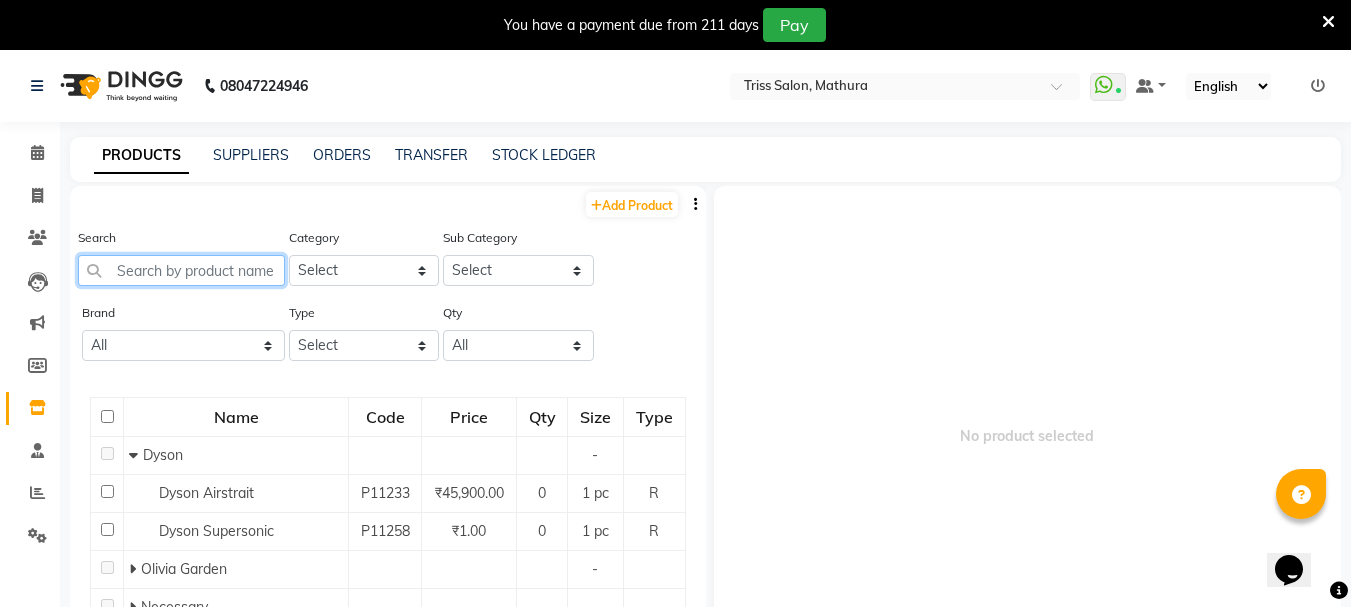 click 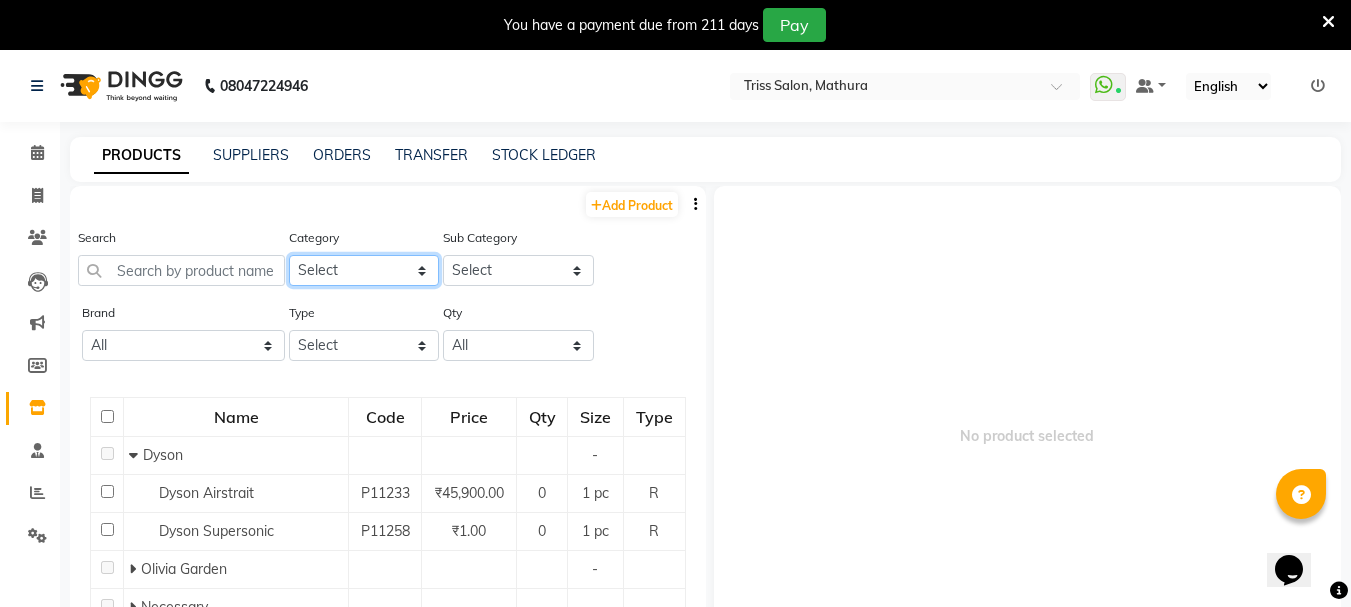 click on "Select PH Keune GK Moroccan Oil 3TenX K18 Schwarzkopf Mintree Kanpeki Thalgo Other Floractive" 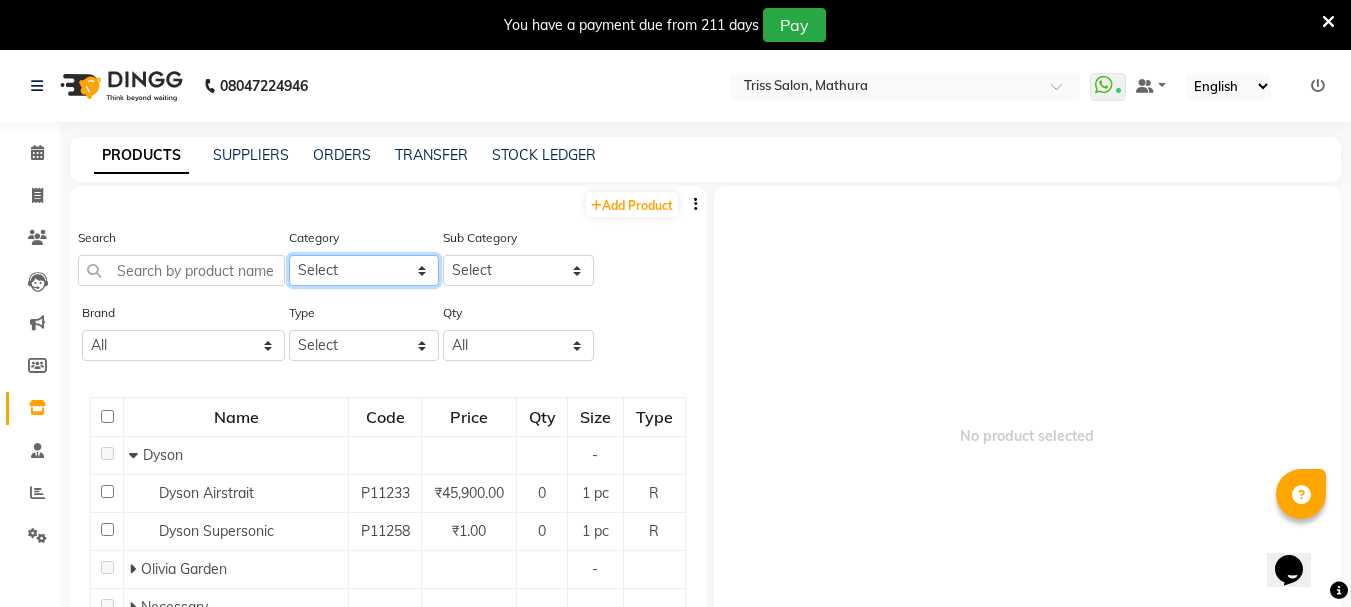 select on "[PHONE]" 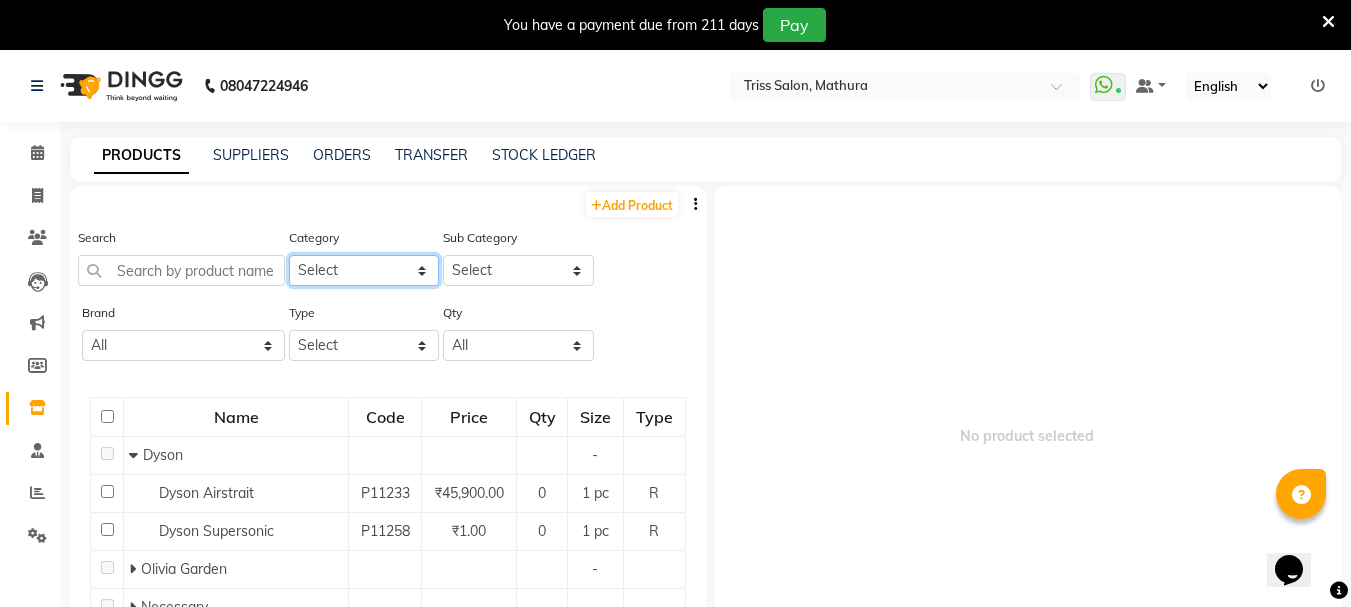 click on "Select PH Keune GK Moroccan Oil 3TenX K18 Schwarzkopf Mintree Kanpeki Thalgo Other Floractive" 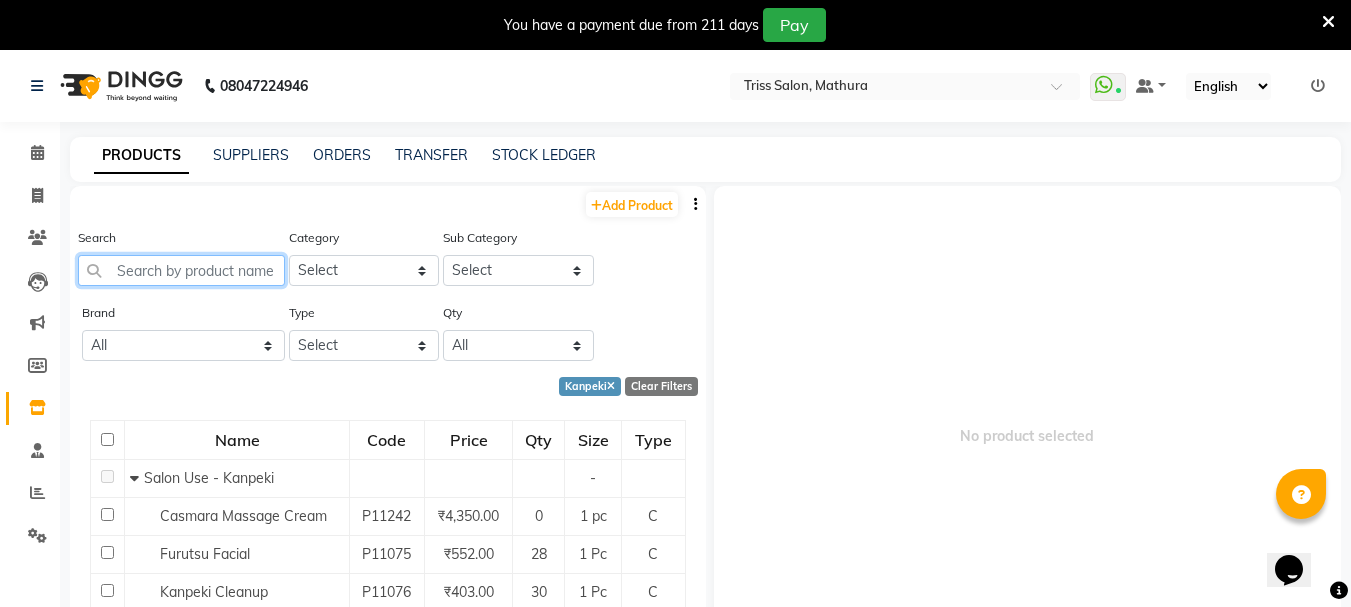 click 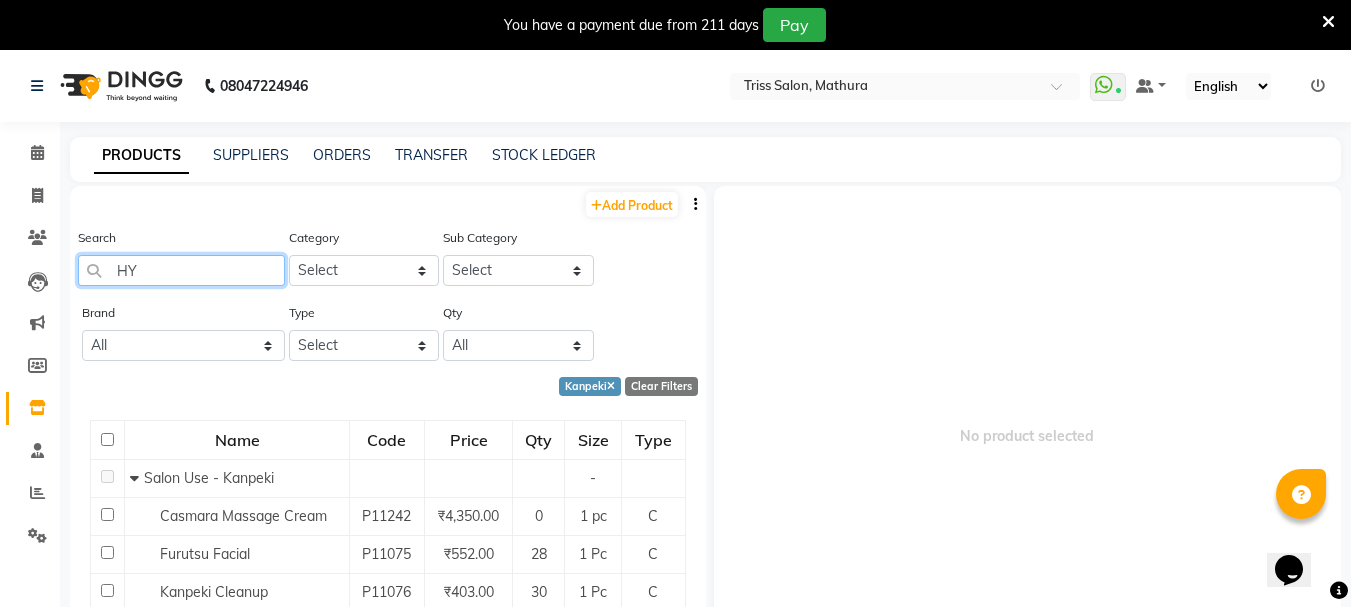 type on "HYD" 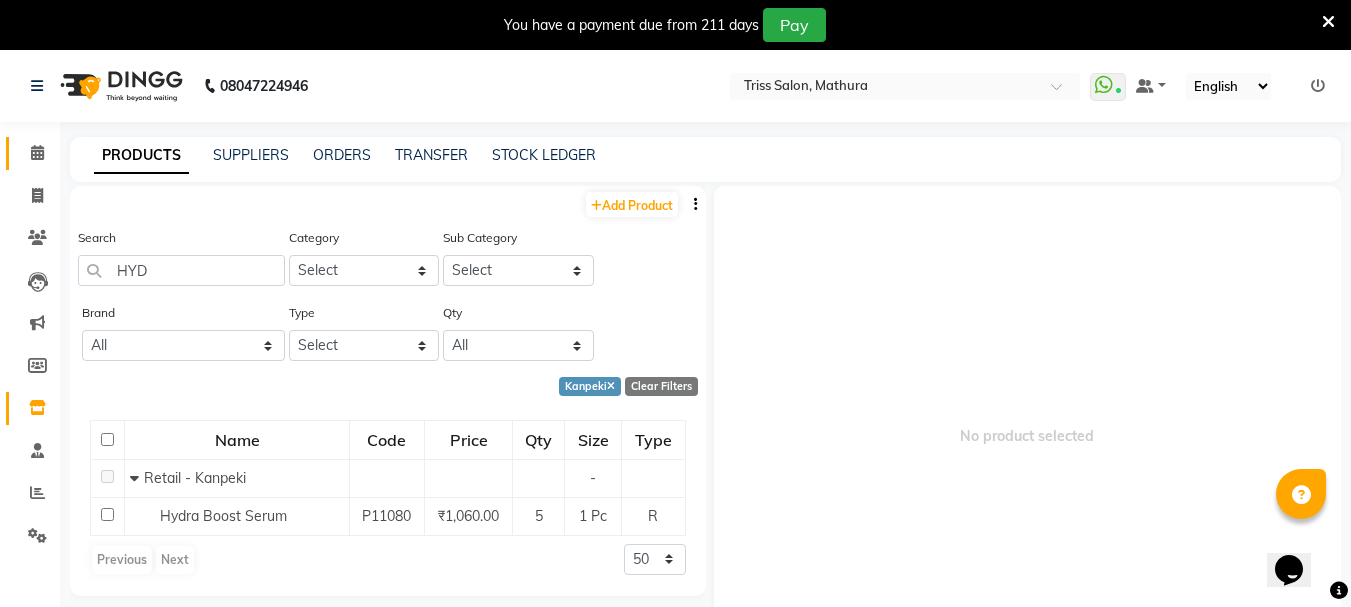 click 